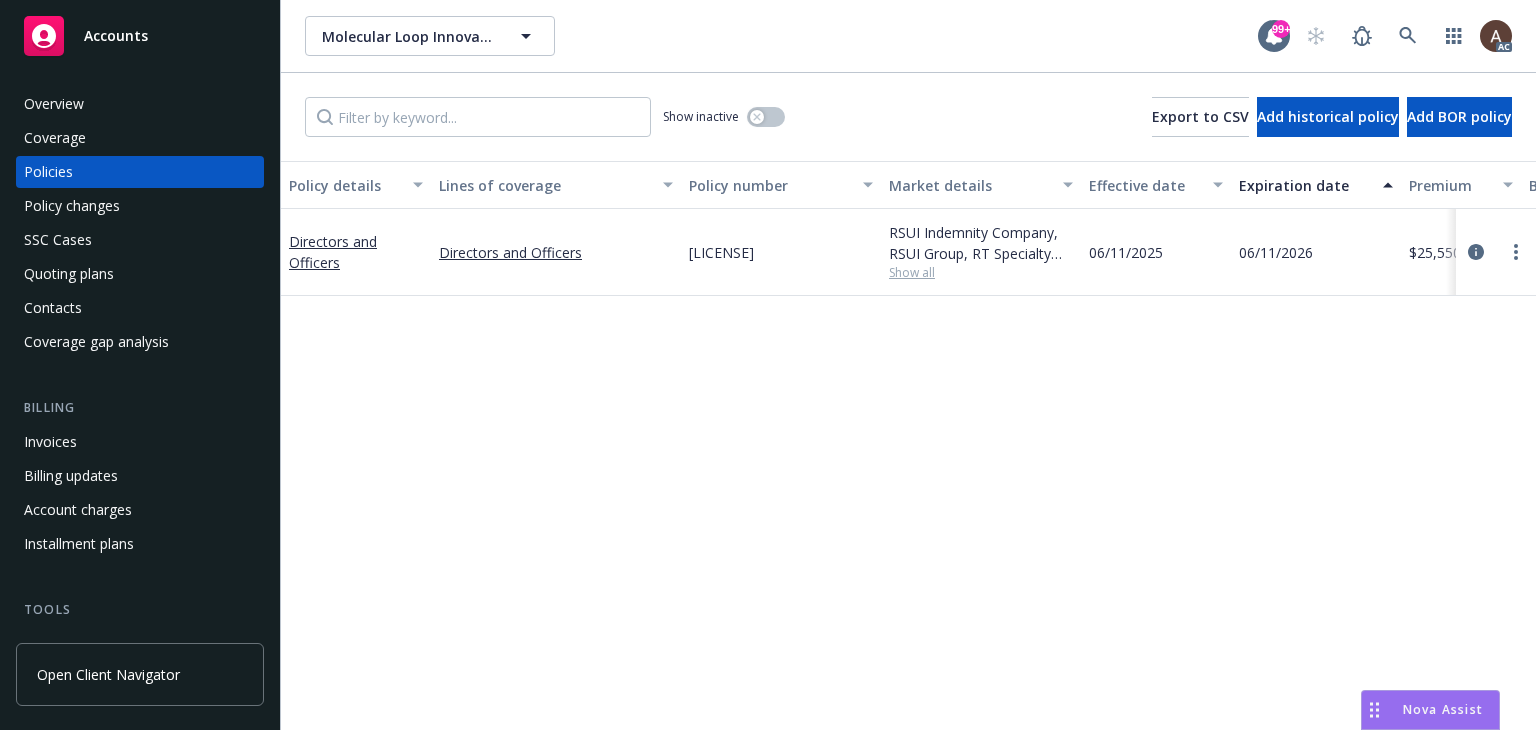 scroll, scrollTop: 0, scrollLeft: 0, axis: both 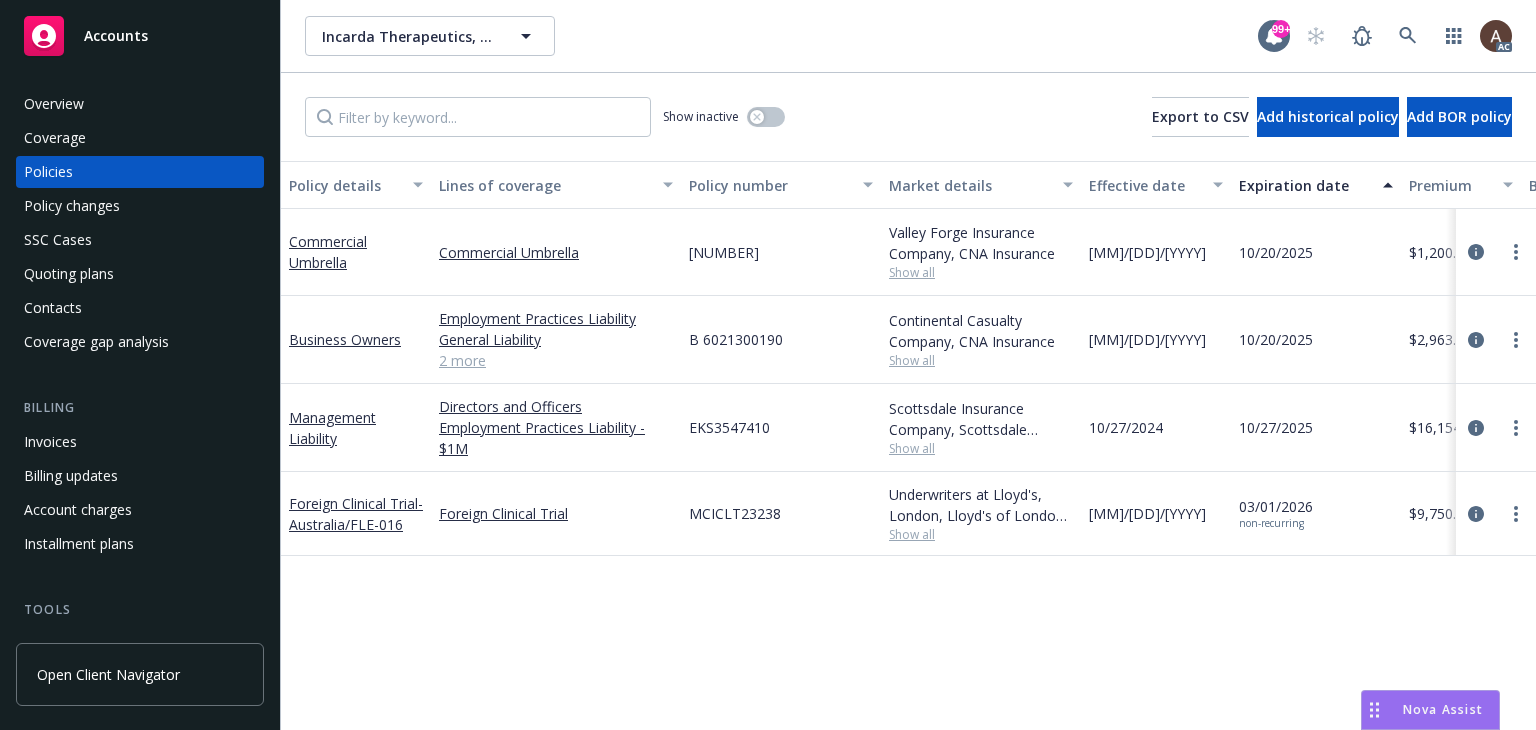 click on "Policy changes" at bounding box center (72, 206) 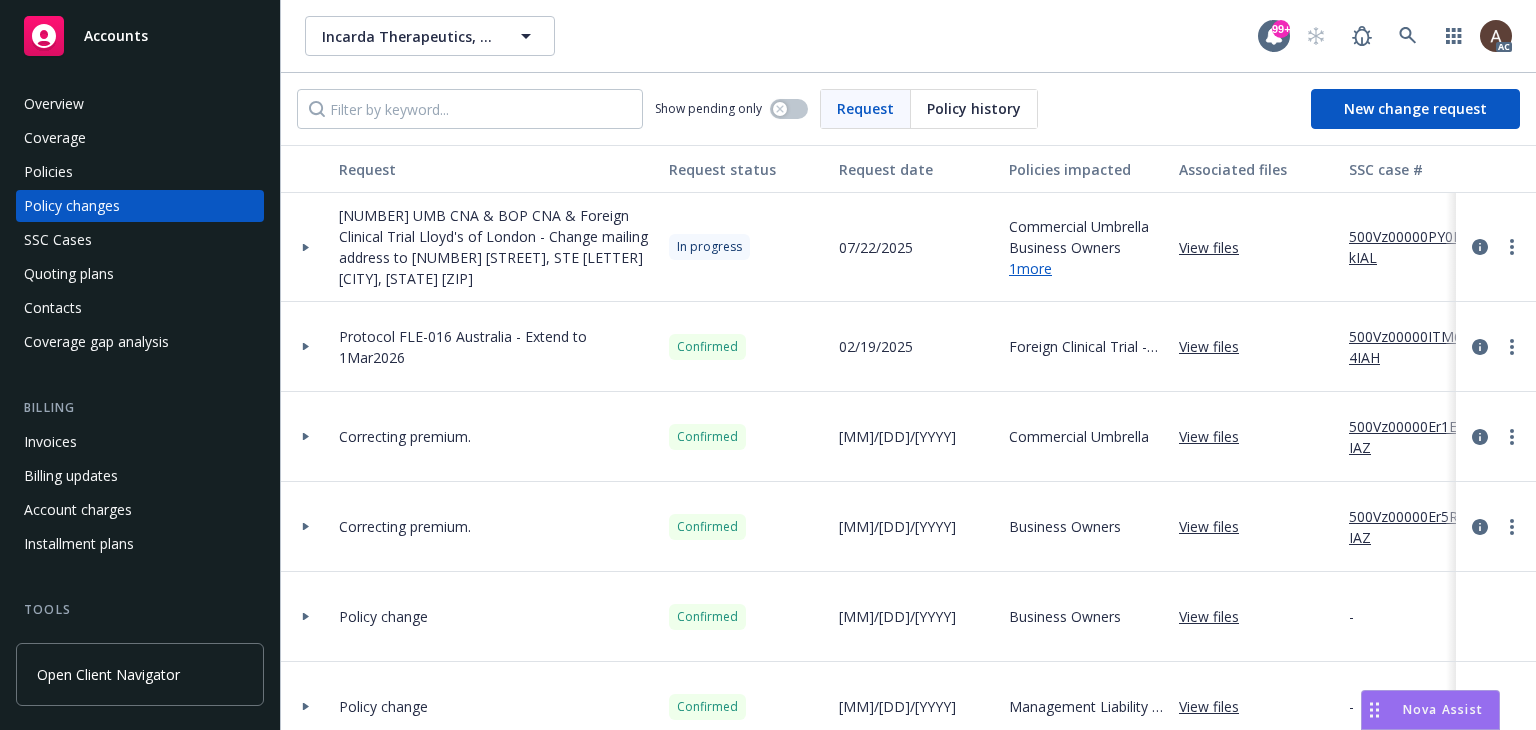 click at bounding box center (306, 247) 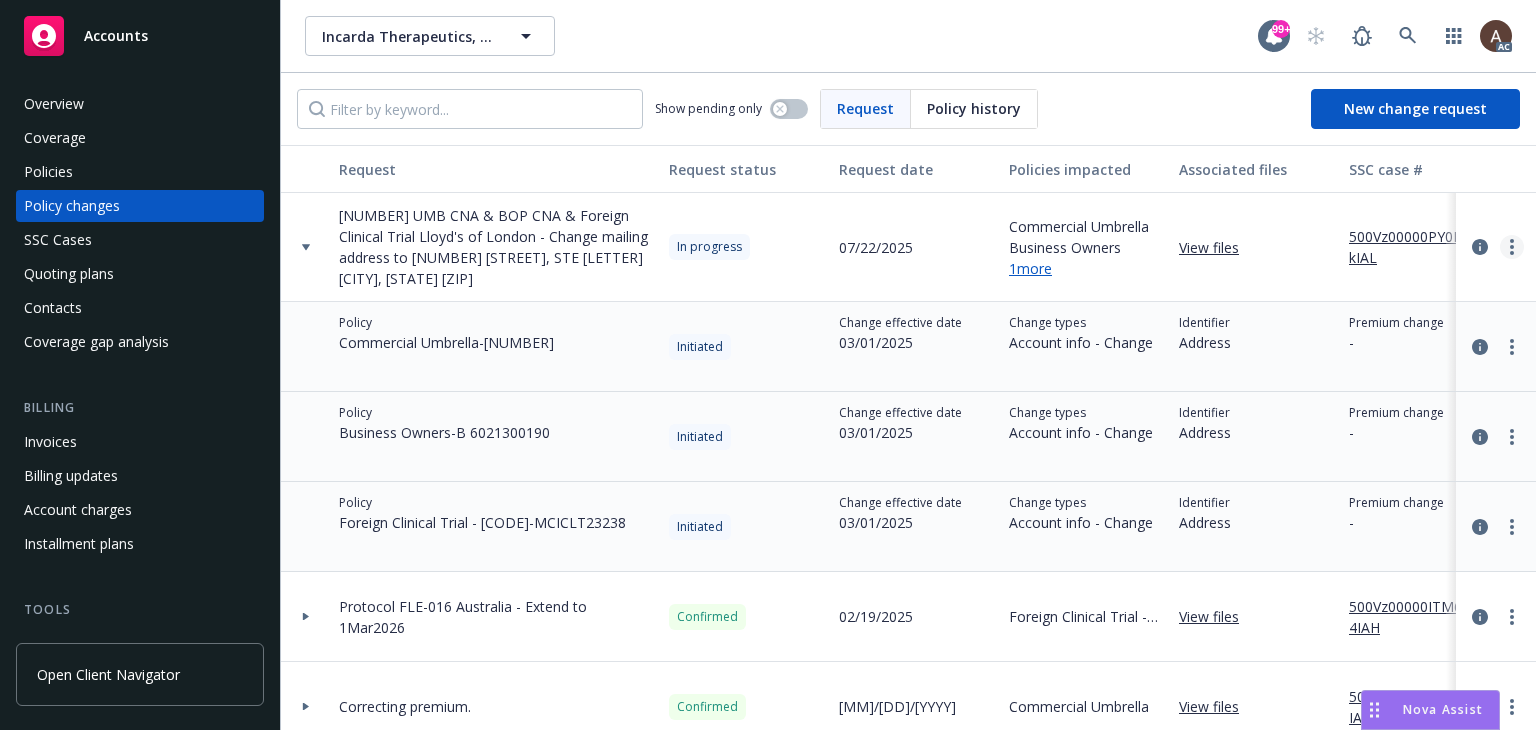 click 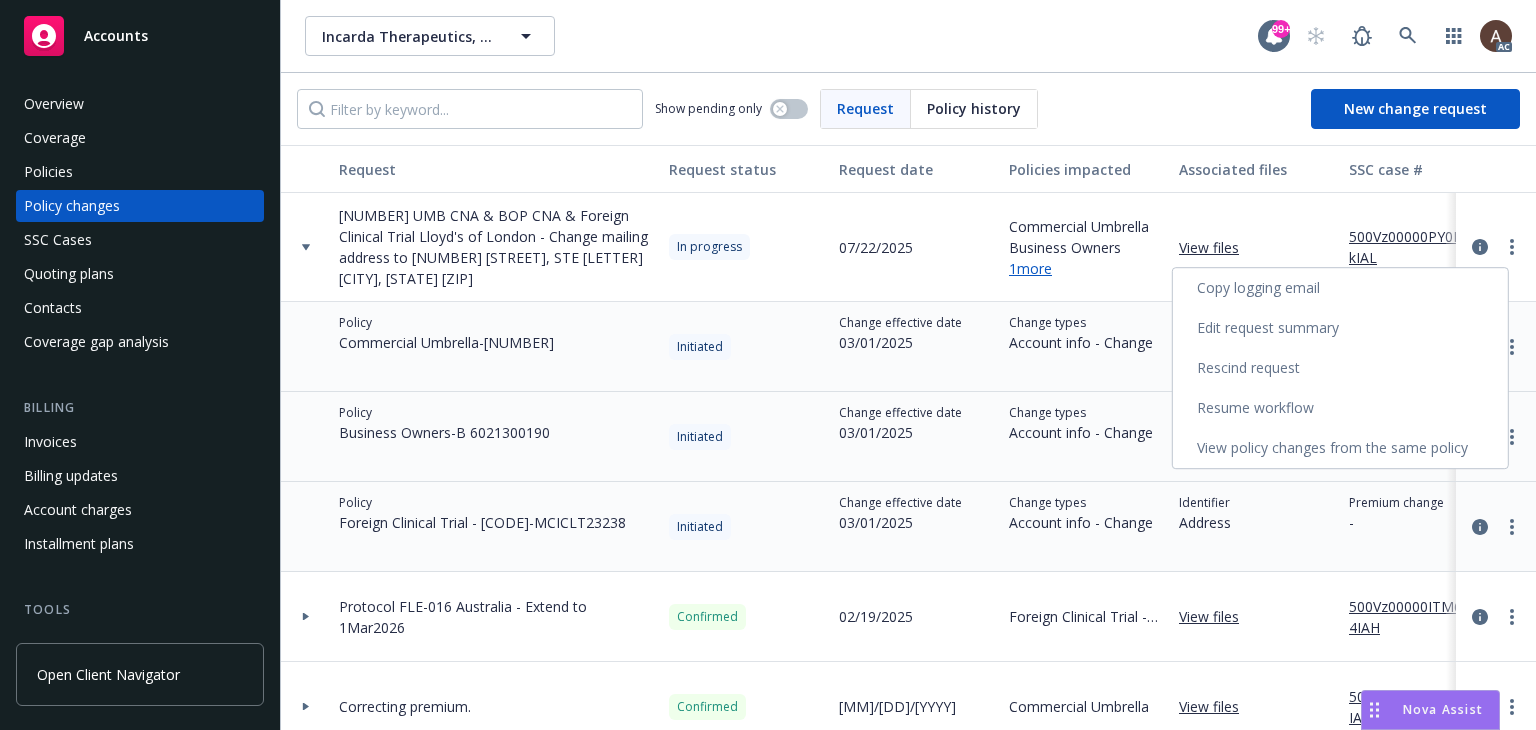 click on "Resume workflow" at bounding box center (1340, 408) 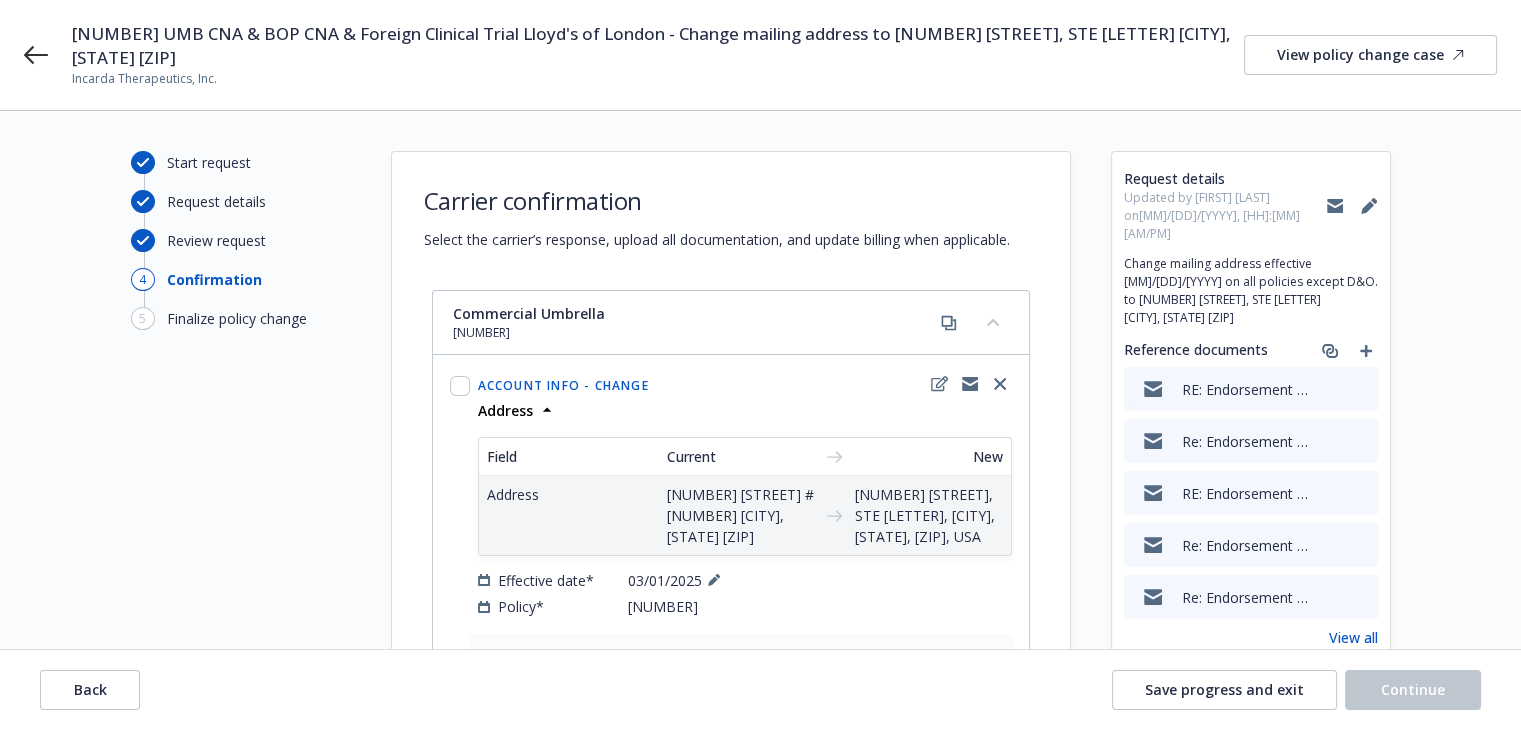 scroll, scrollTop: 300, scrollLeft: 0, axis: vertical 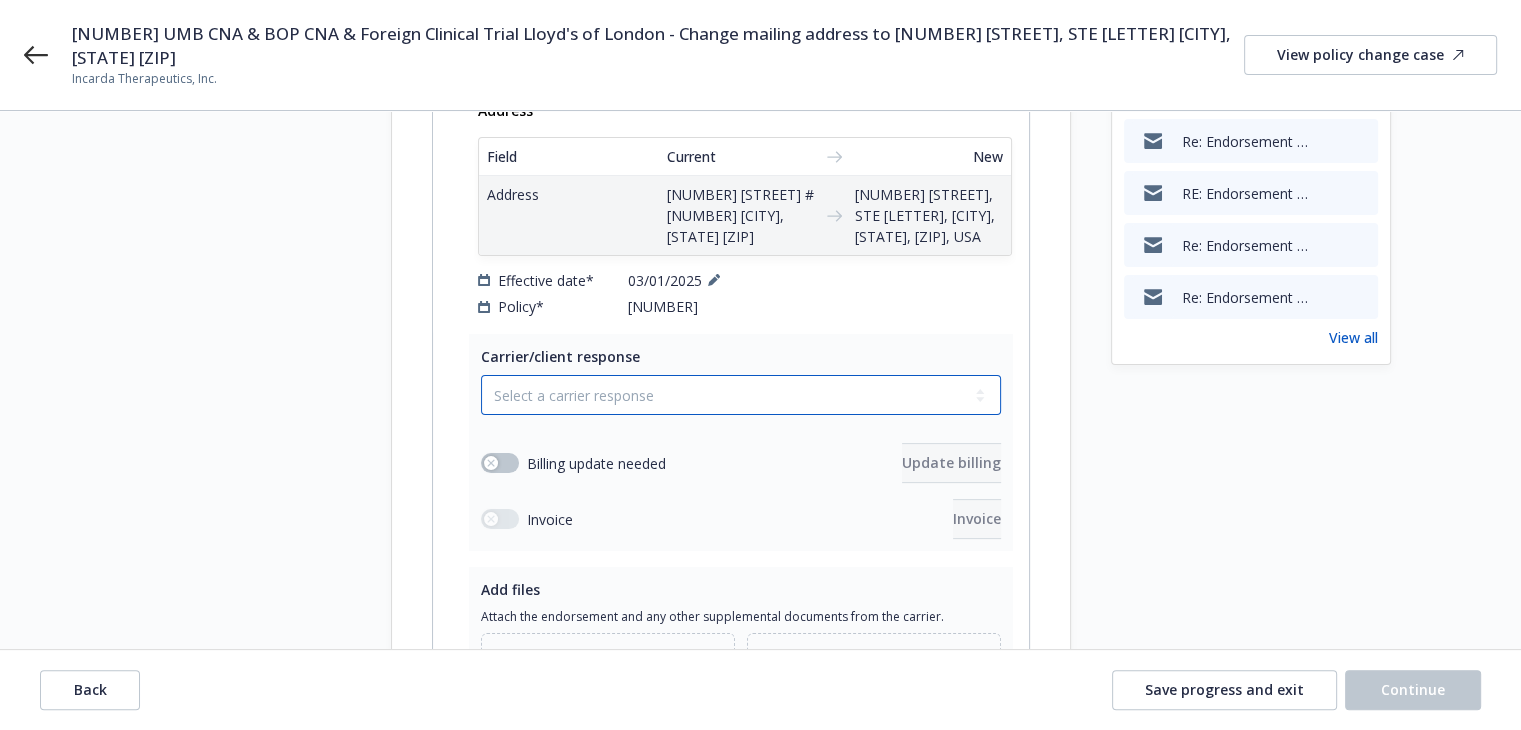 click on "Select a carrier response Accepted Accepted with revision No endorsement needed Declined by carrier Rejected by client" at bounding box center (741, 395) 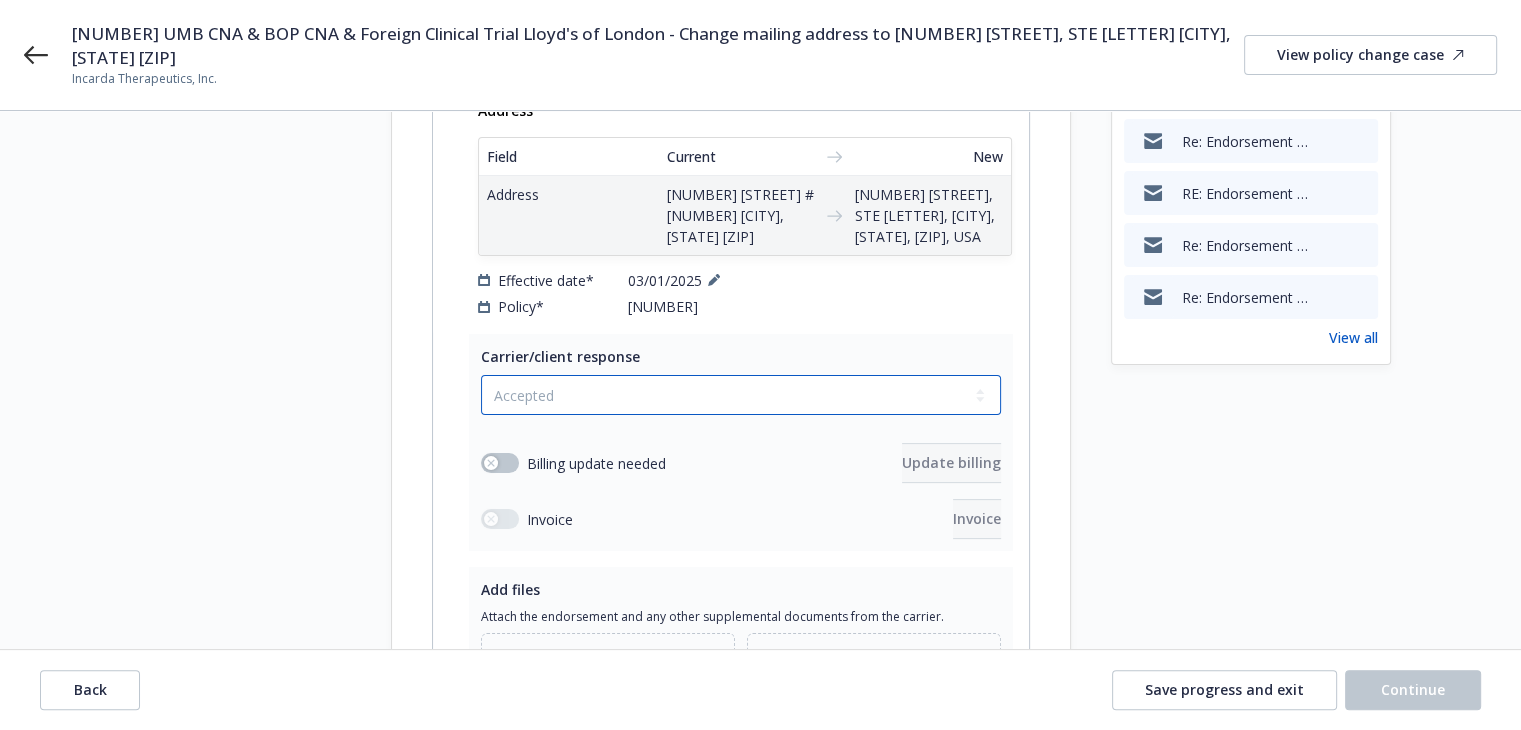 click on "Select a carrier response Accepted Accepted with revision No endorsement needed Declined by carrier Rejected by client" at bounding box center [741, 395] 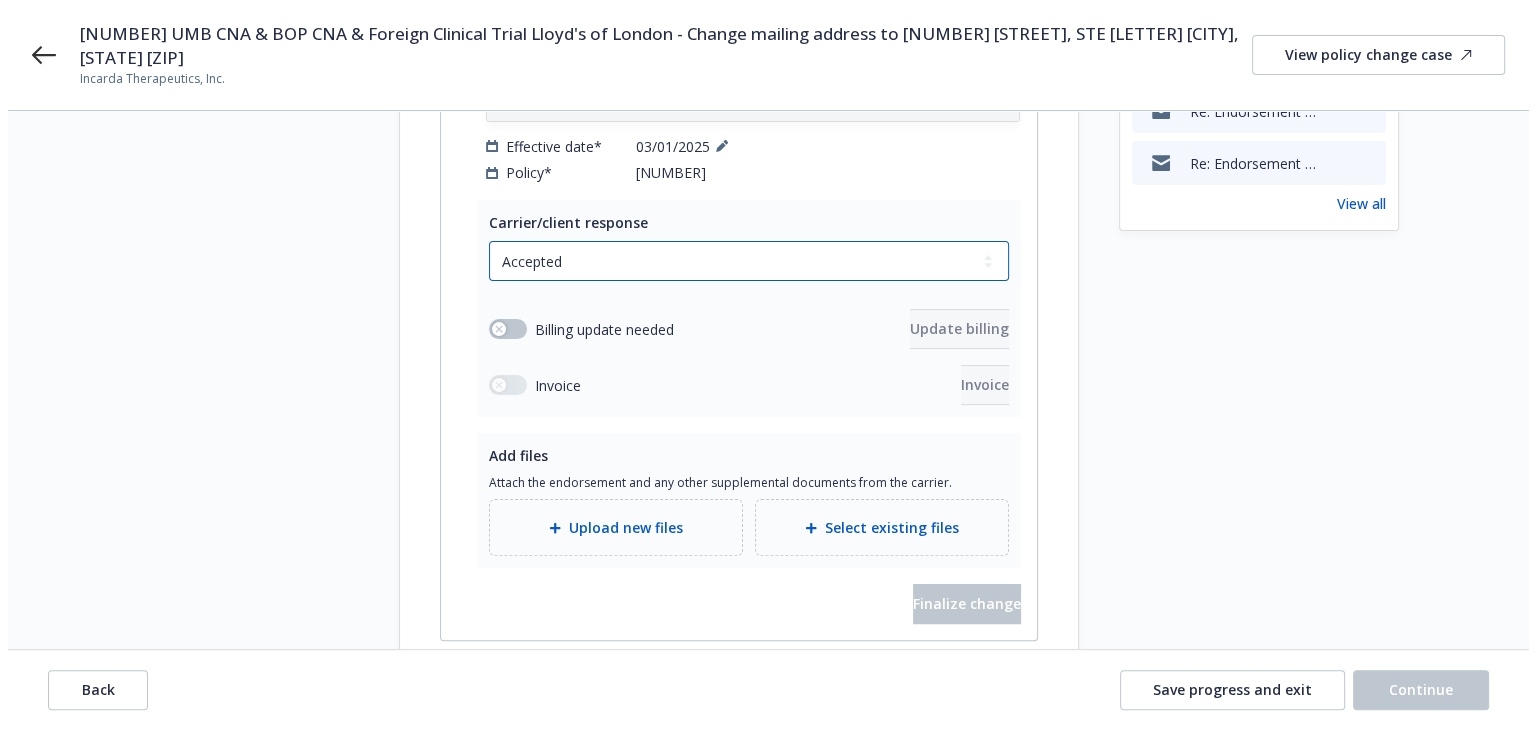 scroll, scrollTop: 600, scrollLeft: 0, axis: vertical 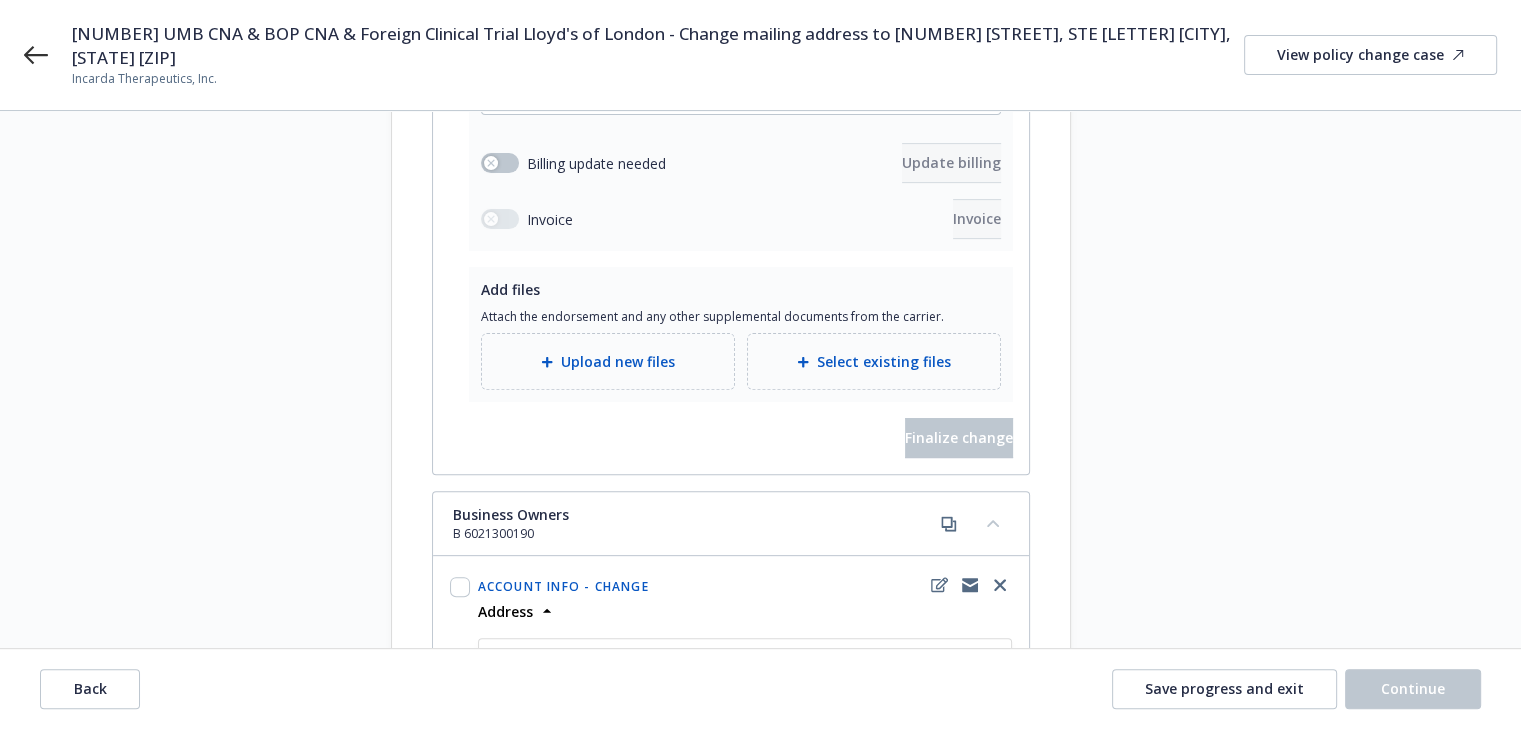 click on "Upload new files" at bounding box center [618, 361] 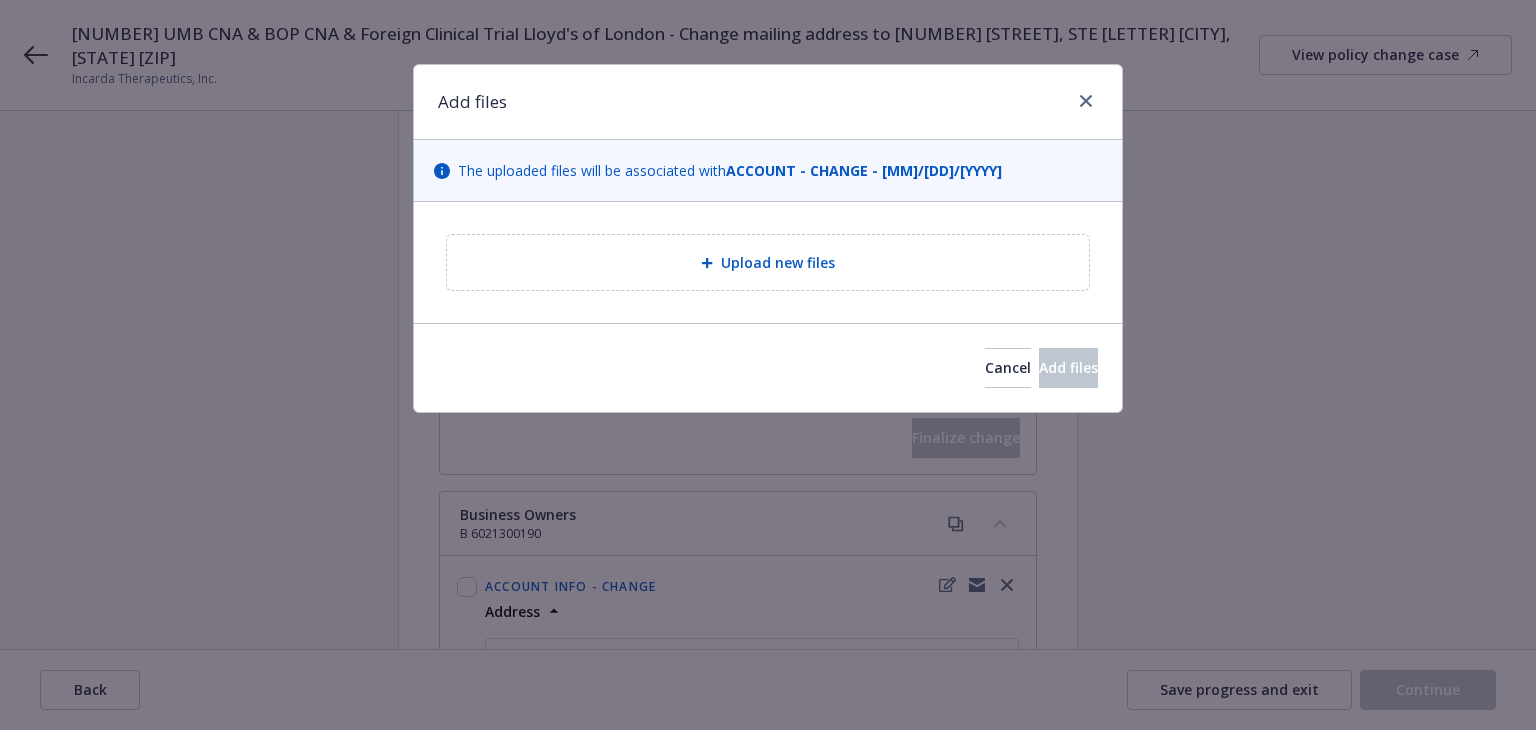 click on "Upload new files" at bounding box center (768, 262) 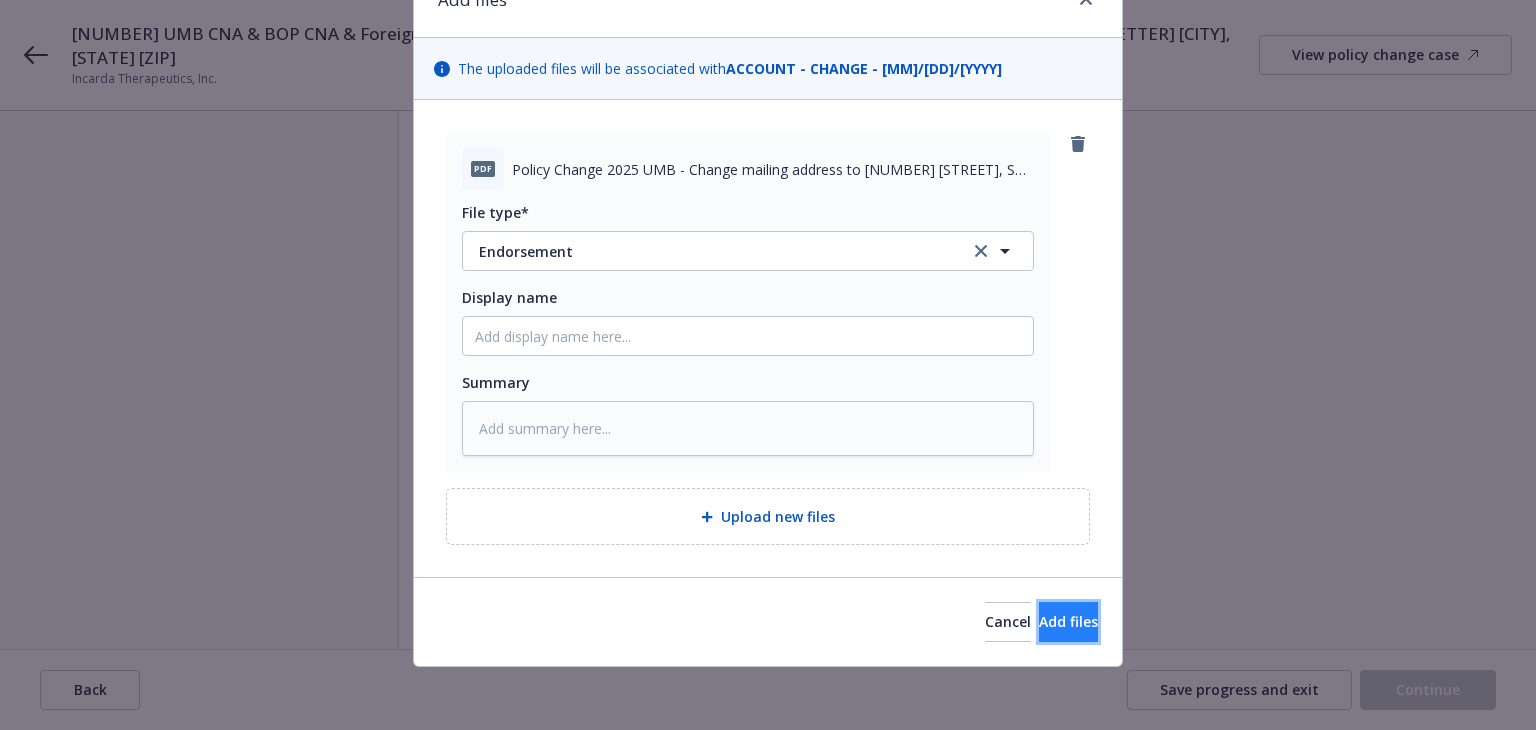 click on "Add files" at bounding box center (1068, 622) 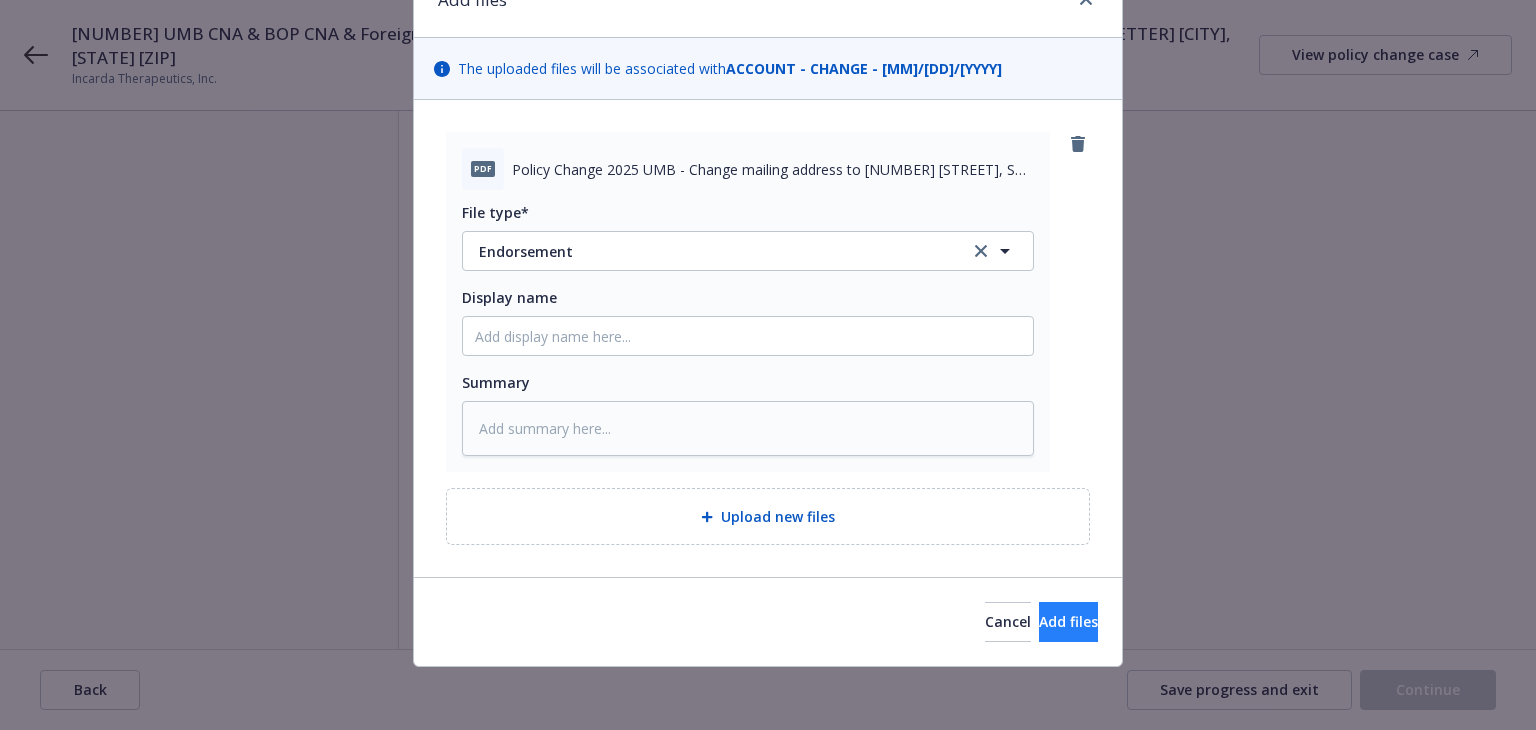 scroll, scrollTop: 29, scrollLeft: 0, axis: vertical 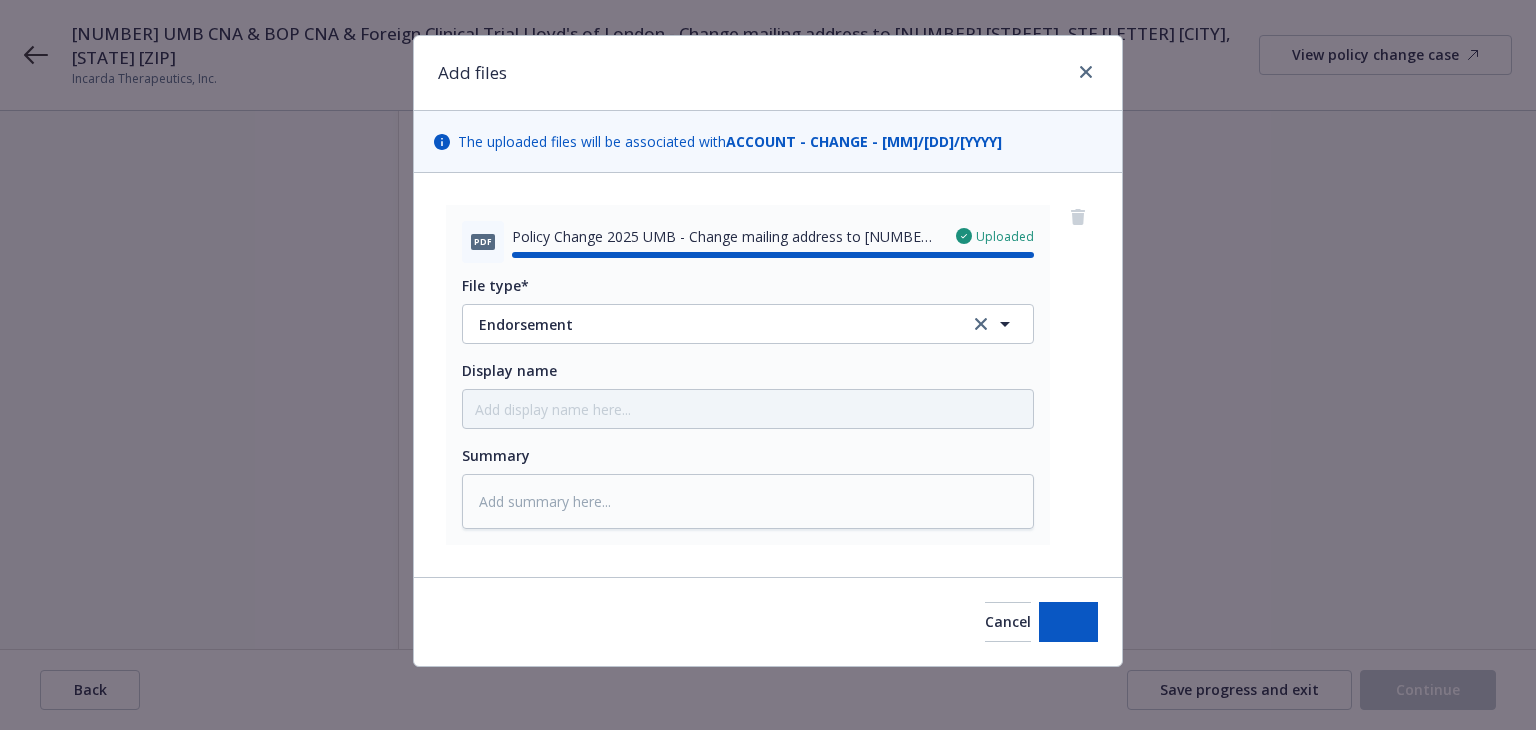 type on "x" 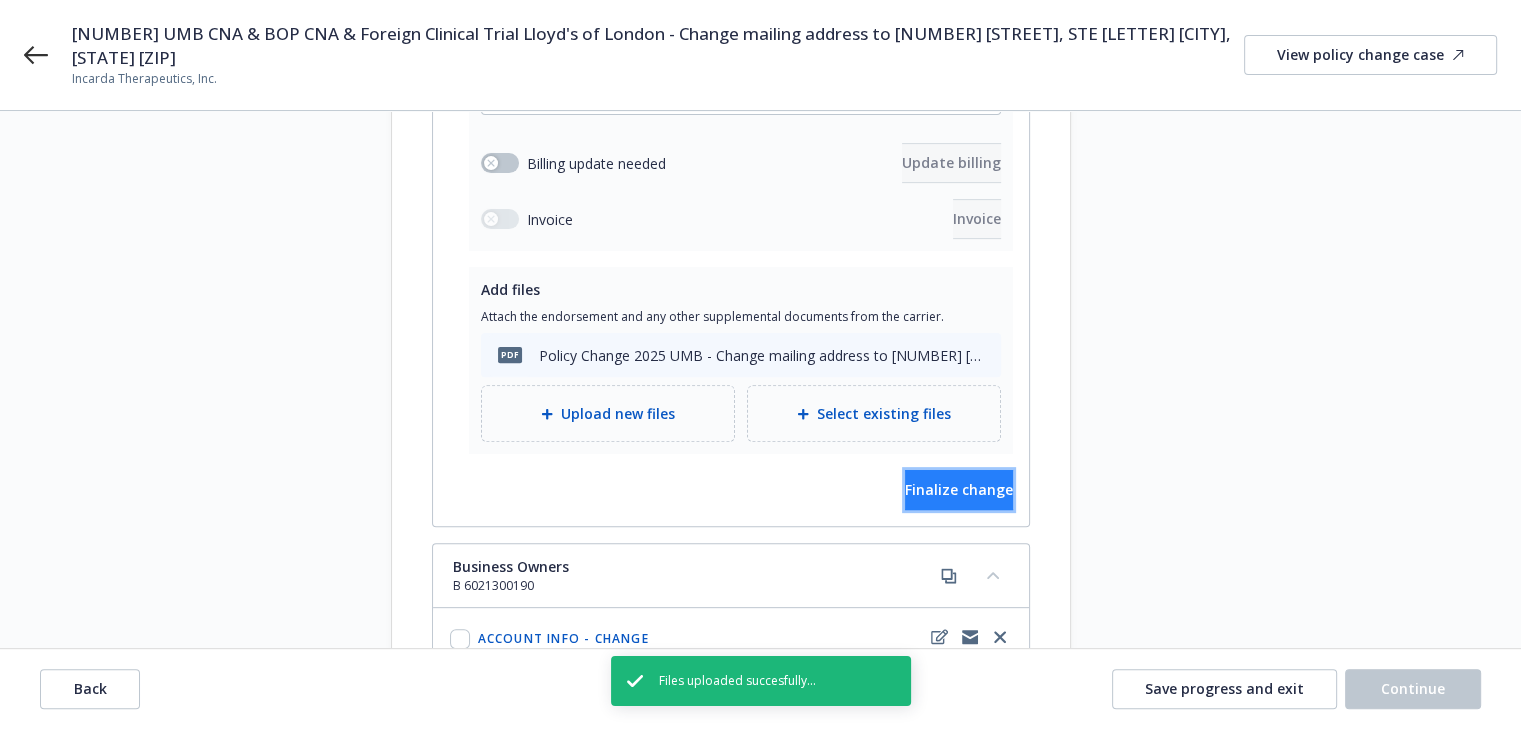 click on "Finalize change" at bounding box center [959, 489] 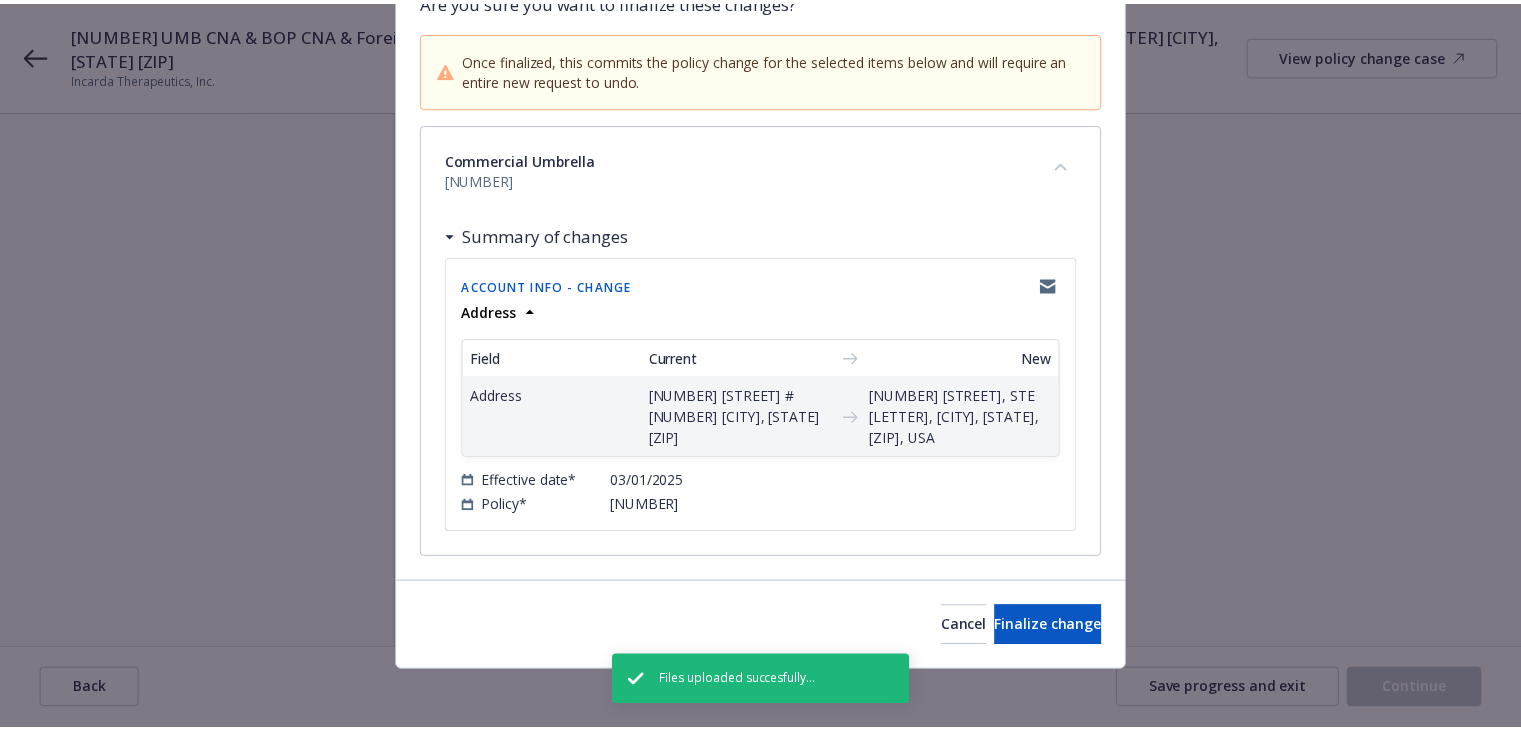 scroll, scrollTop: 179, scrollLeft: 0, axis: vertical 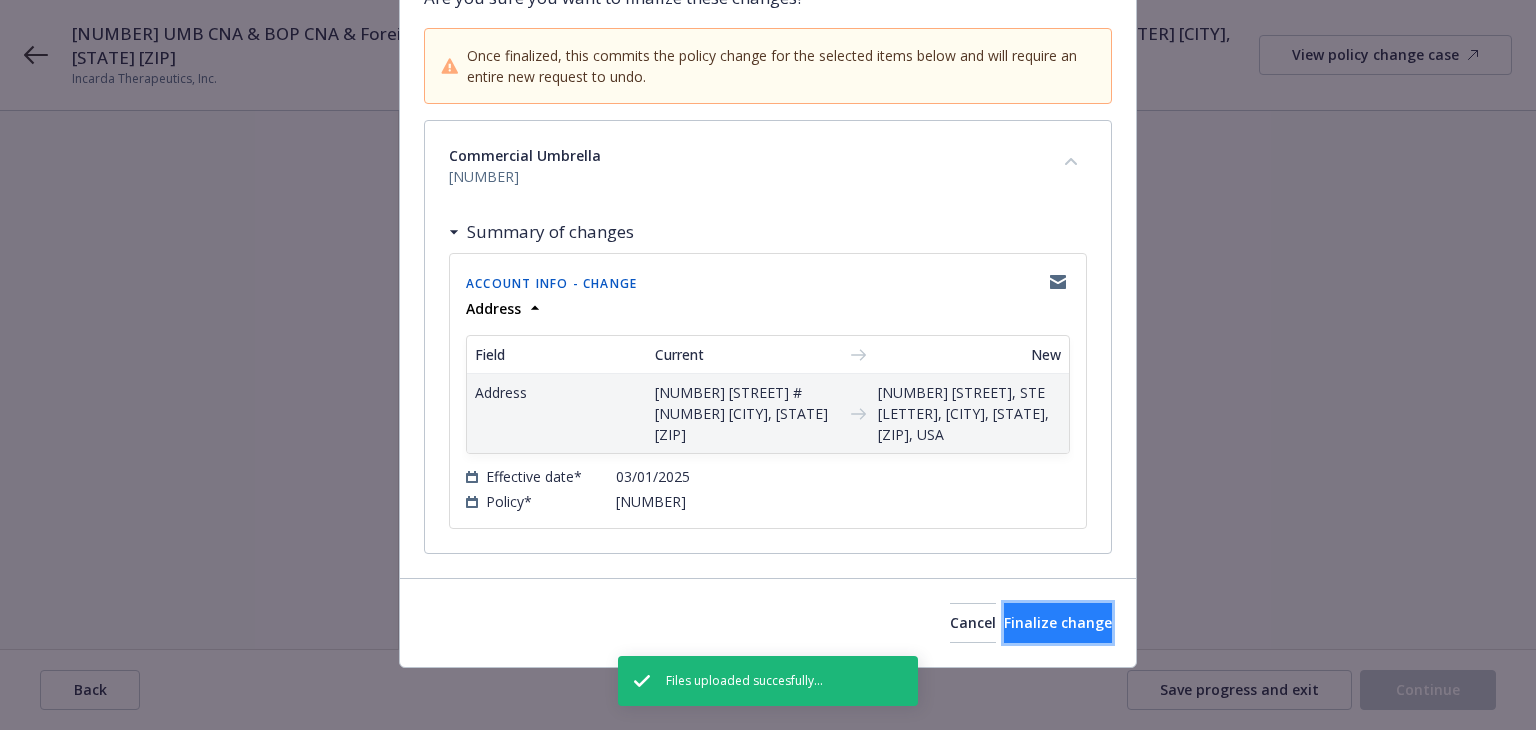 click on "Finalize change" at bounding box center (1058, 623) 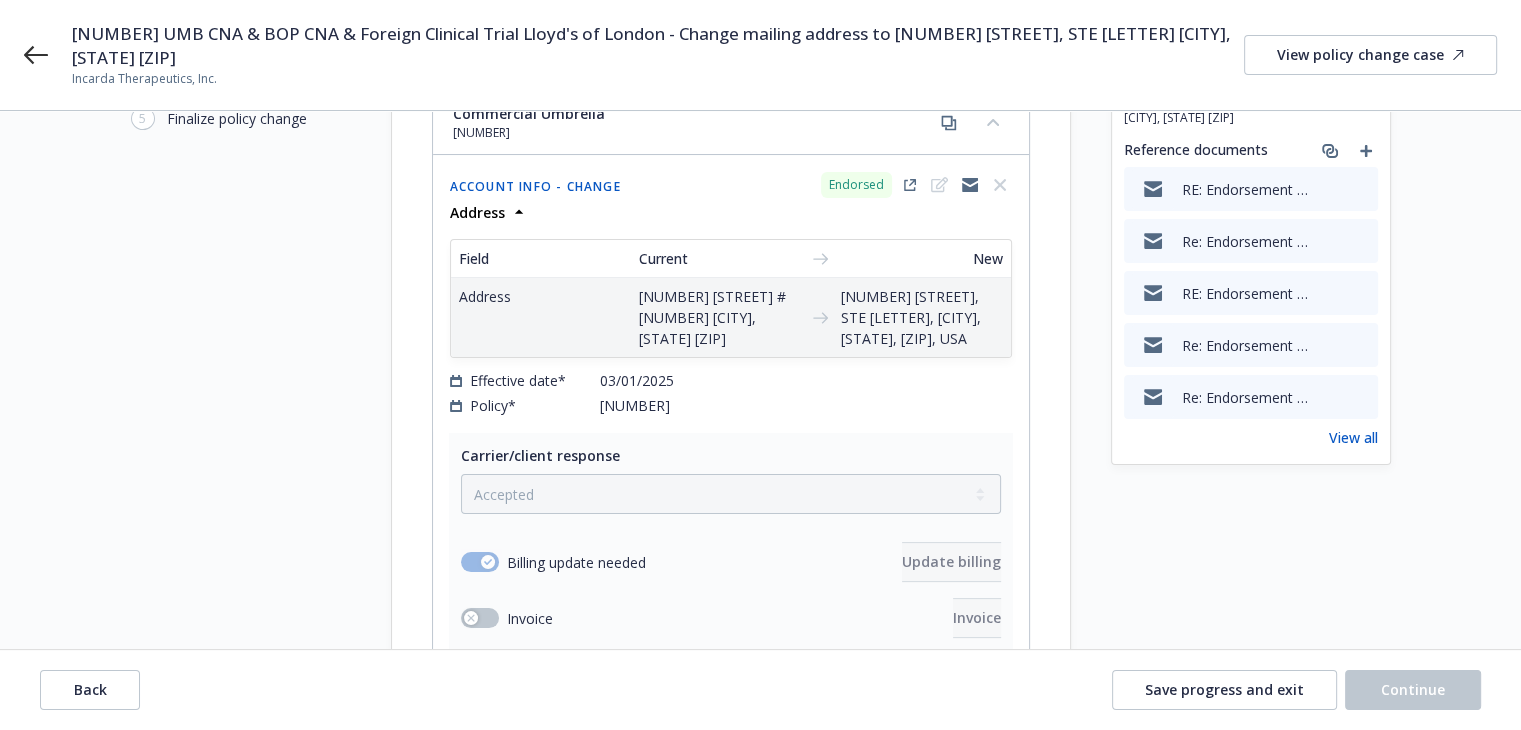 scroll, scrollTop: 500, scrollLeft: 0, axis: vertical 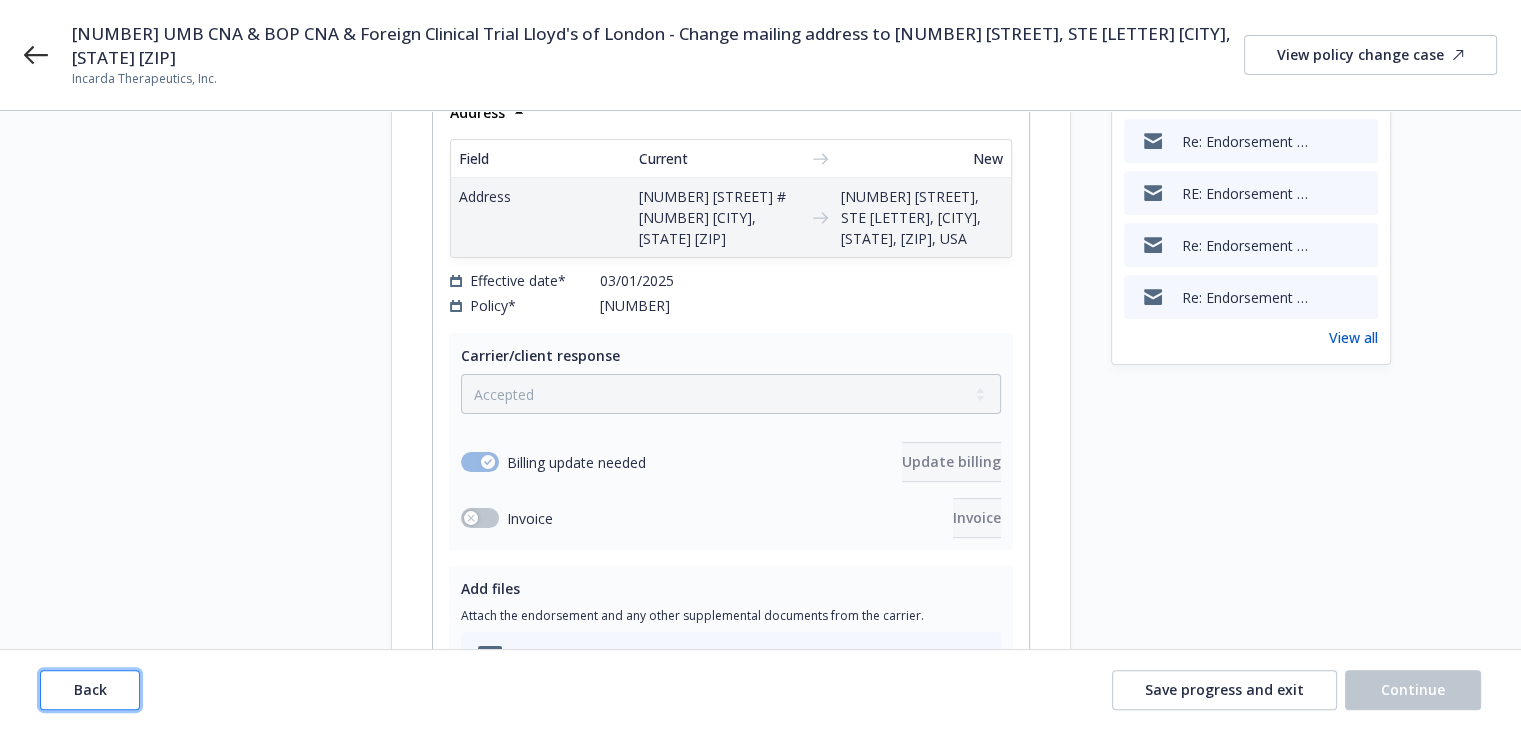 click on "Back" at bounding box center (90, 690) 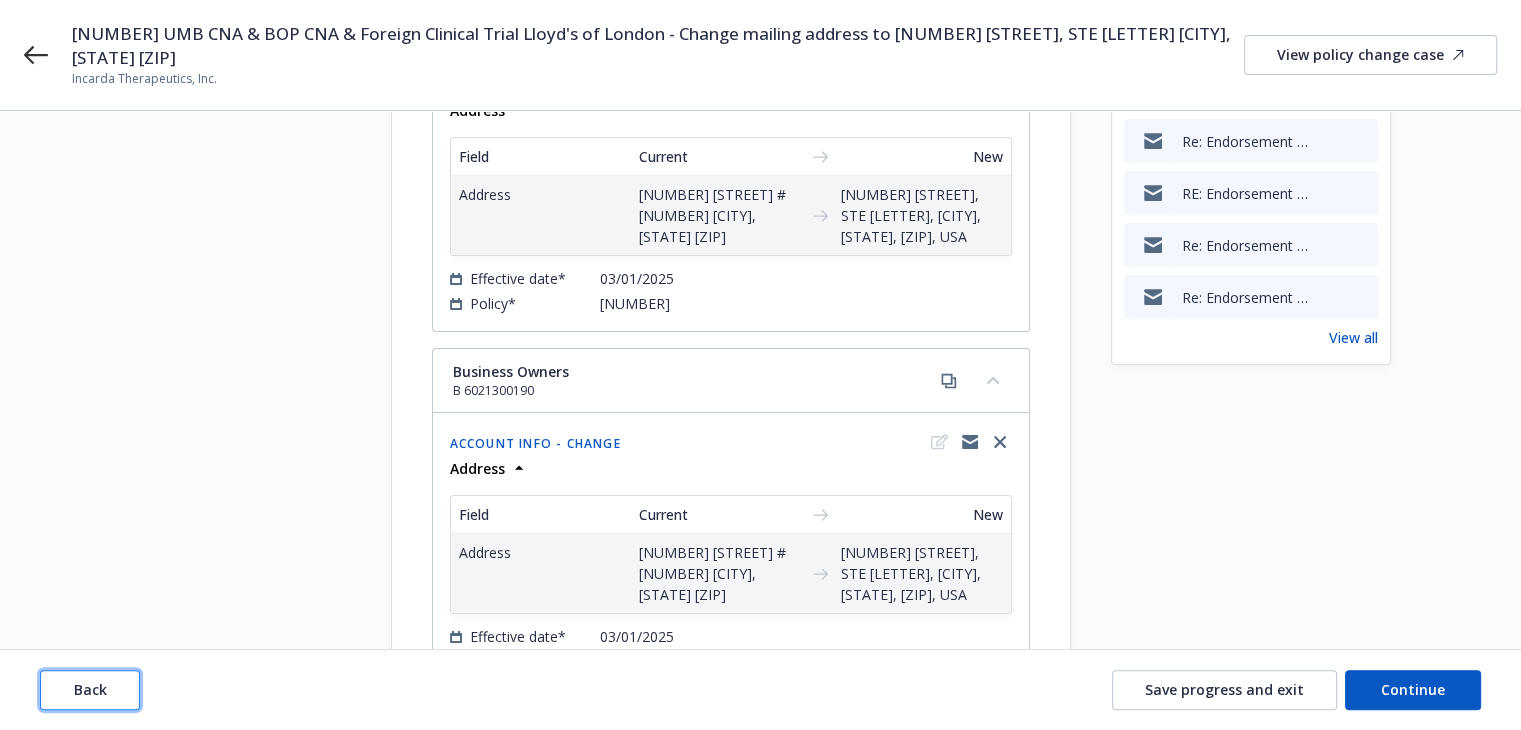 drag, startPoint x: 115, startPoint y: 680, endPoint x: 120, endPoint y: 663, distance: 17.720045 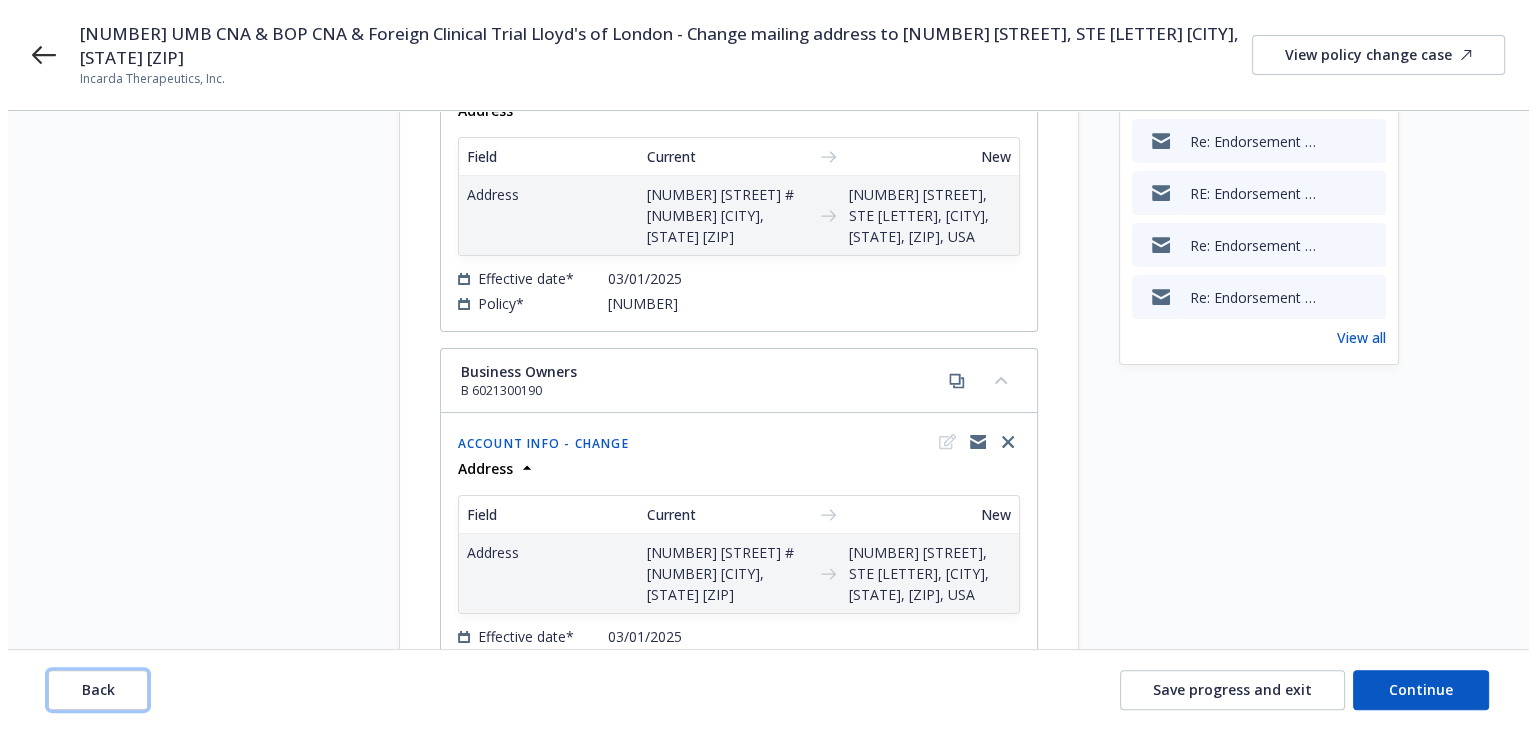 scroll, scrollTop: 68, scrollLeft: 0, axis: vertical 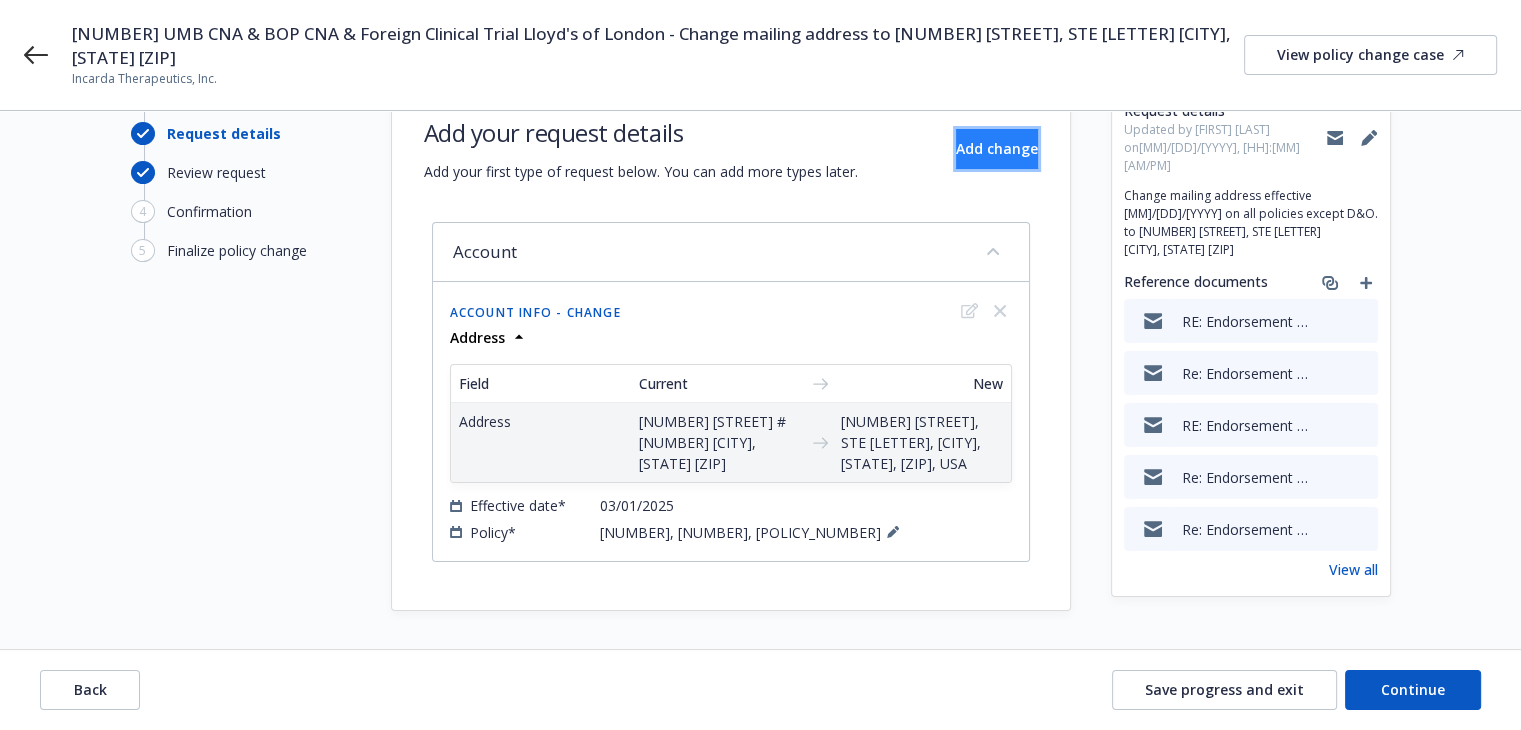 click on "Add change" at bounding box center (997, 148) 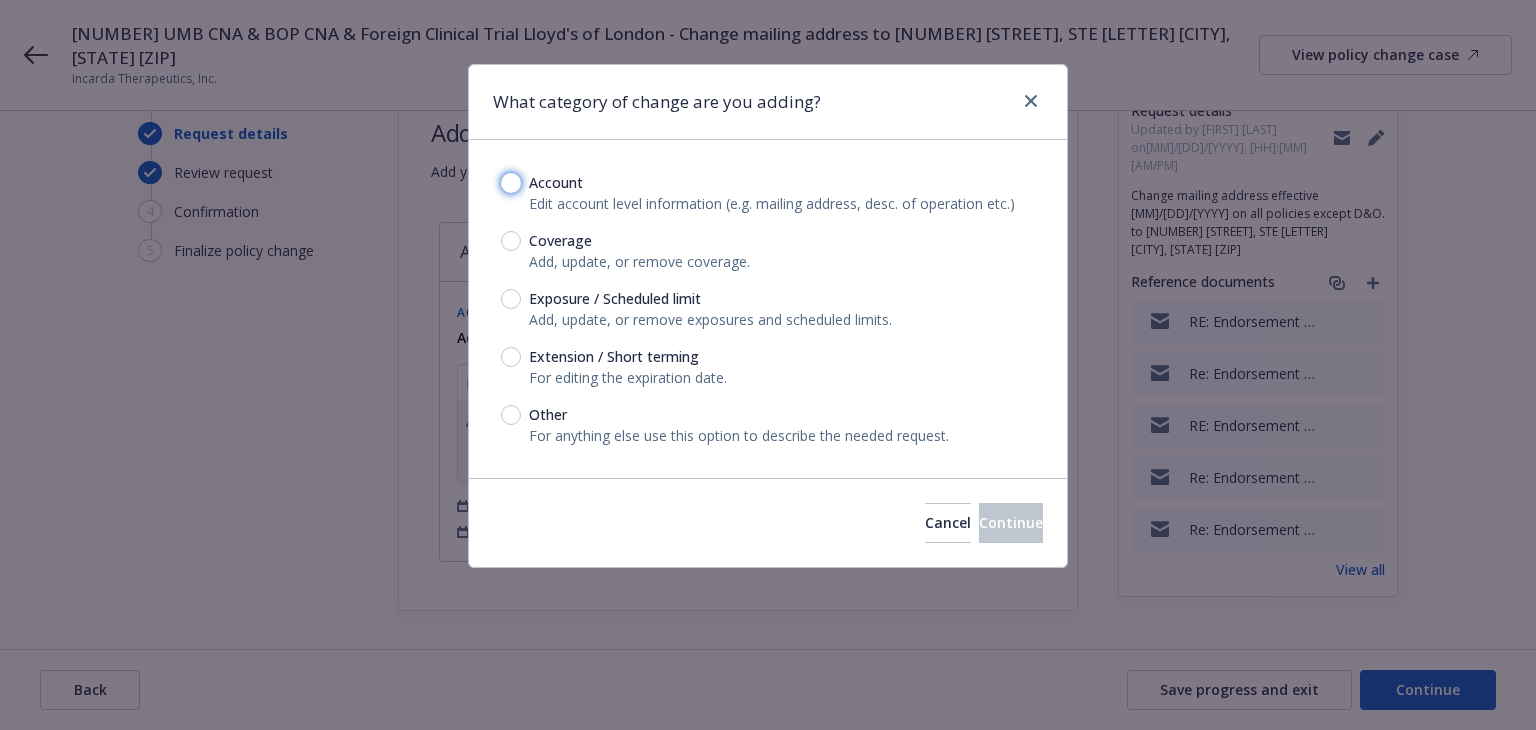 click on "Account" at bounding box center [511, 183] 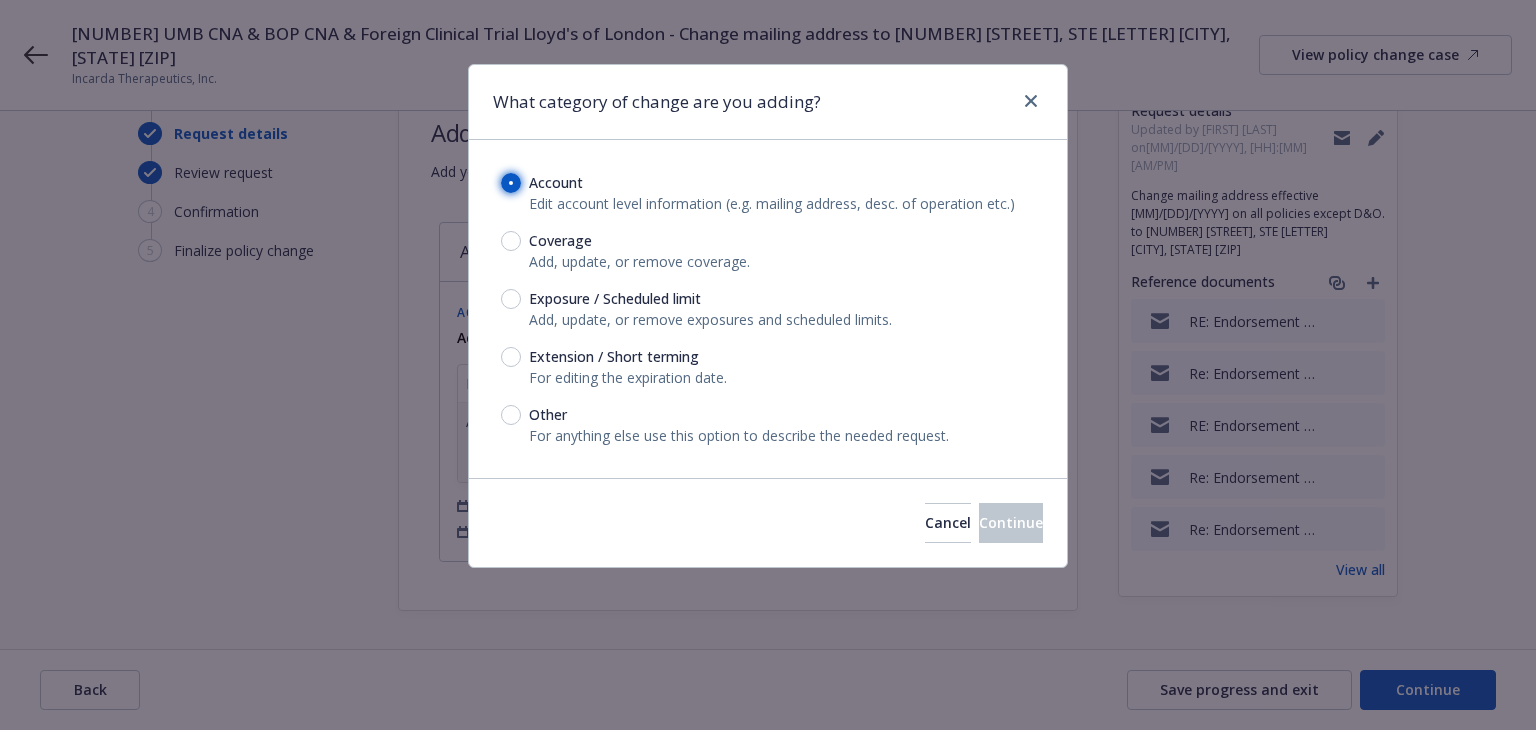 radio on "true" 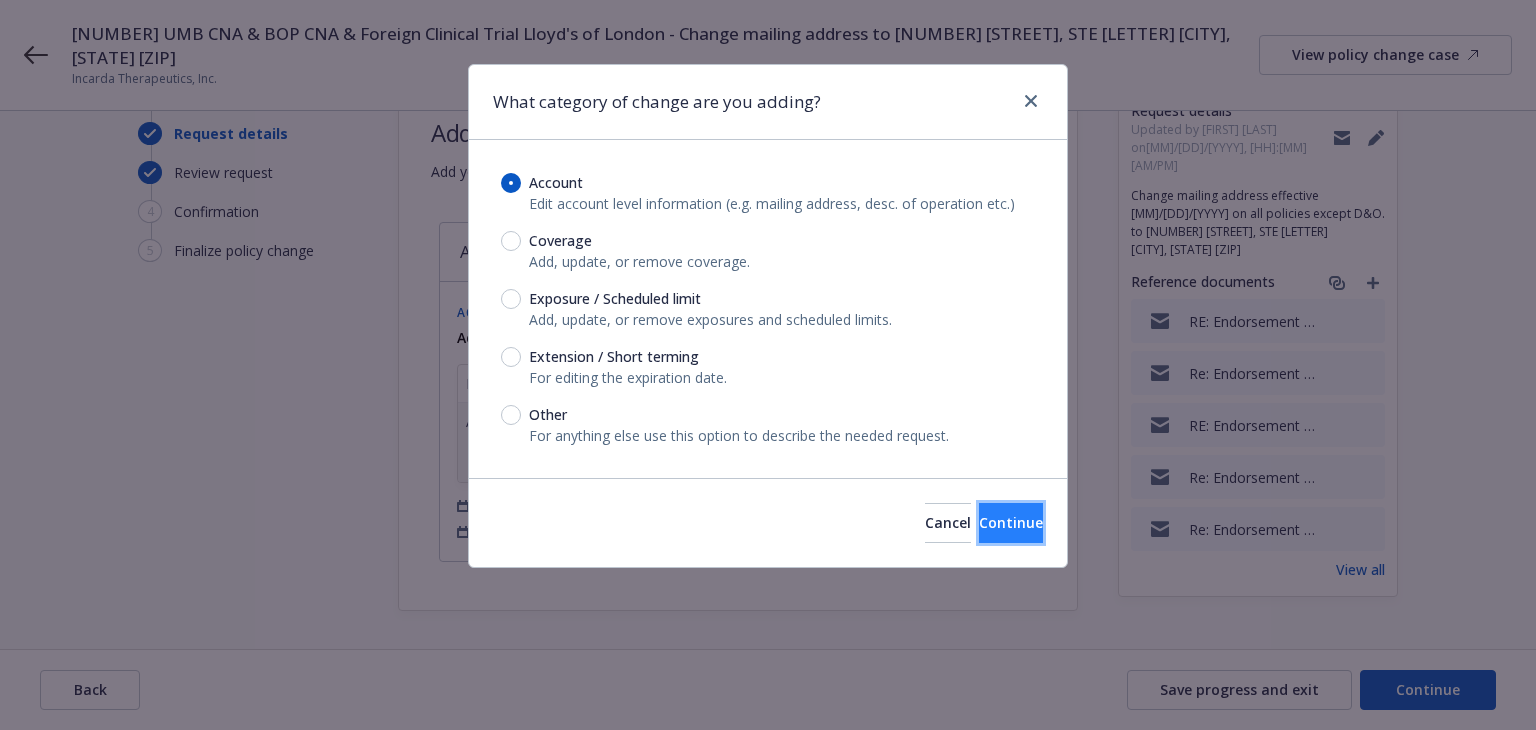 click on "Continue" at bounding box center [1011, 523] 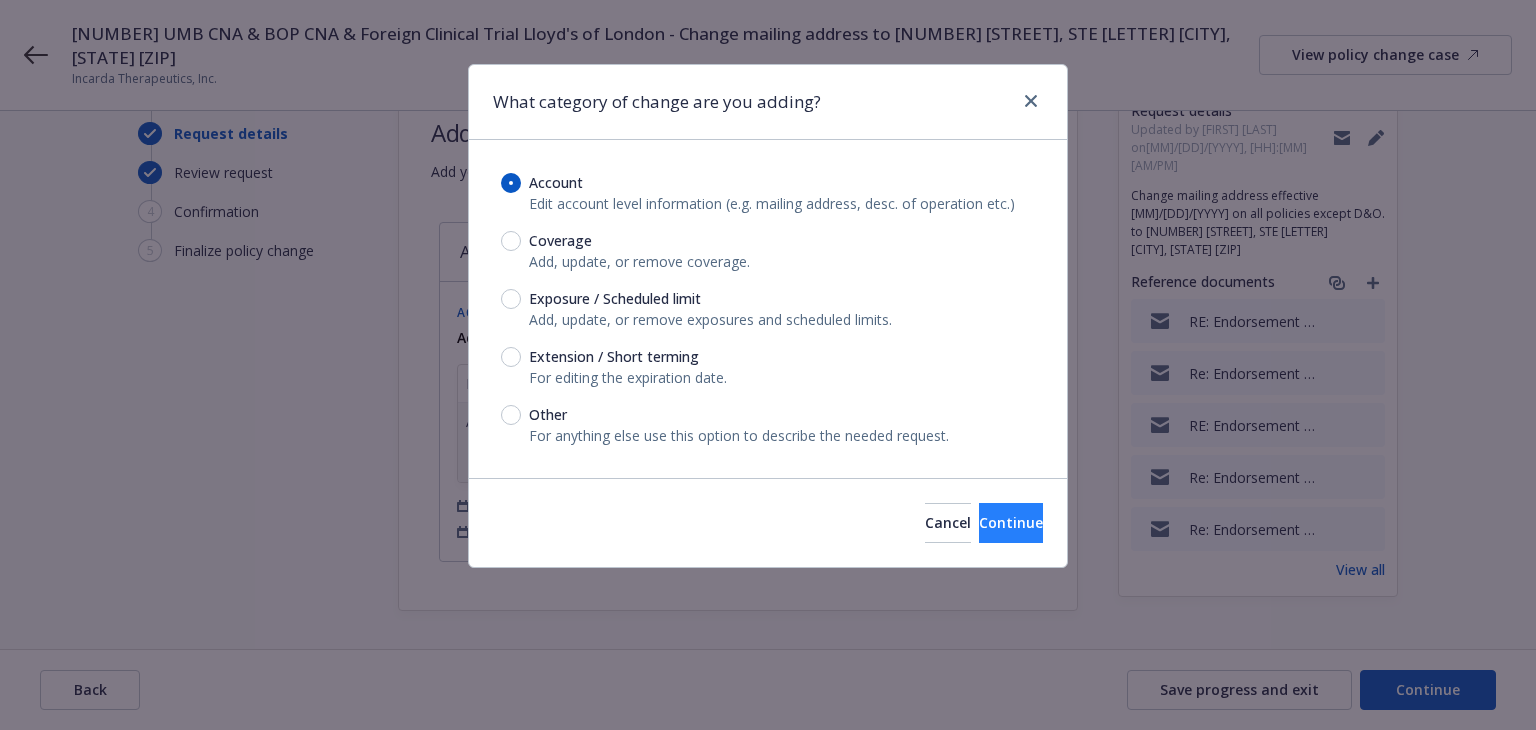 select on "US" 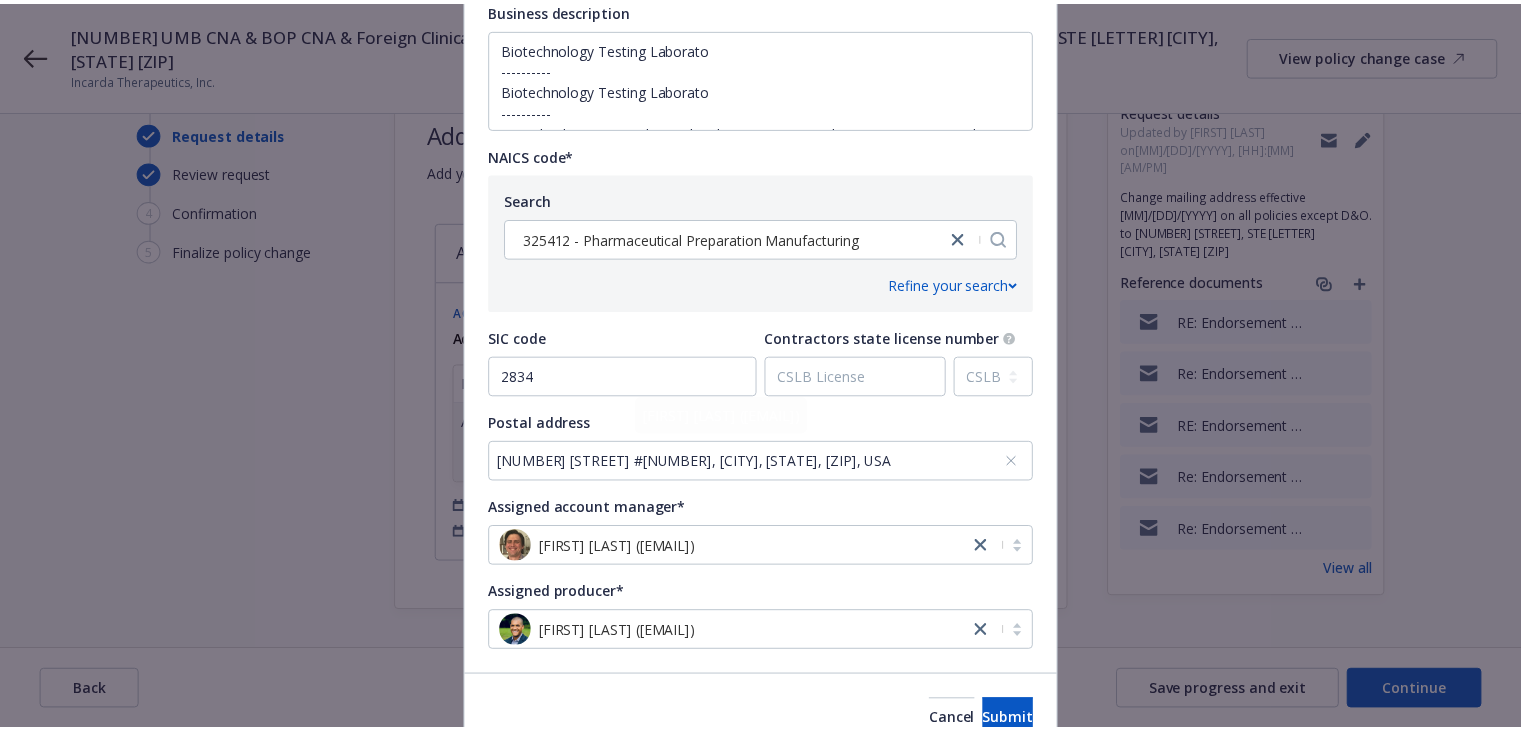 scroll, scrollTop: 900, scrollLeft: 0, axis: vertical 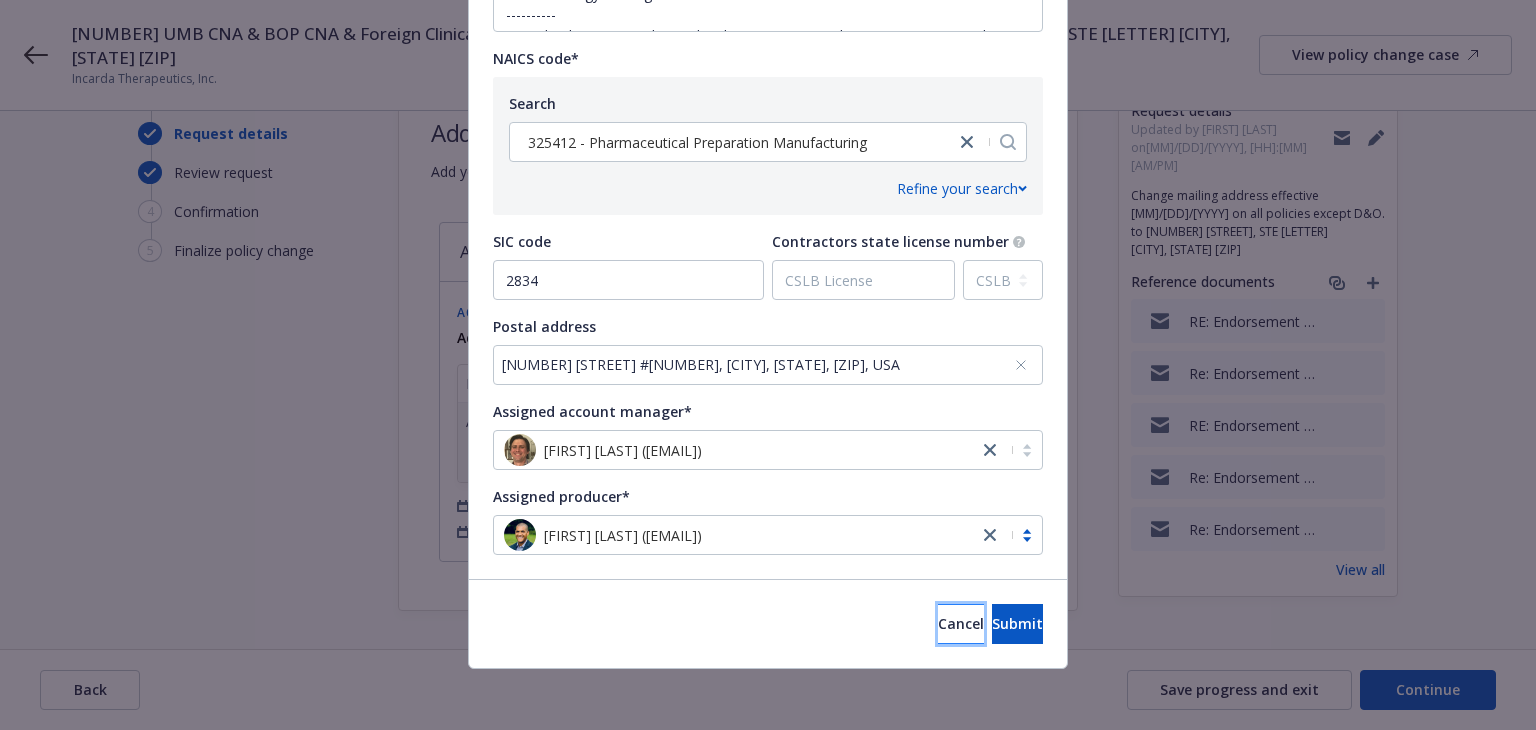 click on "Cancel" at bounding box center (961, 624) 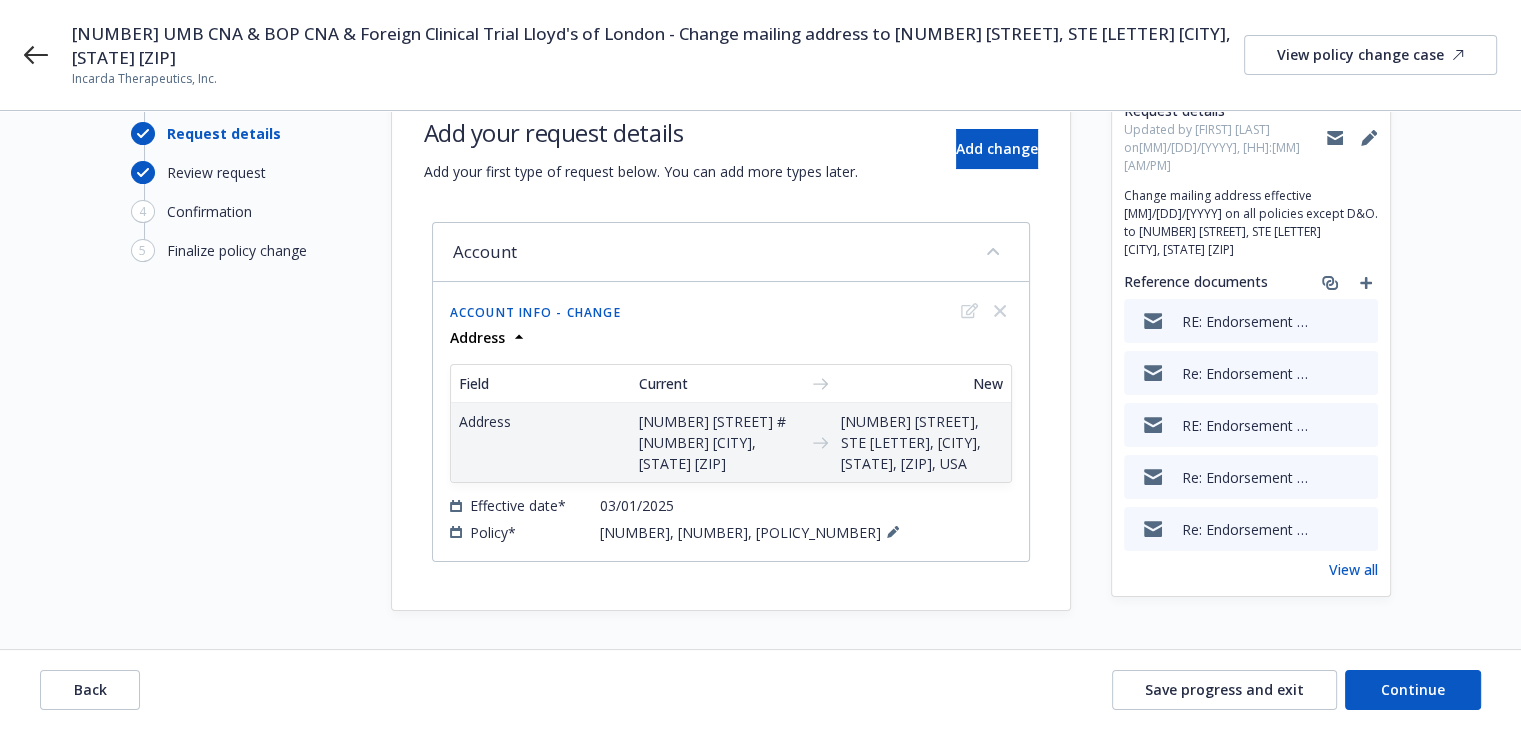 click on "Start request Request details Review request 4 Confirmation   5 Finalize policy change" at bounding box center (241, 347) 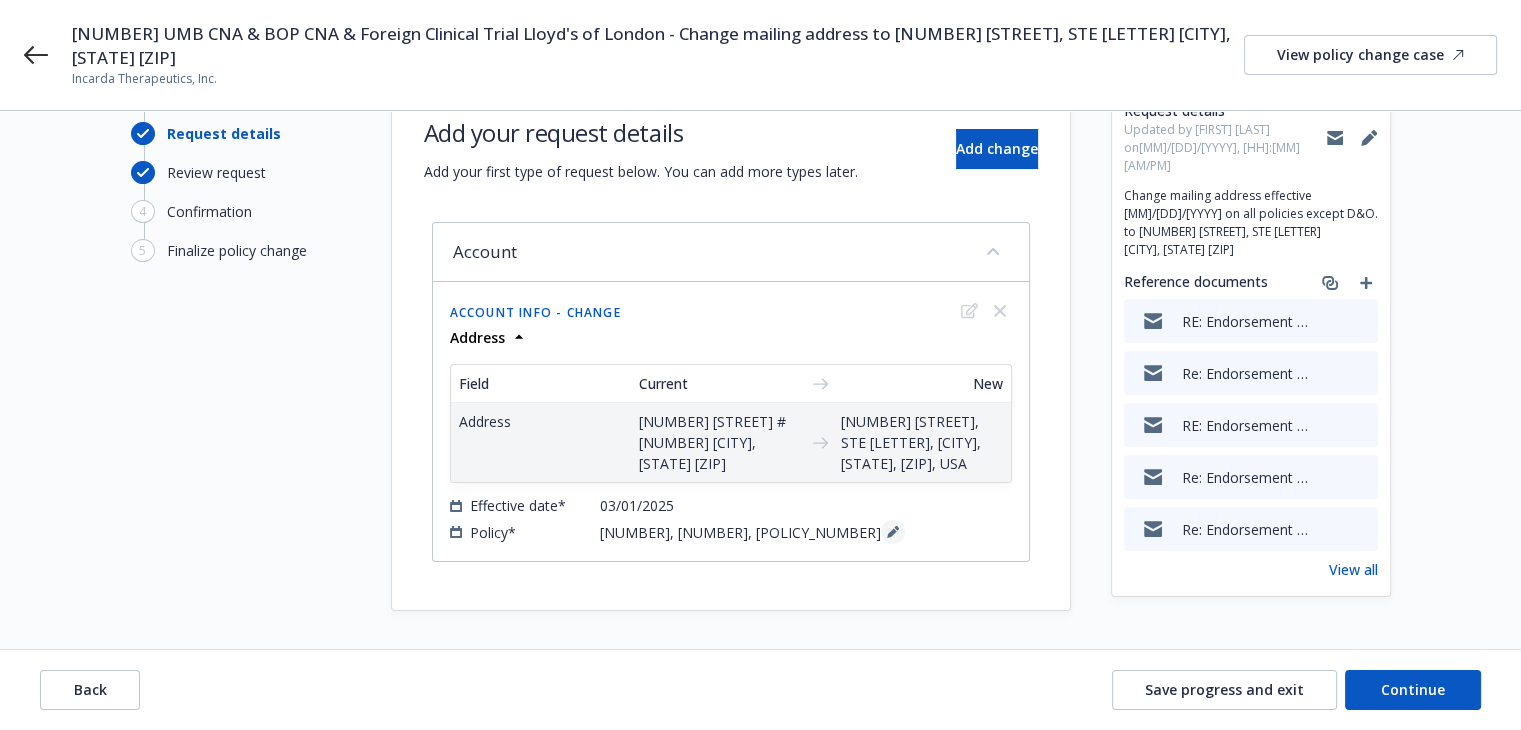 click 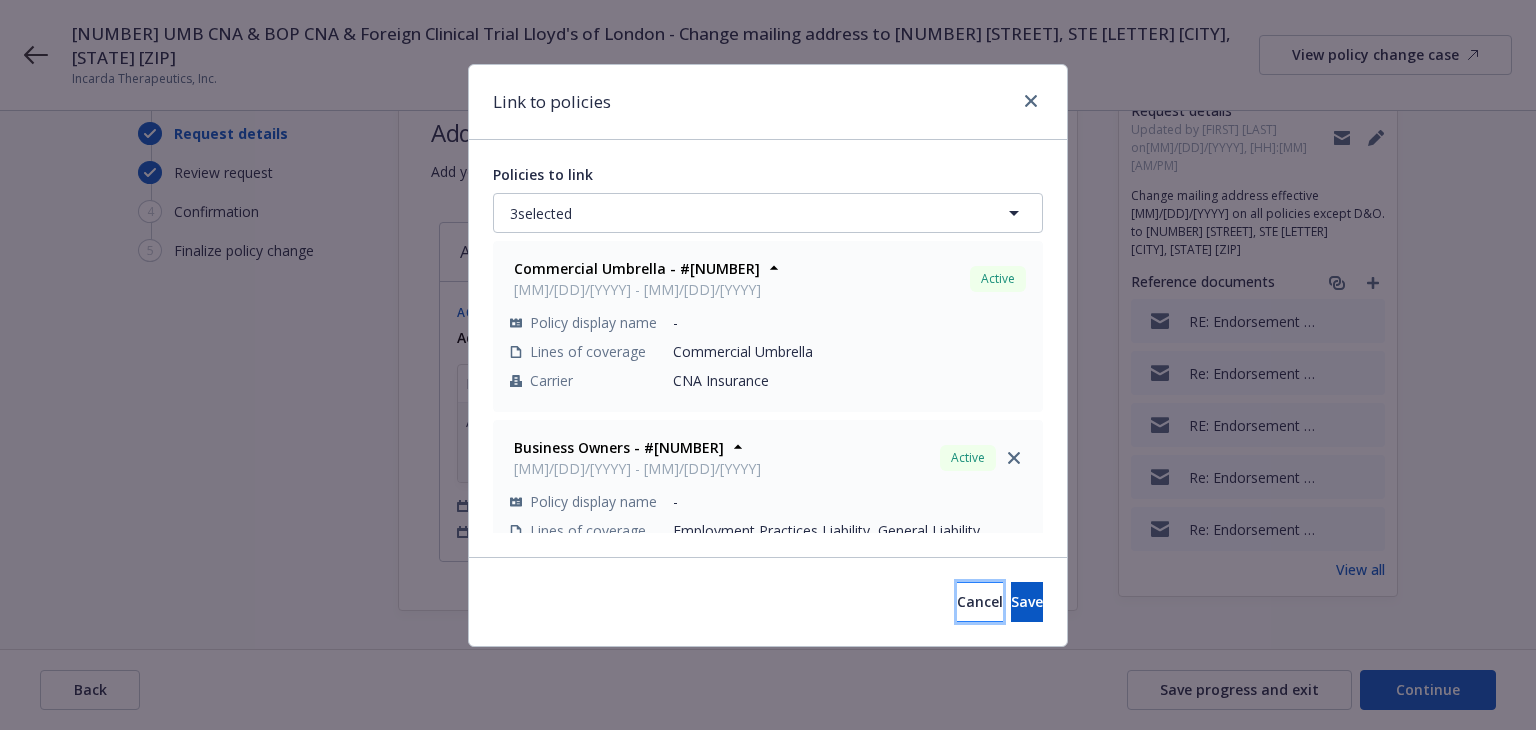 click on "Cancel" at bounding box center (980, 602) 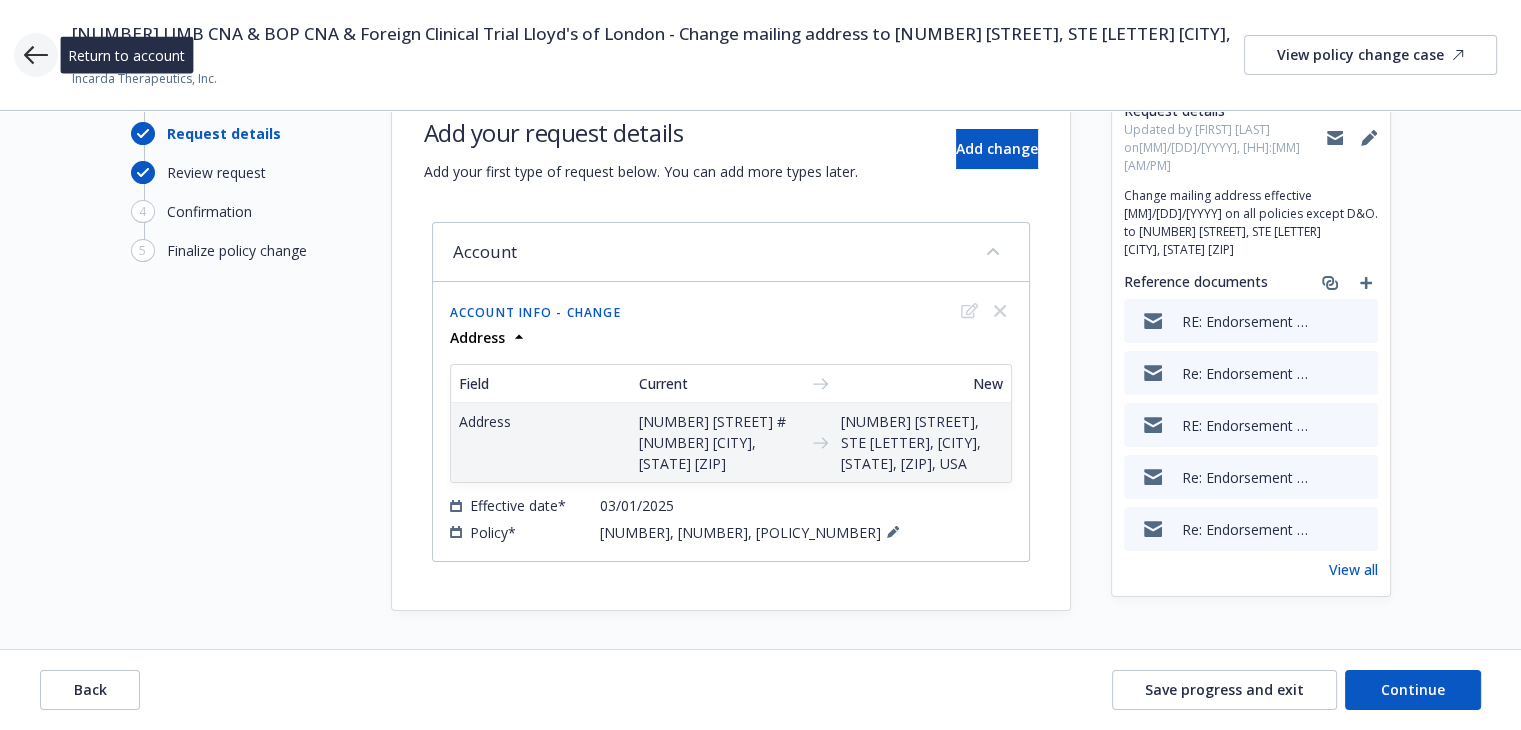 click 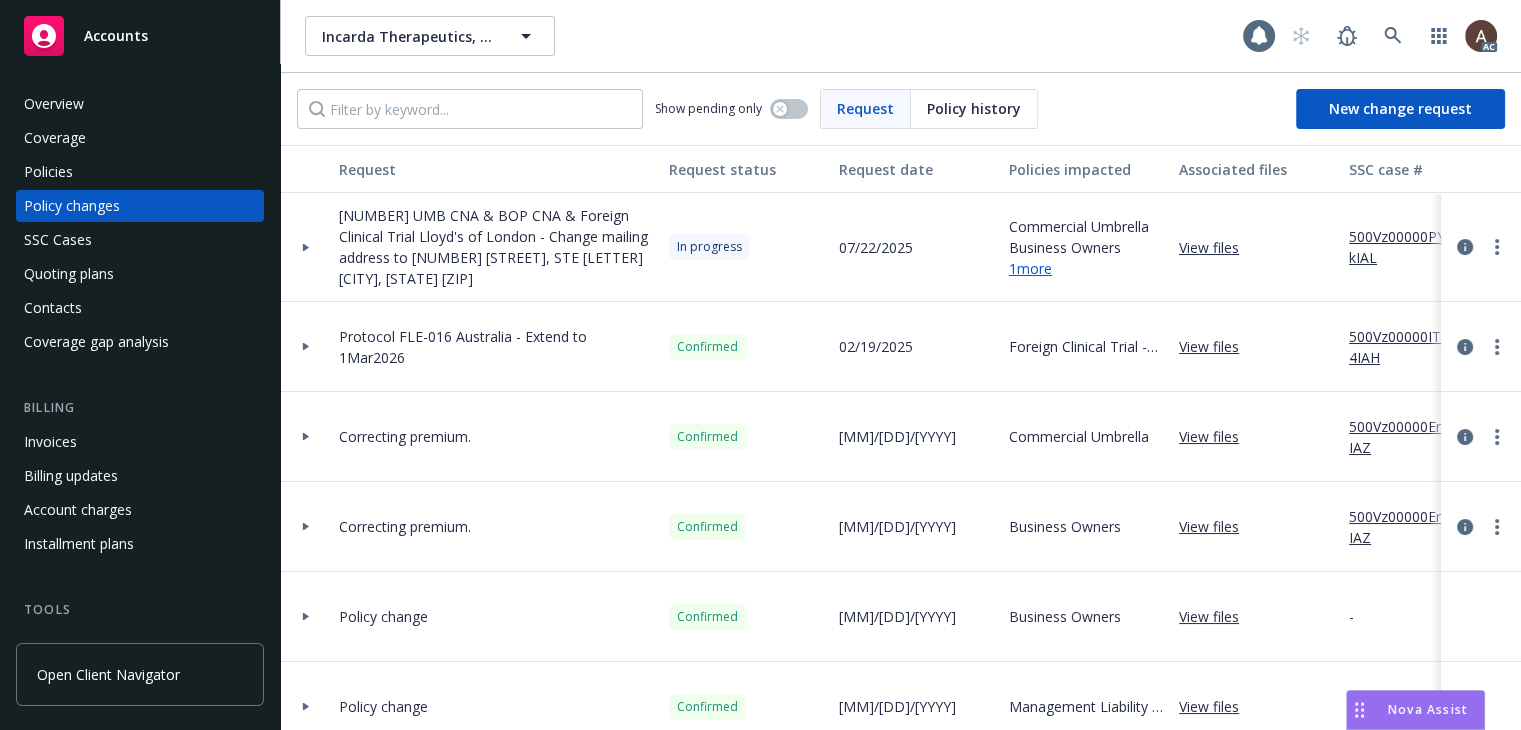scroll, scrollTop: 0, scrollLeft: 0, axis: both 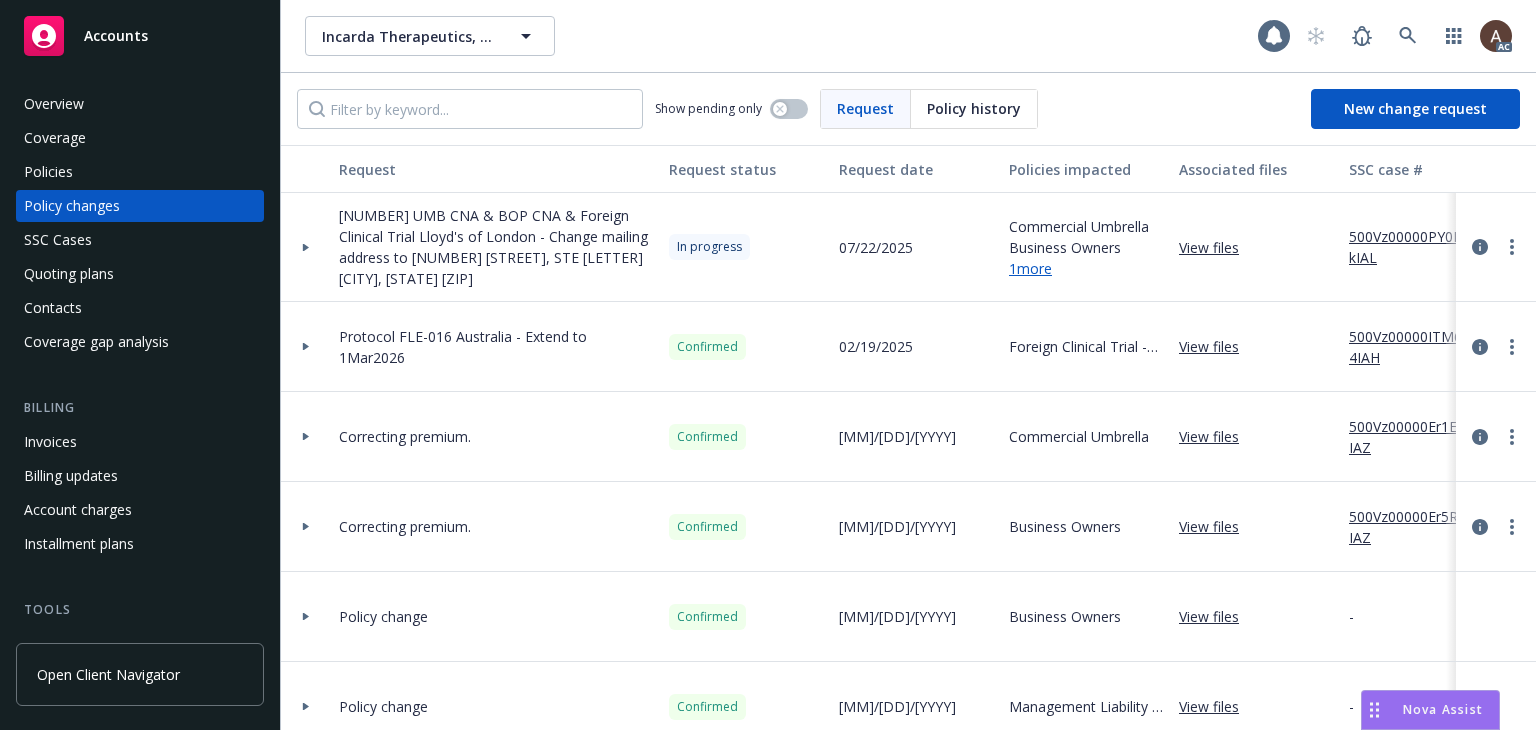 click 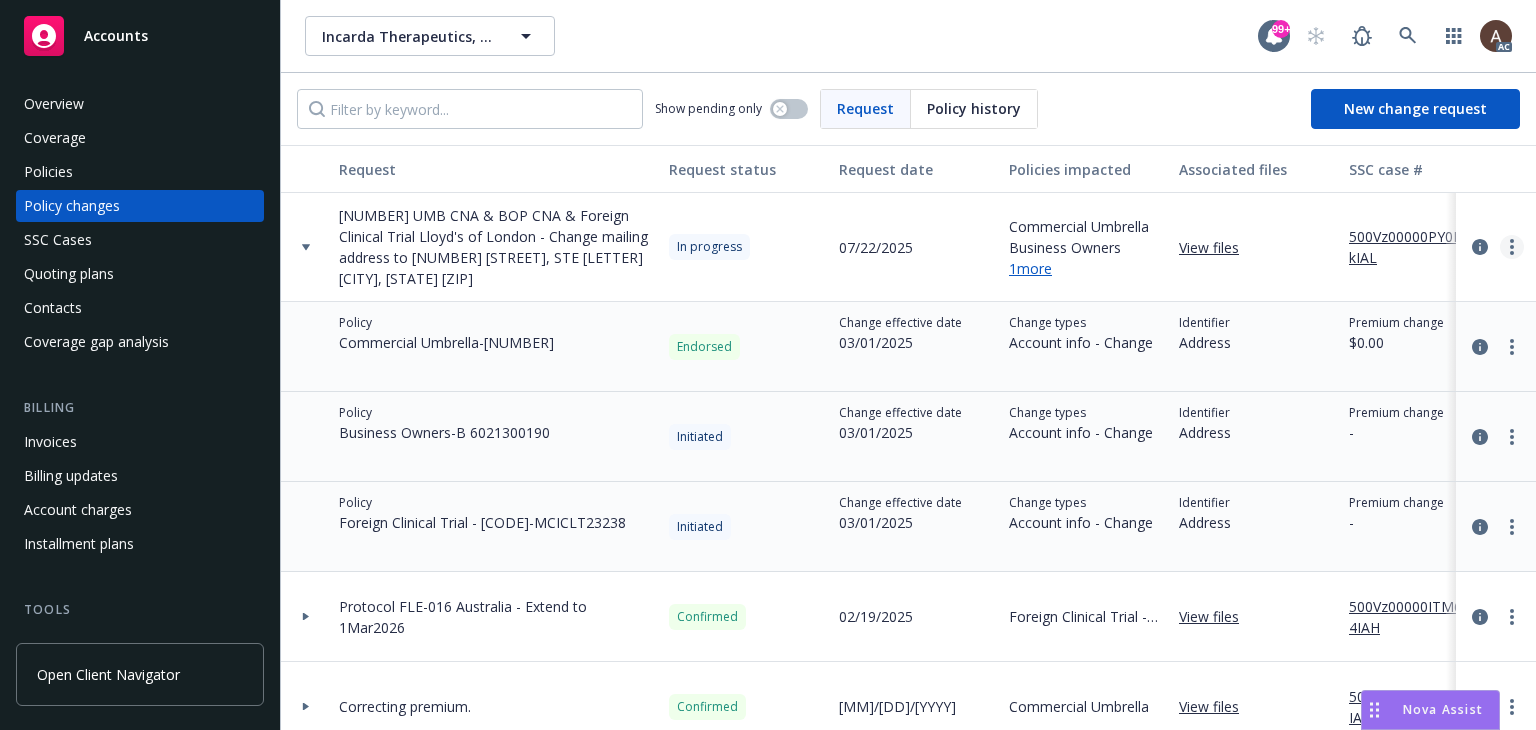 click 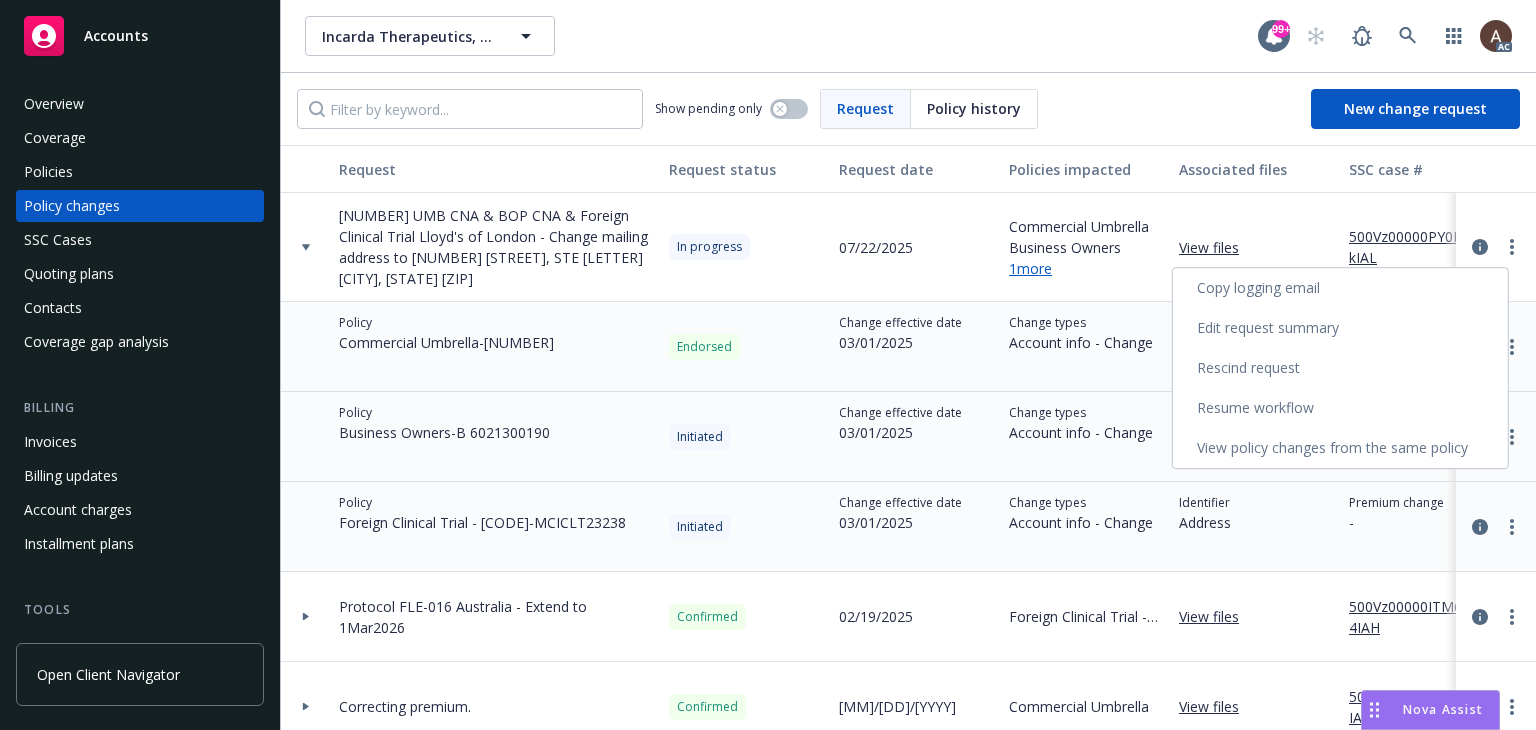 click on "Resume workflow" at bounding box center [1340, 408] 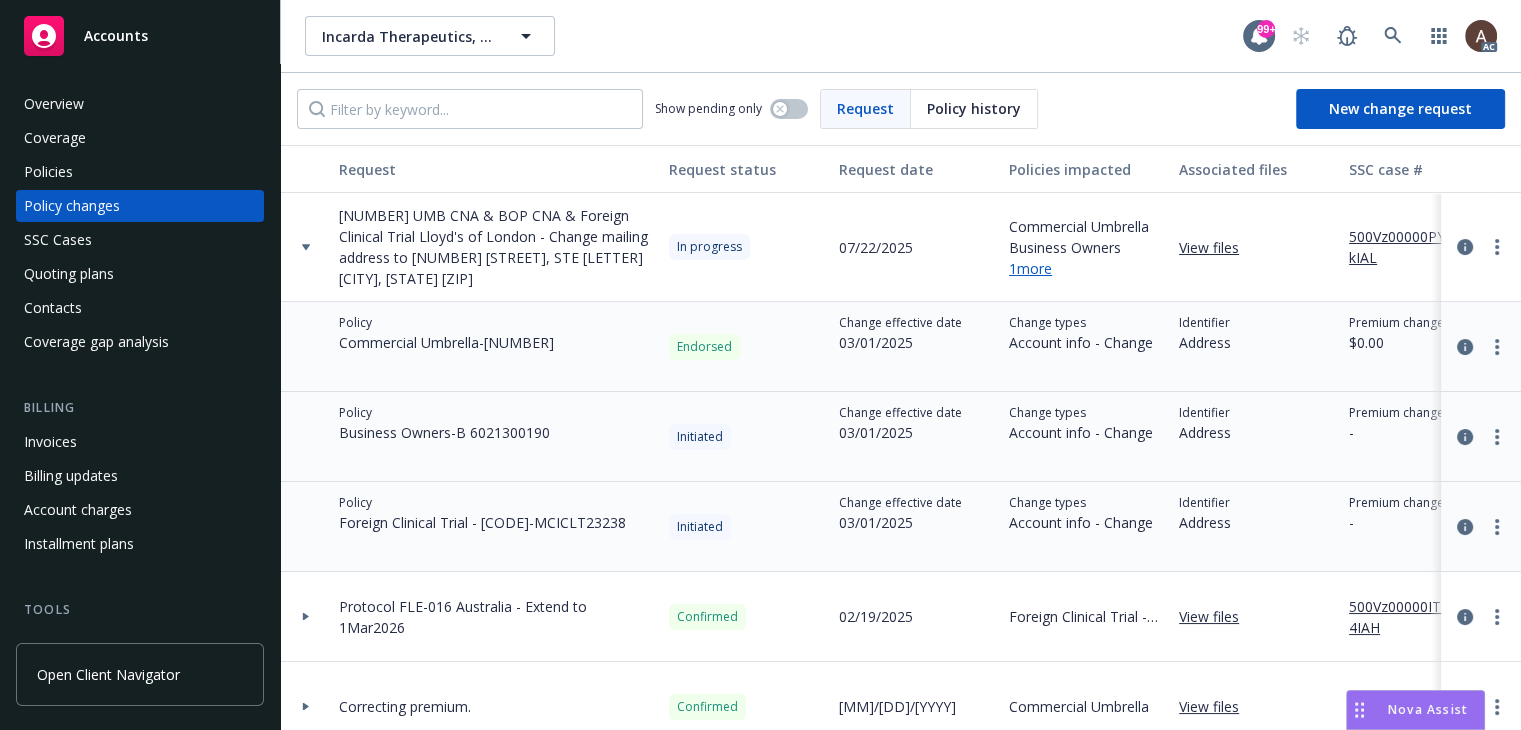 select on "ACCEPTED" 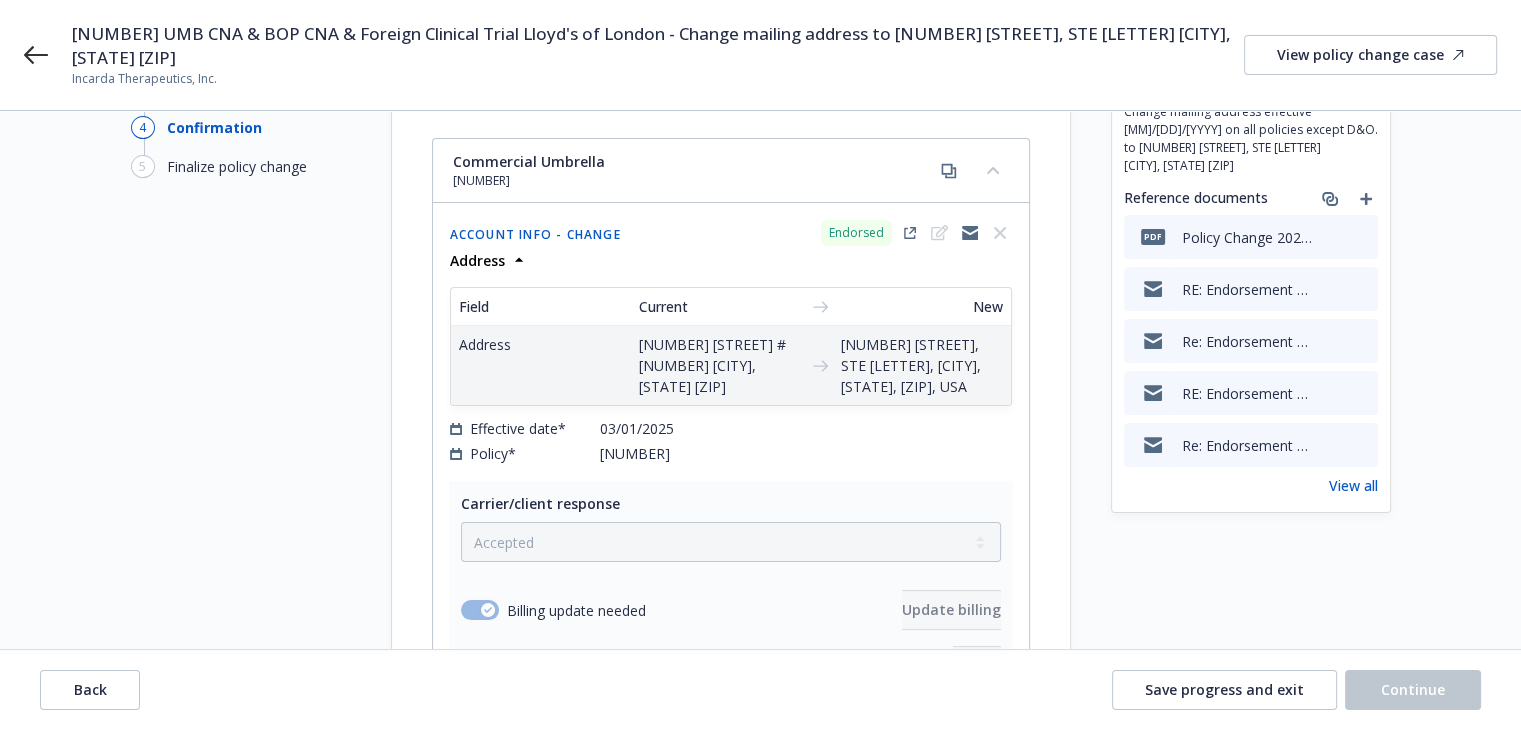 scroll, scrollTop: 300, scrollLeft: 0, axis: vertical 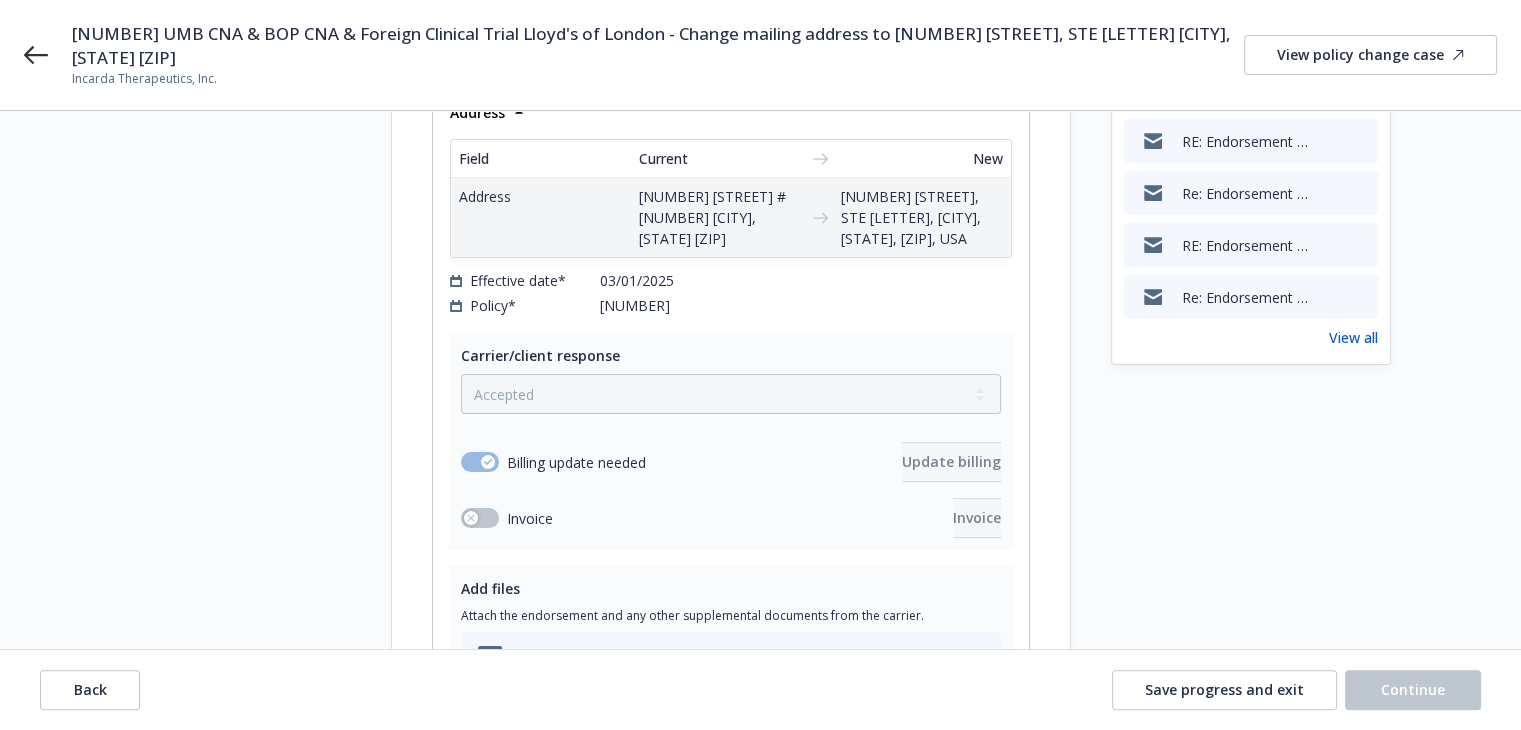 click on "[POLICY_NUM]" at bounding box center [635, 305] 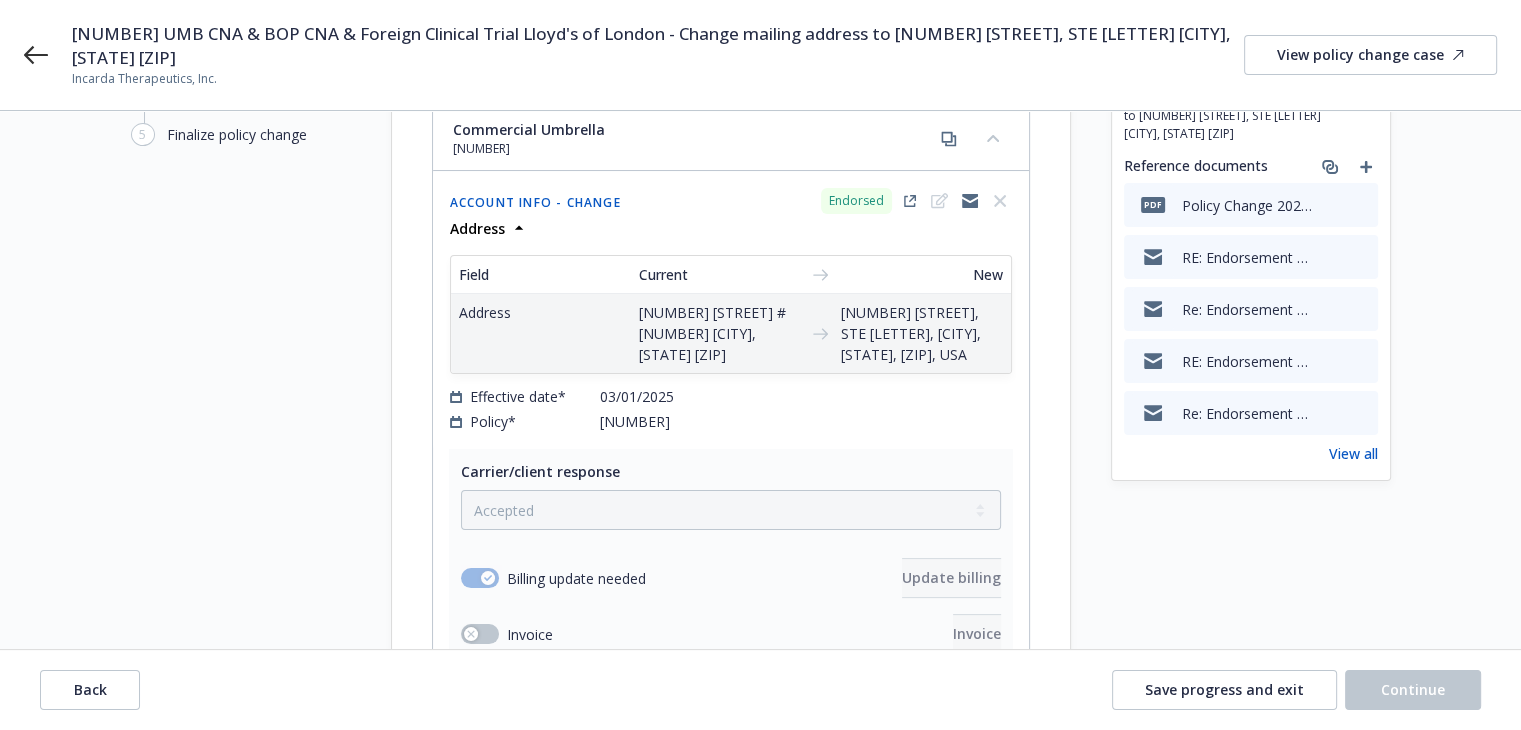 scroll, scrollTop: 100, scrollLeft: 0, axis: vertical 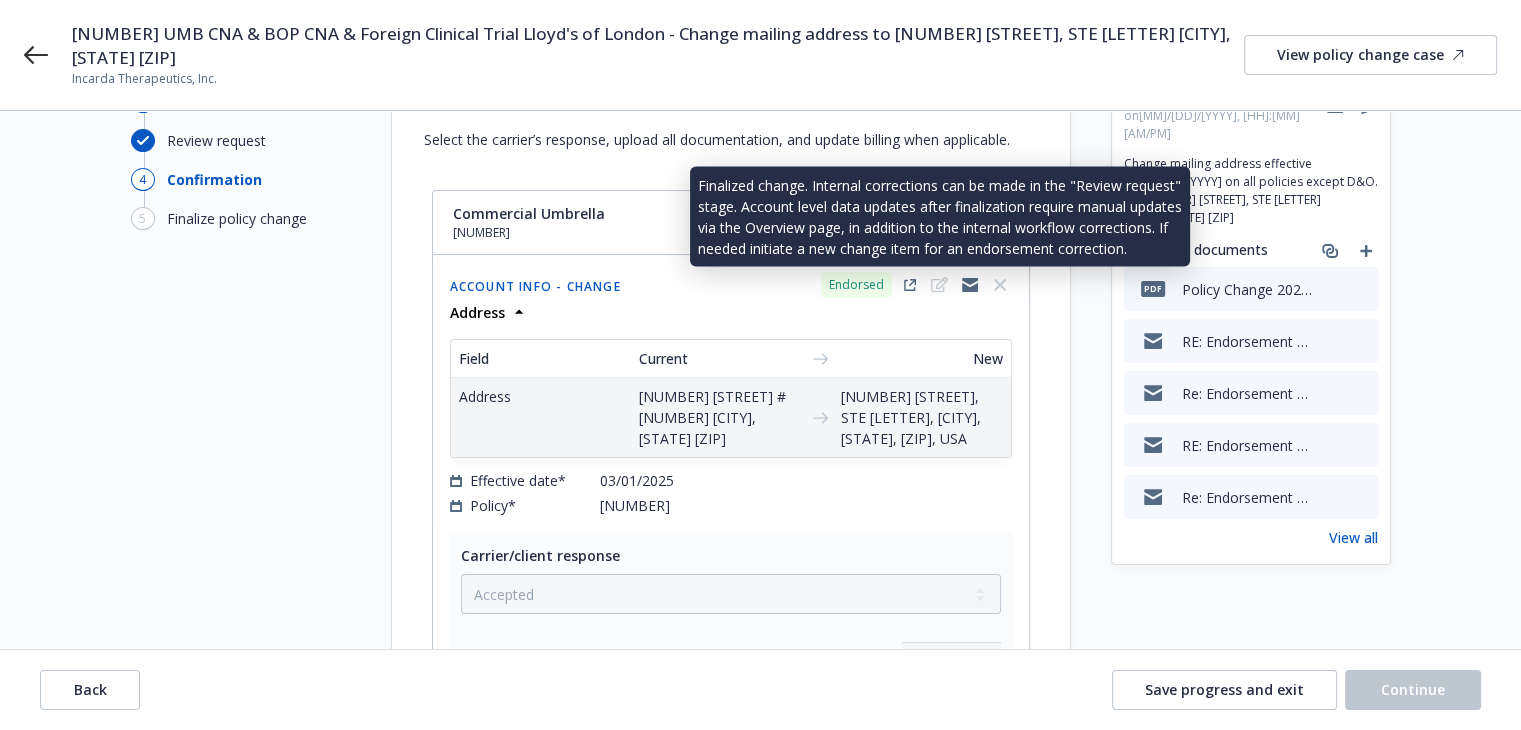 click 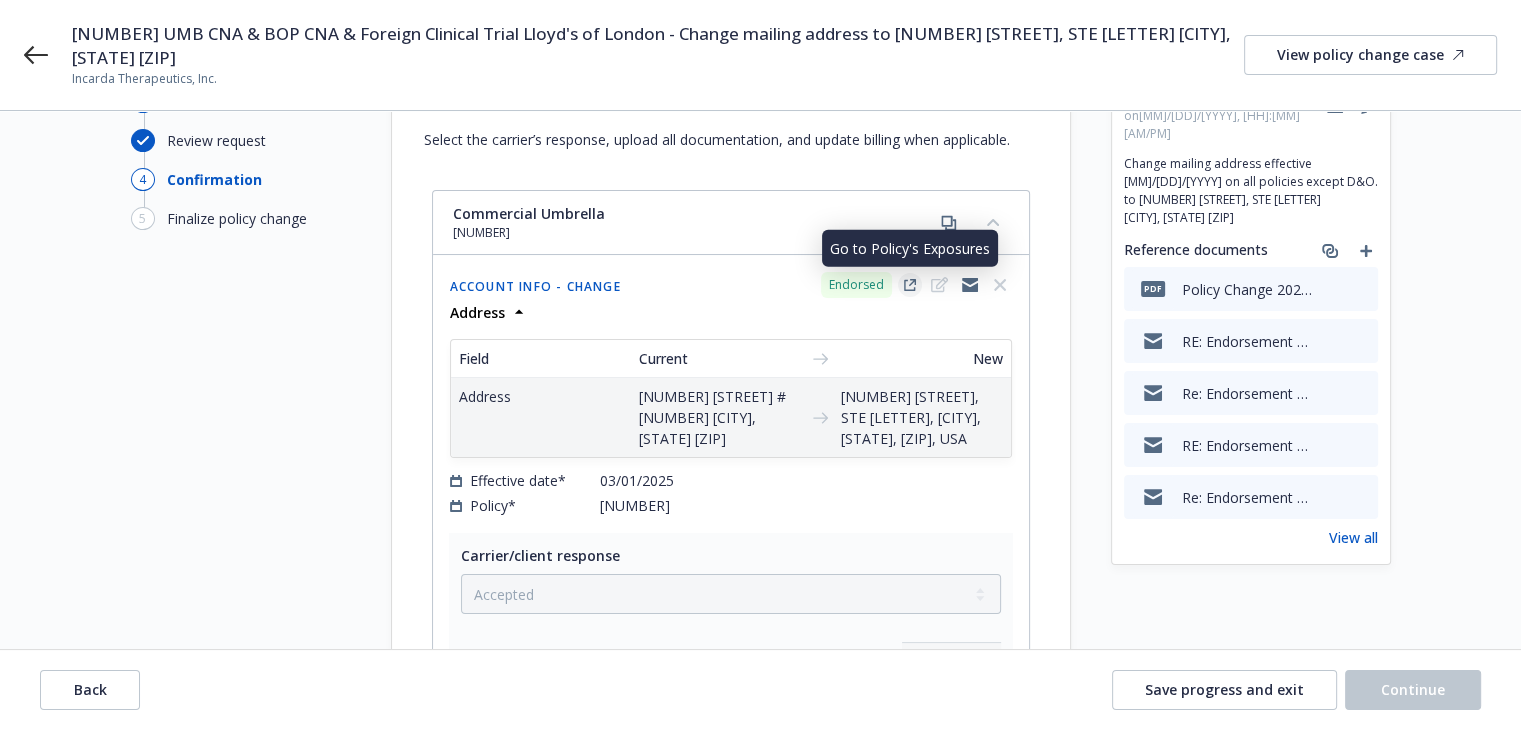 click at bounding box center [910, 285] 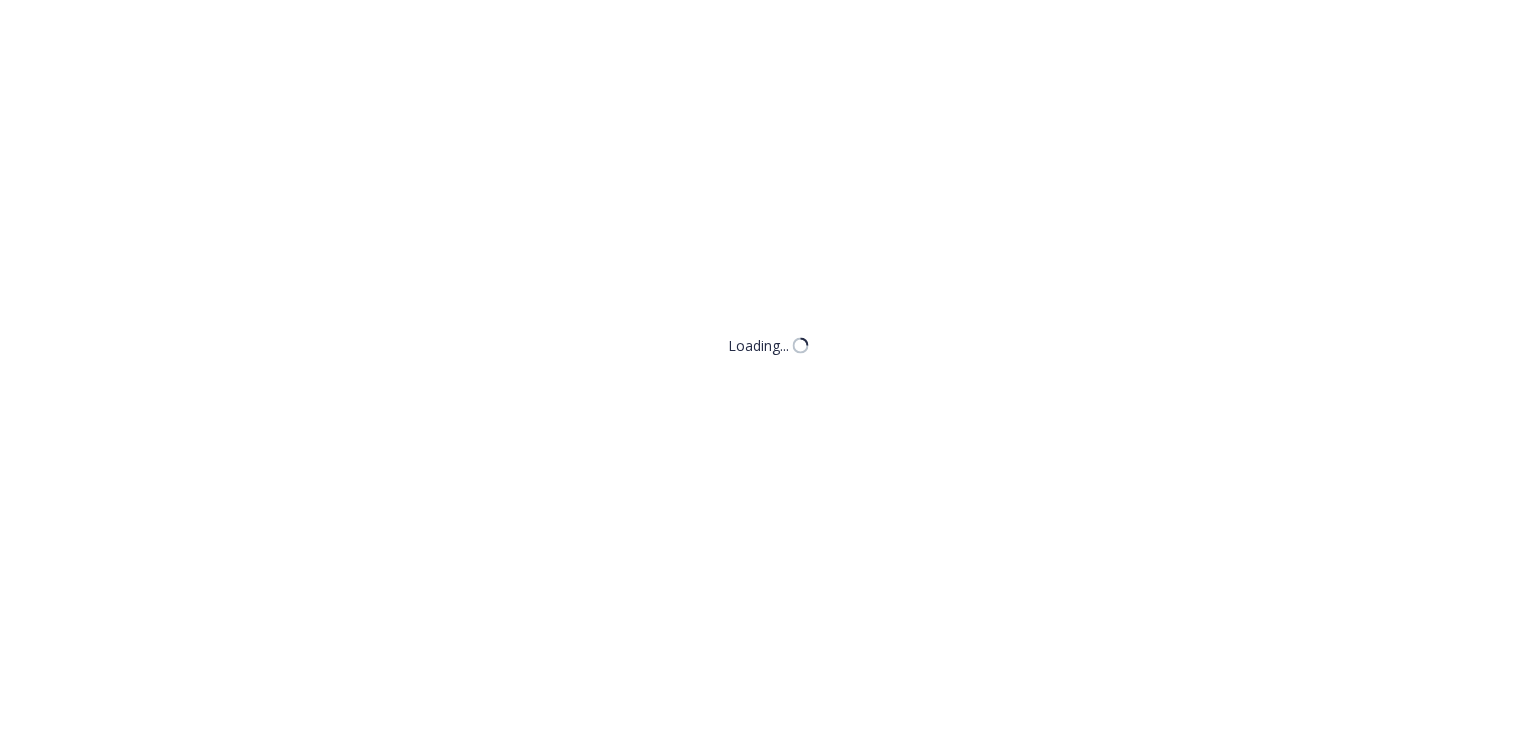 scroll, scrollTop: 0, scrollLeft: 0, axis: both 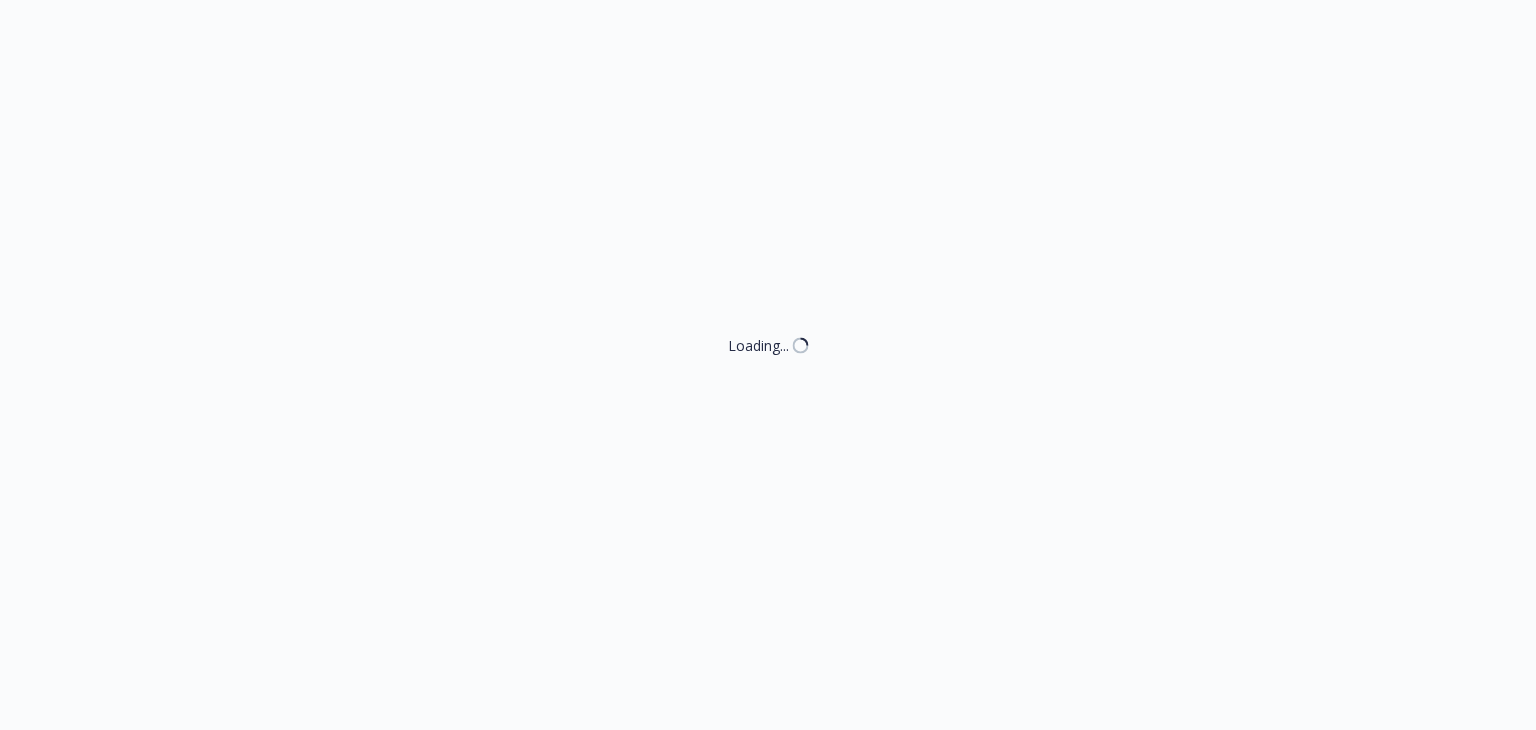 select on "ACCEPTED" 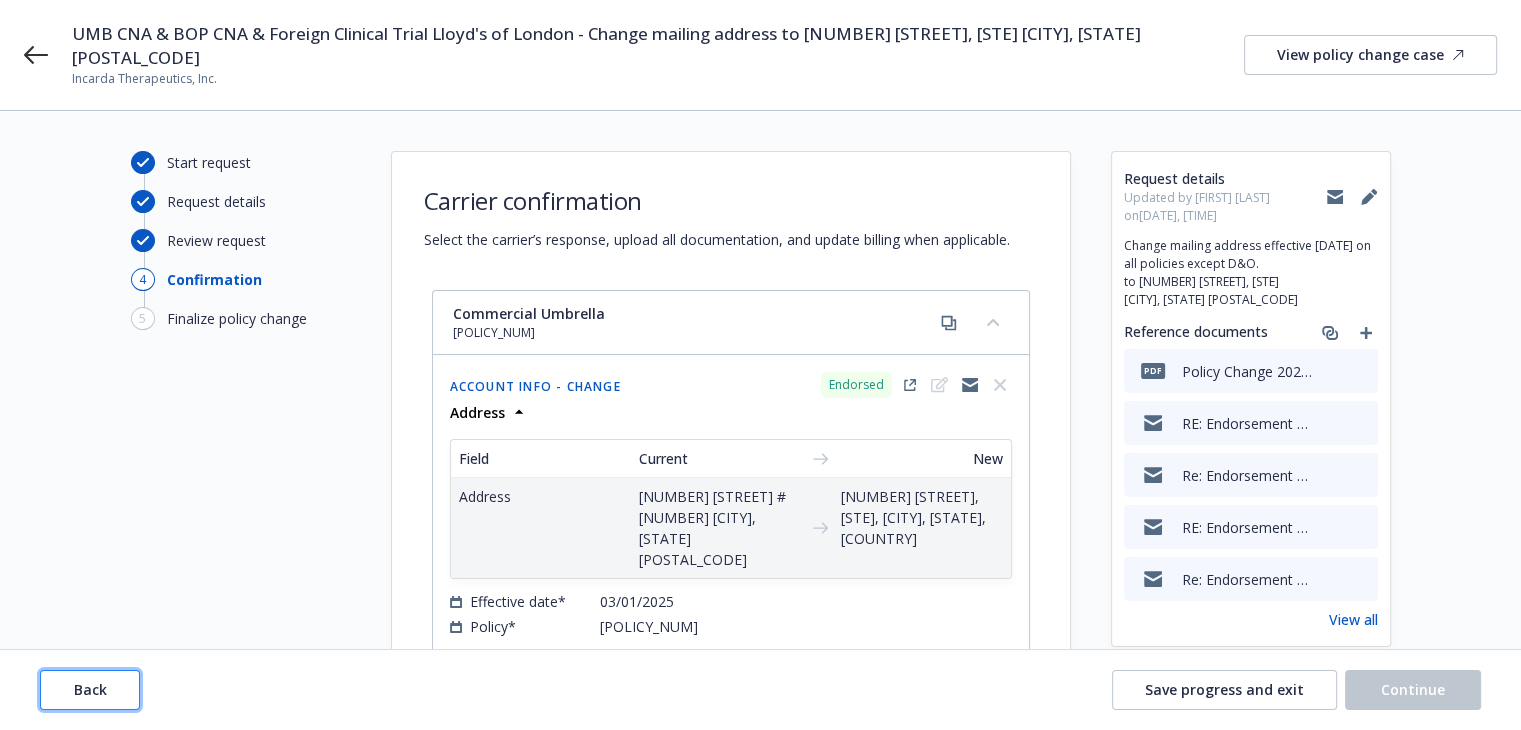 click on "Back" at bounding box center [90, 689] 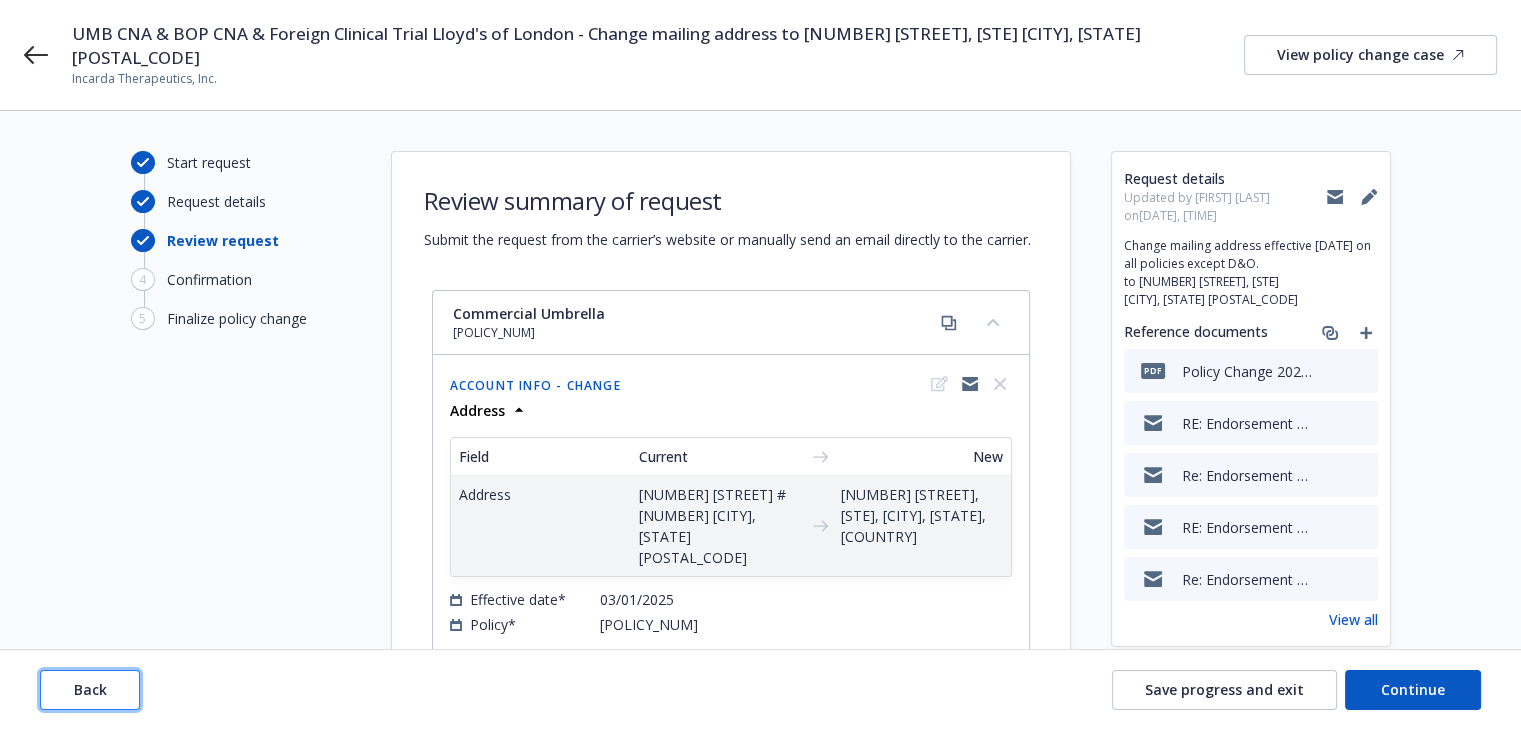 click on "Back" at bounding box center [90, 689] 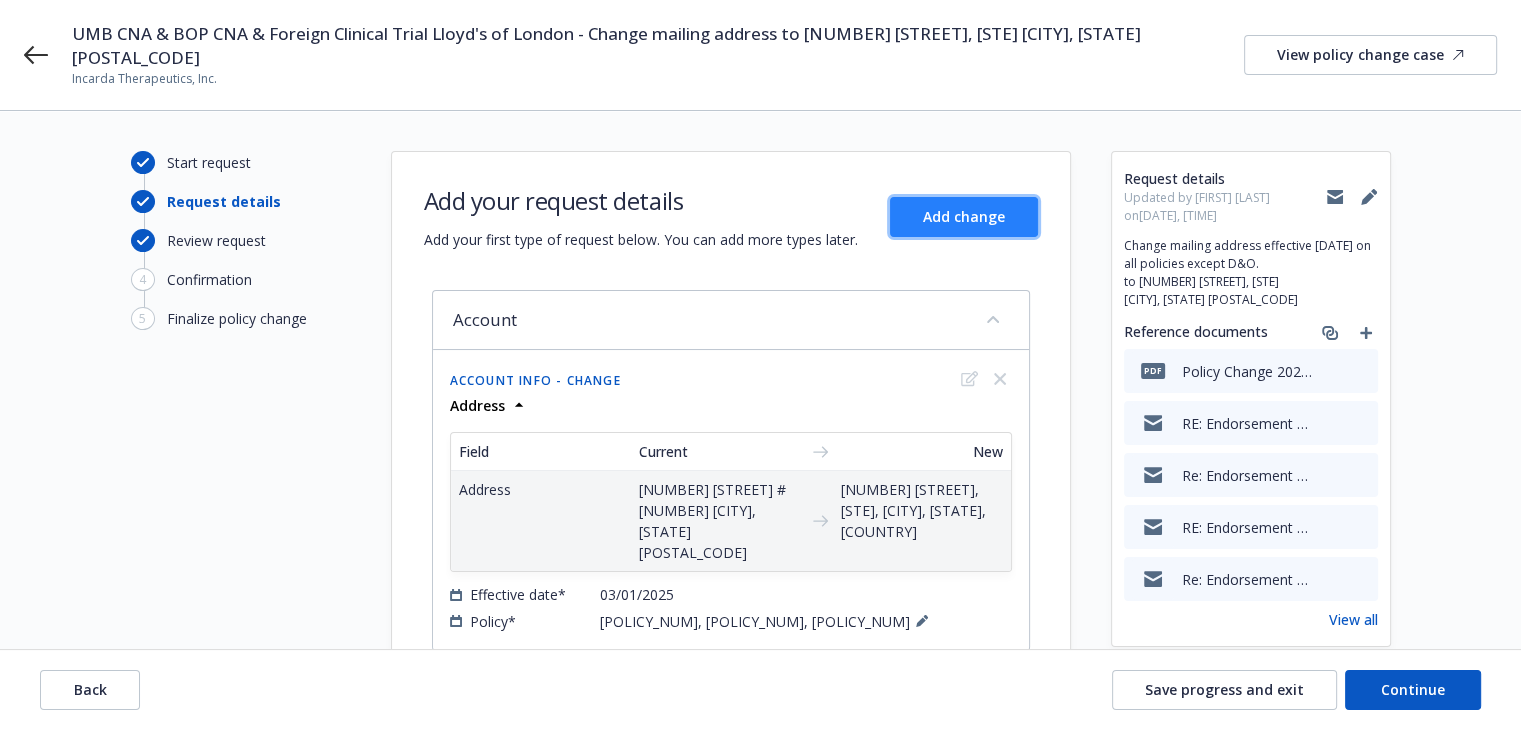 click on "Add change" at bounding box center [964, 216] 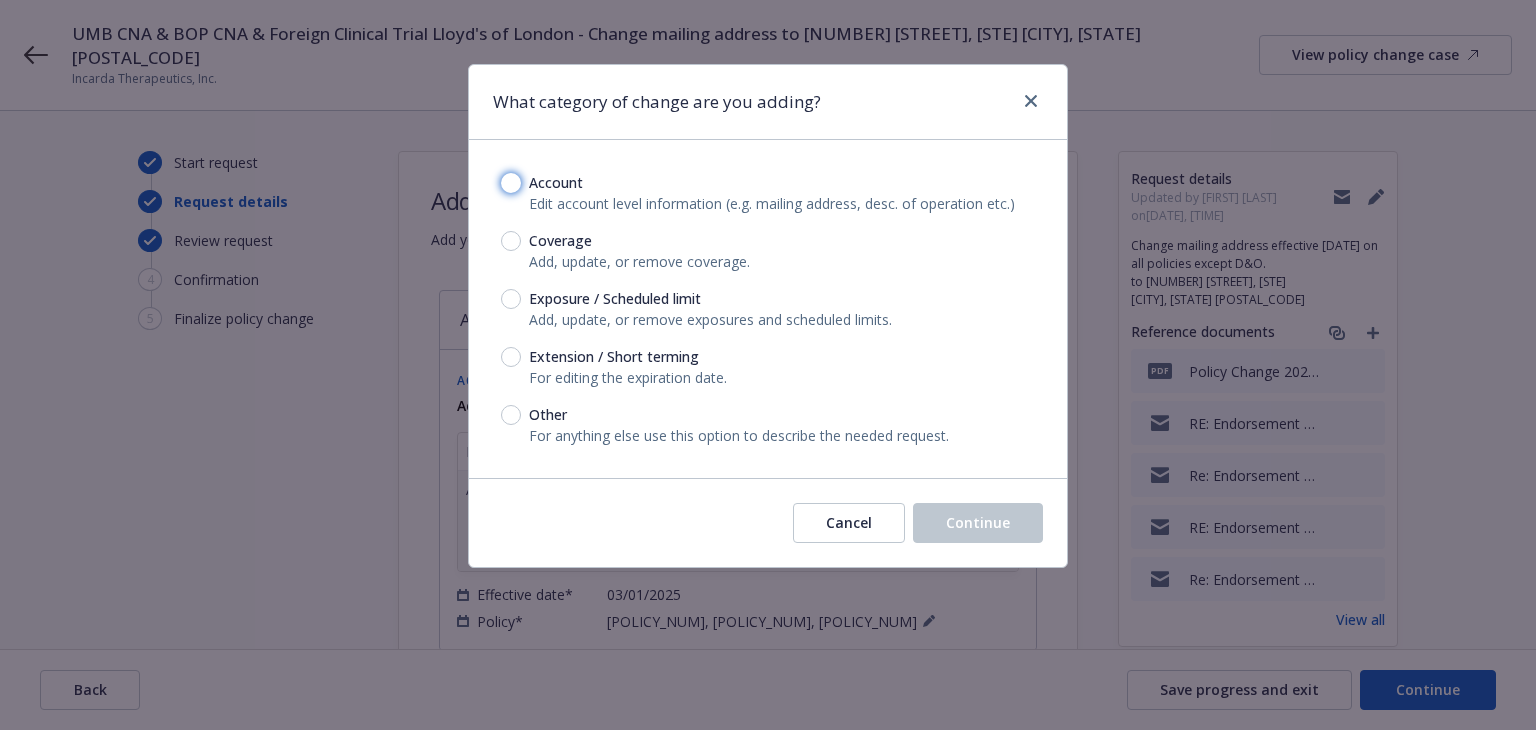 click on "Account" at bounding box center (511, 183) 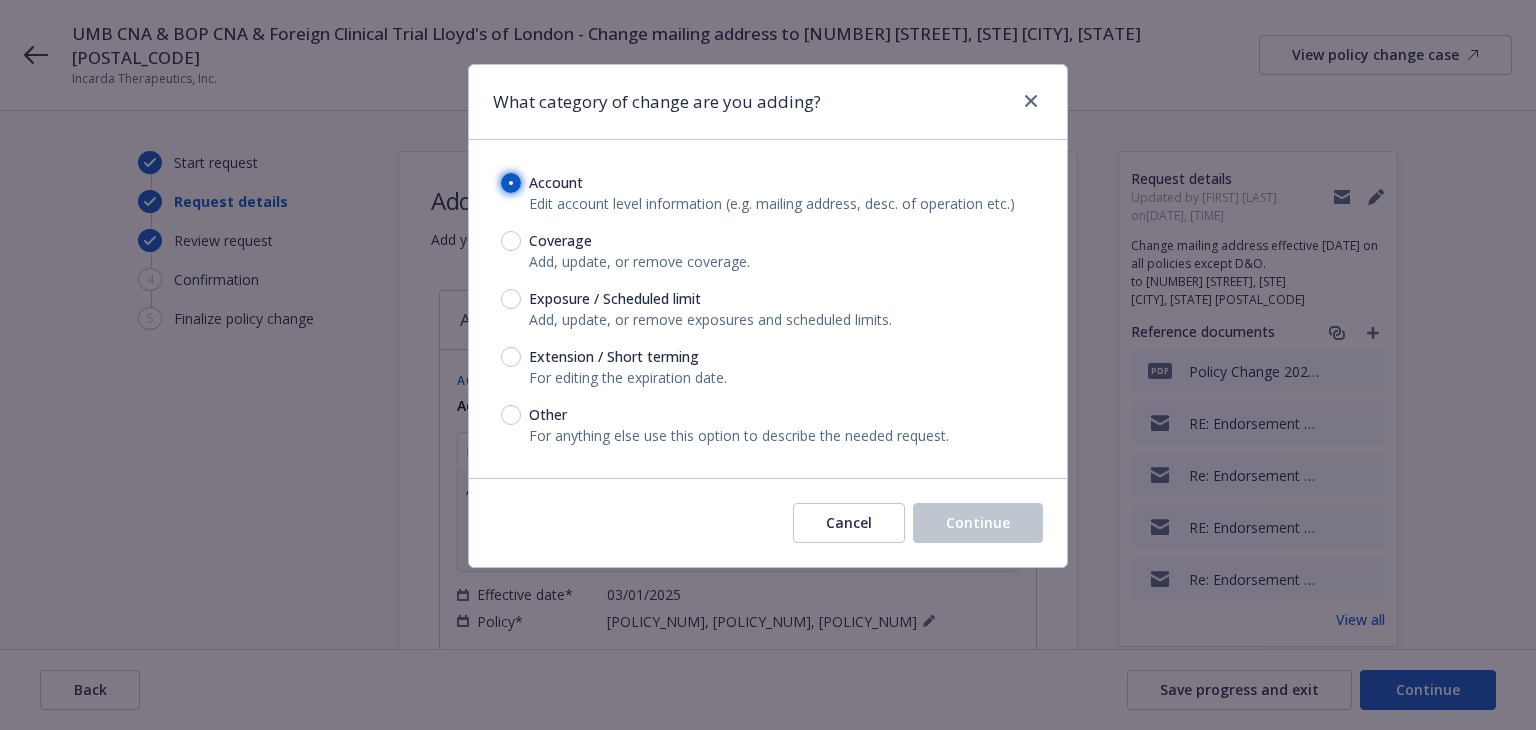 radio on "true" 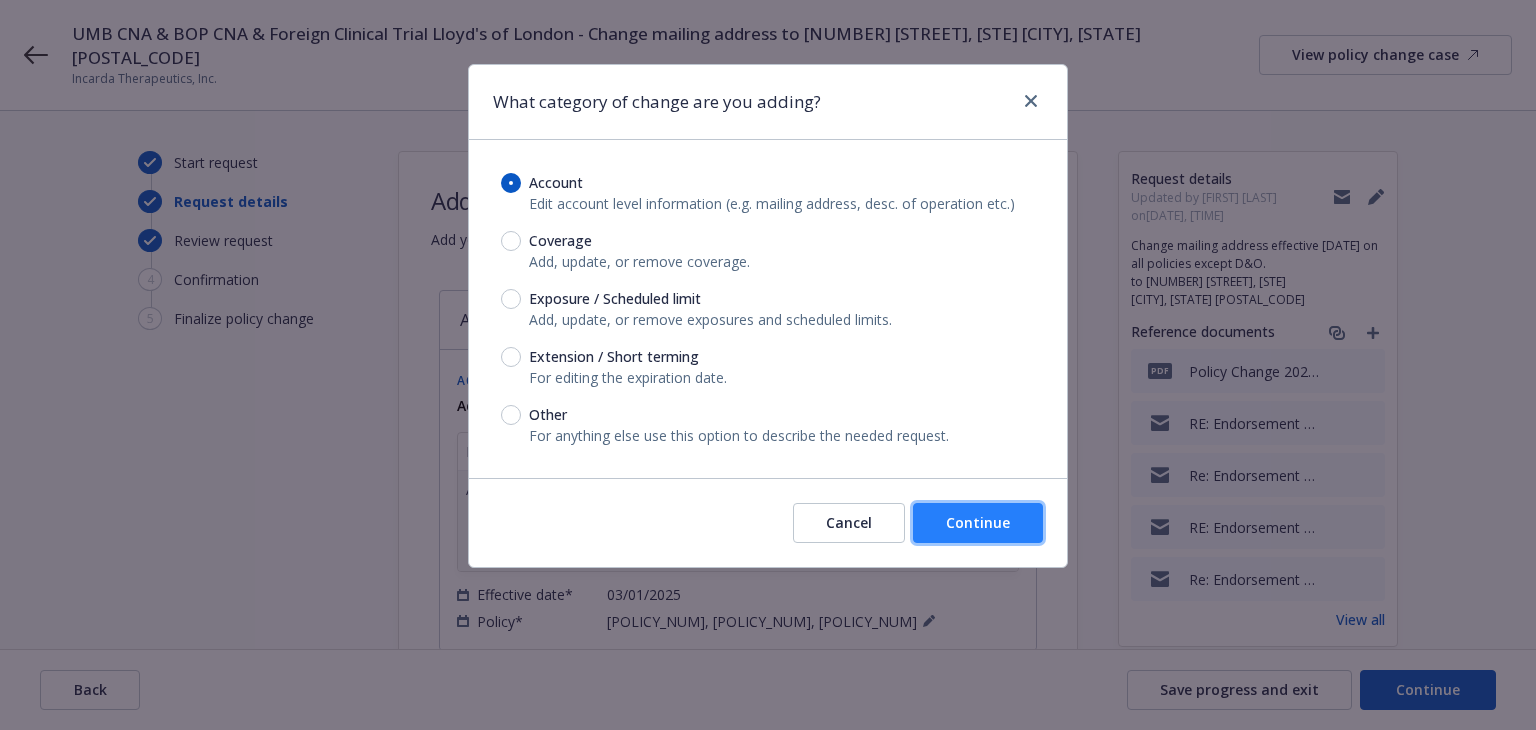 click on "Continue" at bounding box center (978, 522) 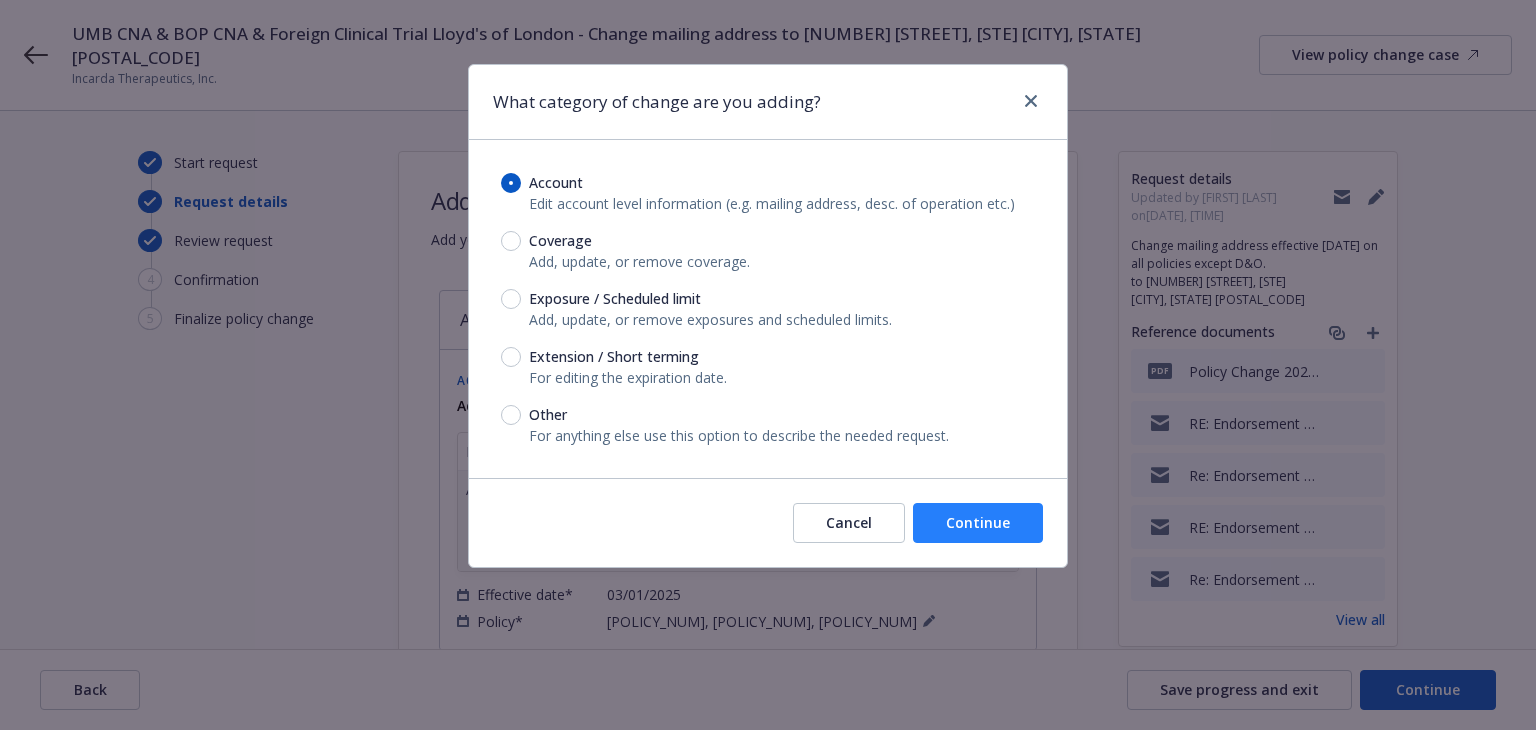 select on "US" 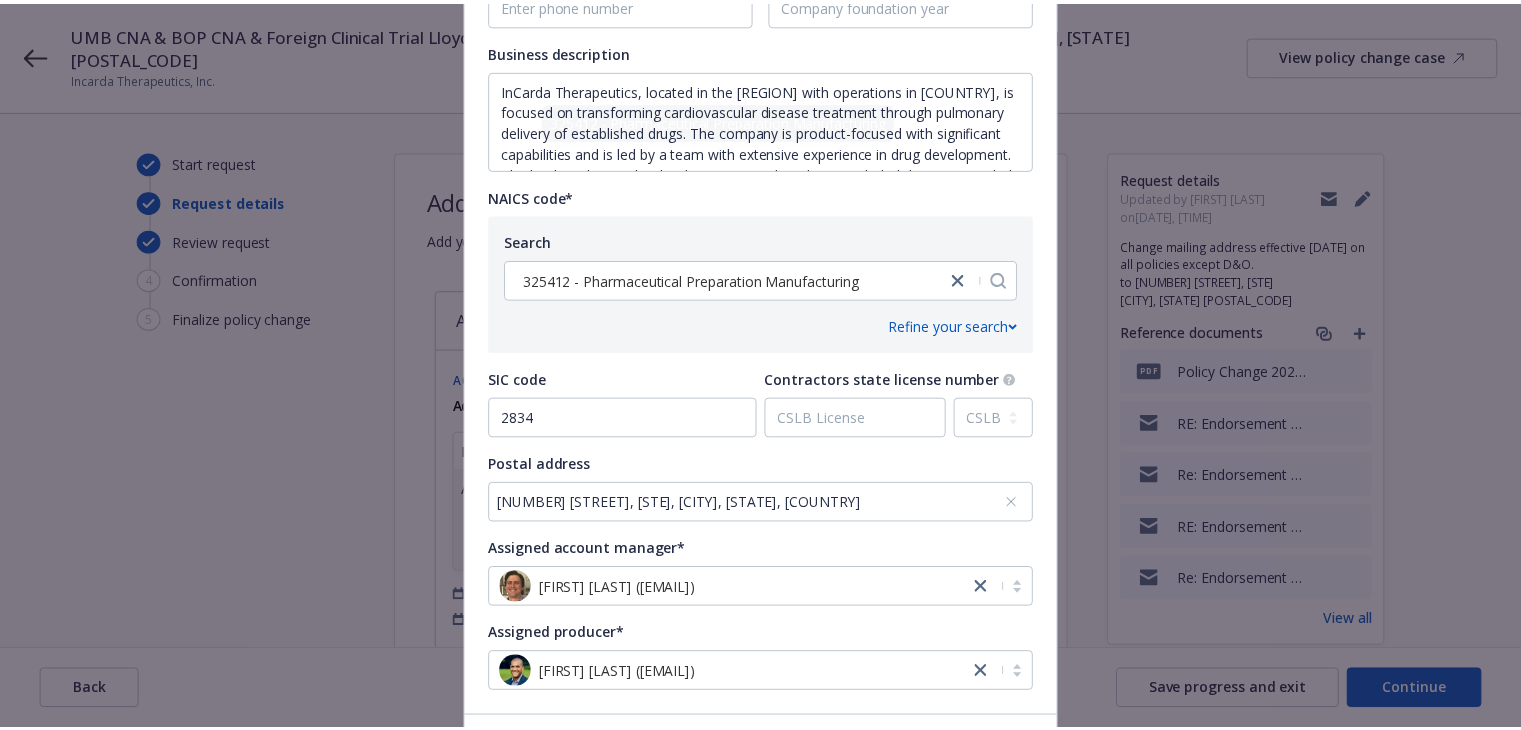 scroll, scrollTop: 900, scrollLeft: 0, axis: vertical 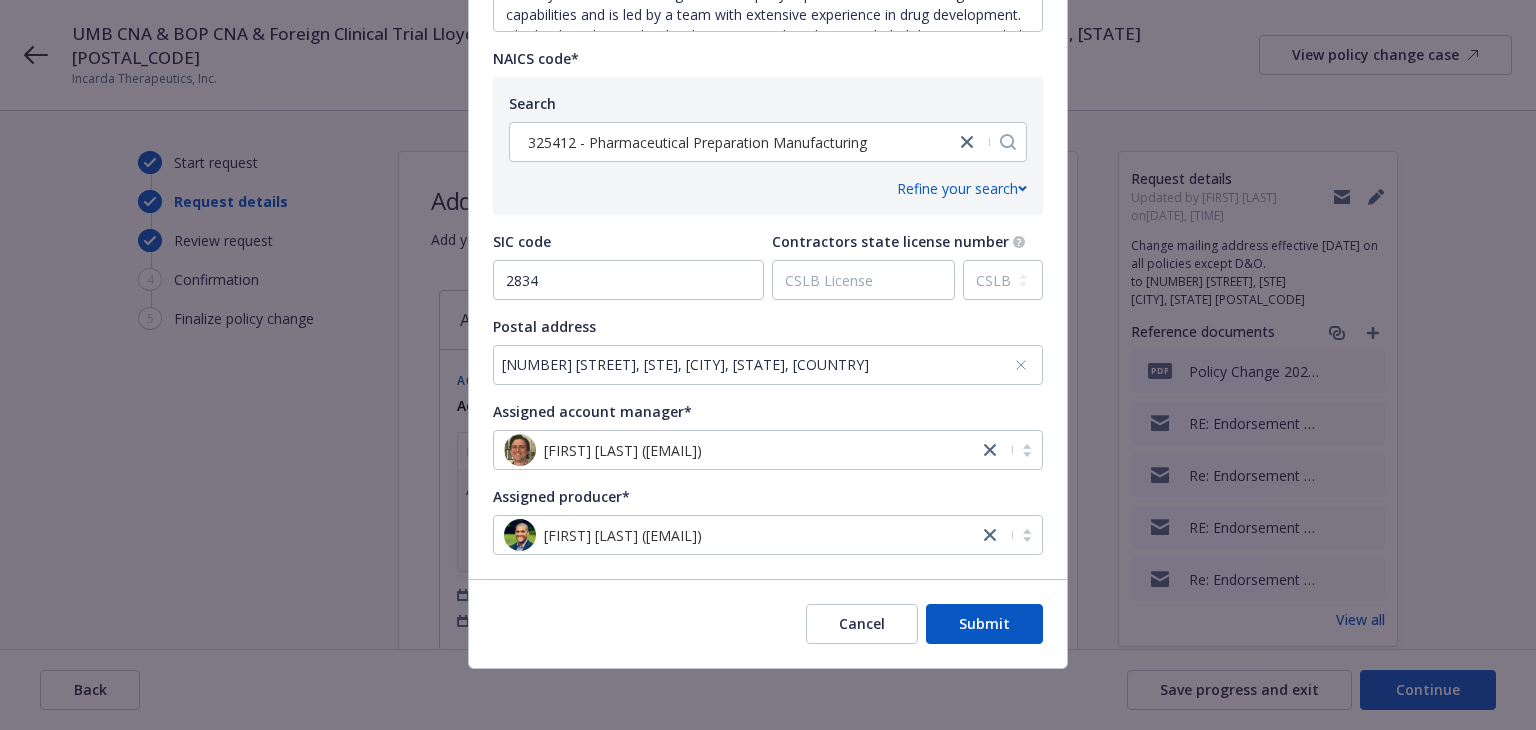 click on "[NUMBER] [STREET], [STE], [CITY], [STATE], [COUNTRY]" at bounding box center (758, 364) 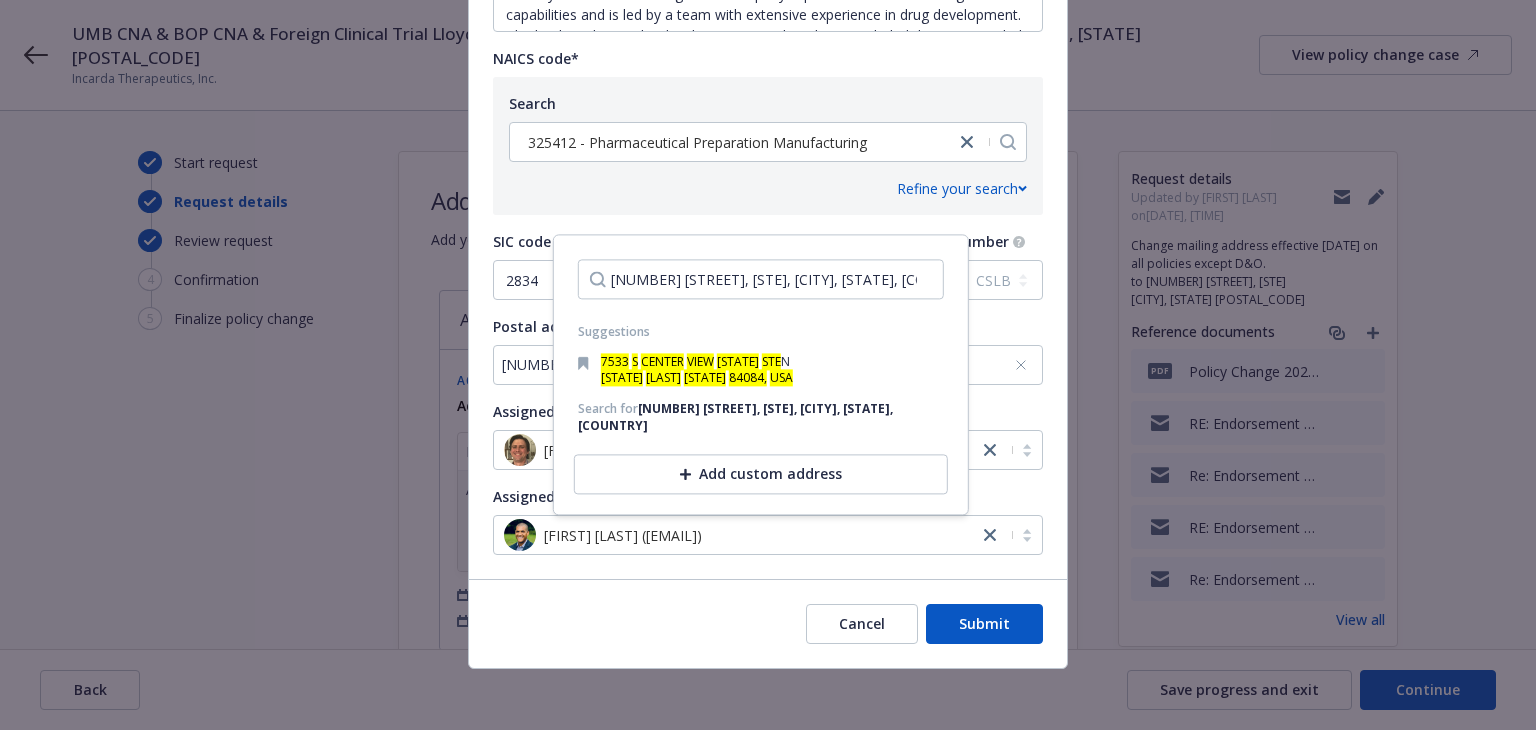 click on "Update account information Country Afghanistan Albania Algeria American Samoa Andorra Angola Anguilla Antarctica Antigua and Barbuda Argentina Armenia Aruba Australia Austria Azerbaijan Bahamas Bahrain Bangladesh Barbados Belarus Belgium Belize Benin Bermuda Bhutan Bolivia Bosnia and Herzegovina Botswana Bouvet Island Brazil British Indian Ocean Territory Brunei Darussalam Bulgaria Burkina Faso Burundi Cambodia Cameroon Canada Cape Verde Cayman Islands Central African Republic Chad Chile People's Republic of China Christmas Island Cocos (Keeling) Islands Colombia Comoros Republic of the Congo Democratic Republic of the Congo Cook Islands Costa Rica Cote D'Ivoire Croatia Cuba Cyprus Czech Republic Denmark Djibouti Dominica Dominican Republic Ecuador Egypt El Salvador Equatorial Guinea Eritrea Estonia Ethiopia Falkland Islands (Malvinas) Faroe Islands Fiji Finland France French Guiana French Polynesia French Southern Territories Gabon Republic of The Gambia Georgia Germany Ghana Gibraltar Greece Greenland Guam" at bounding box center [768, 365] 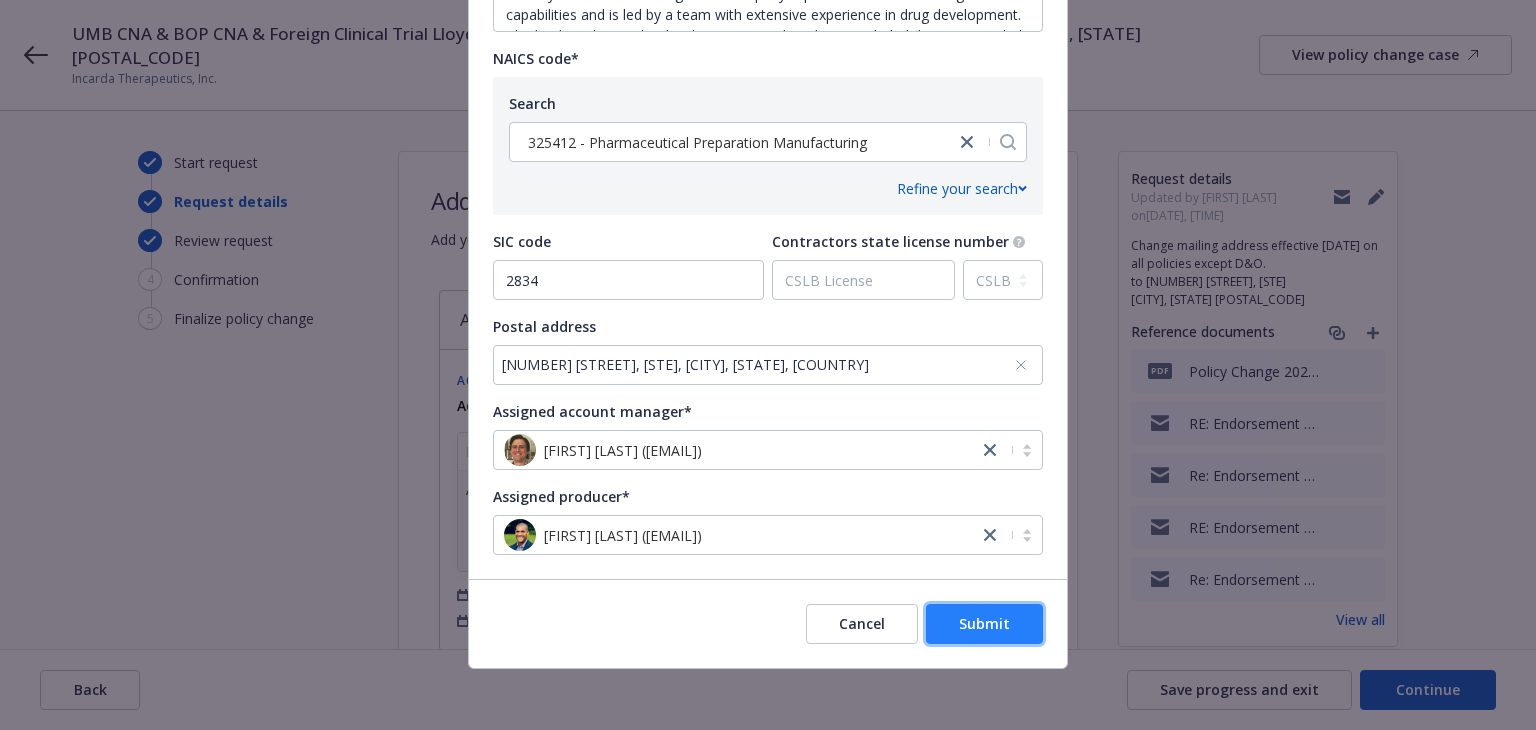 click on "Submit" at bounding box center [984, 624] 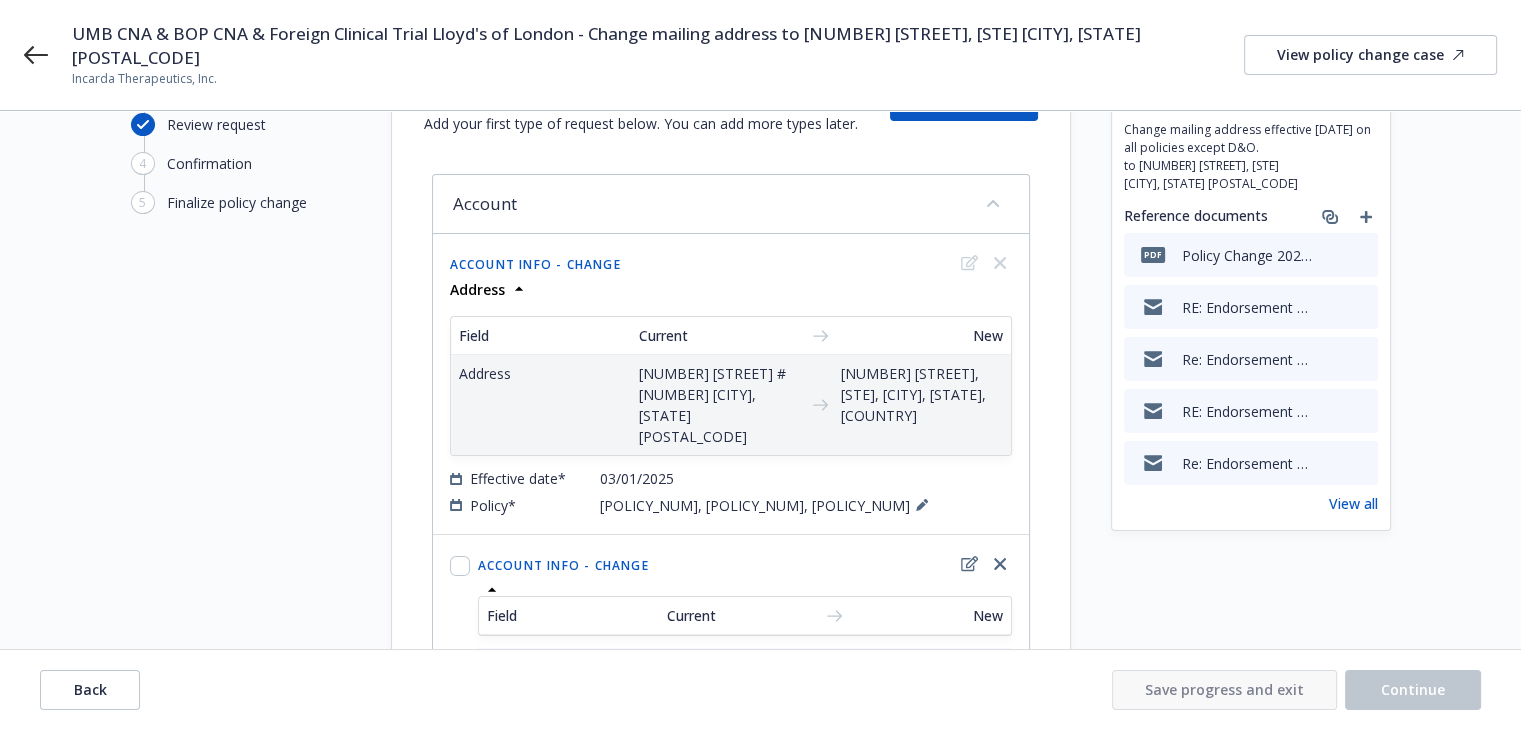 scroll, scrollTop: 244, scrollLeft: 0, axis: vertical 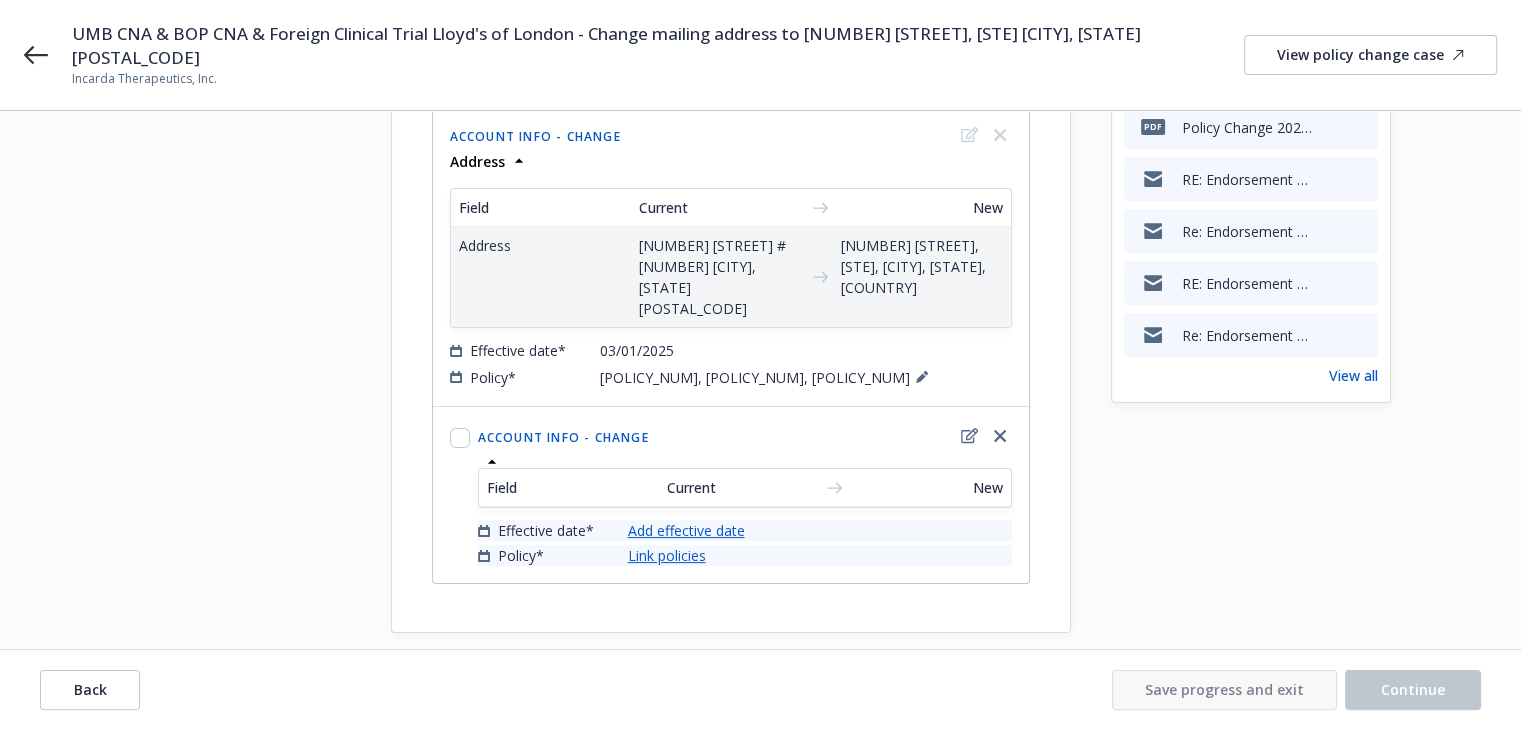 click on "Add effective date" at bounding box center (686, 530) 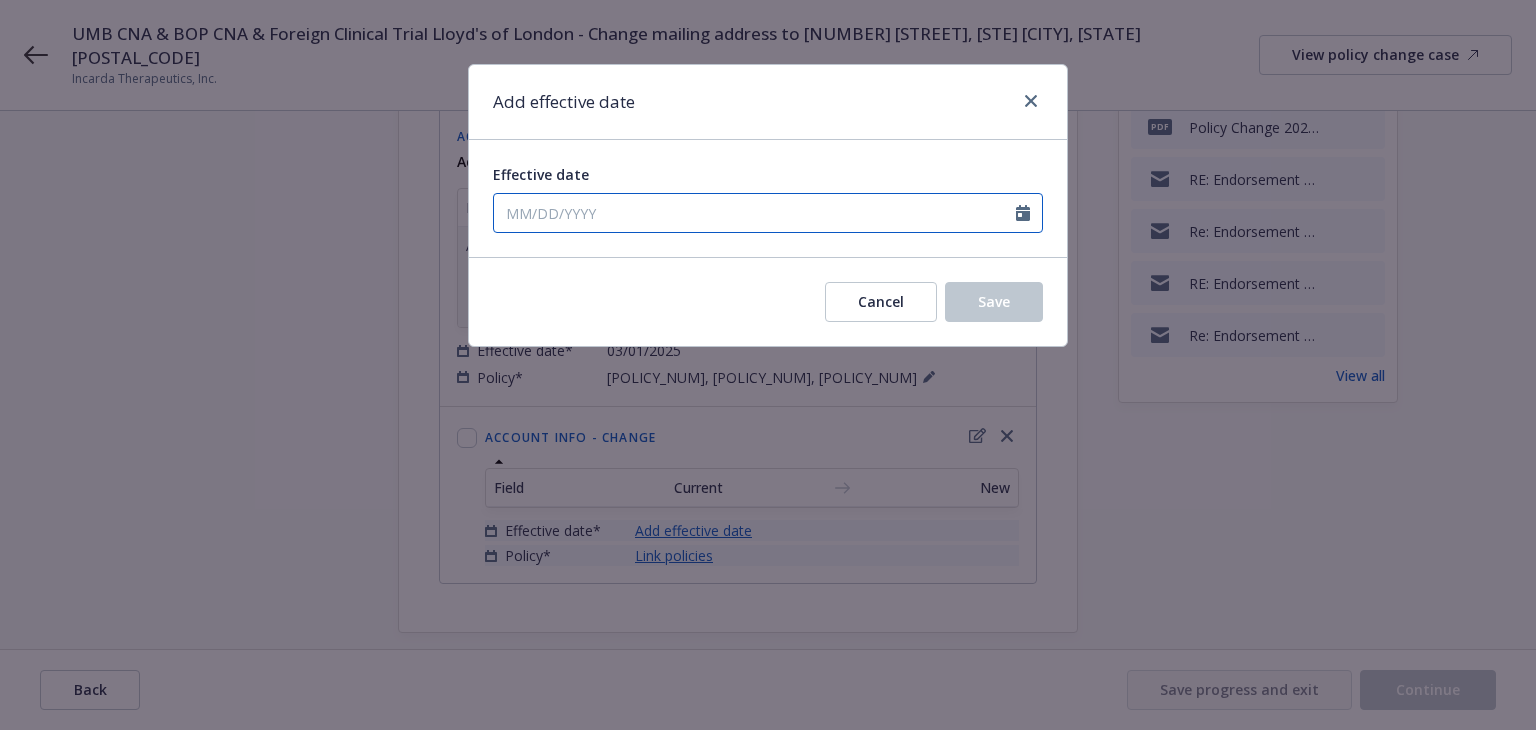 click on "Effective date" at bounding box center (755, 213) 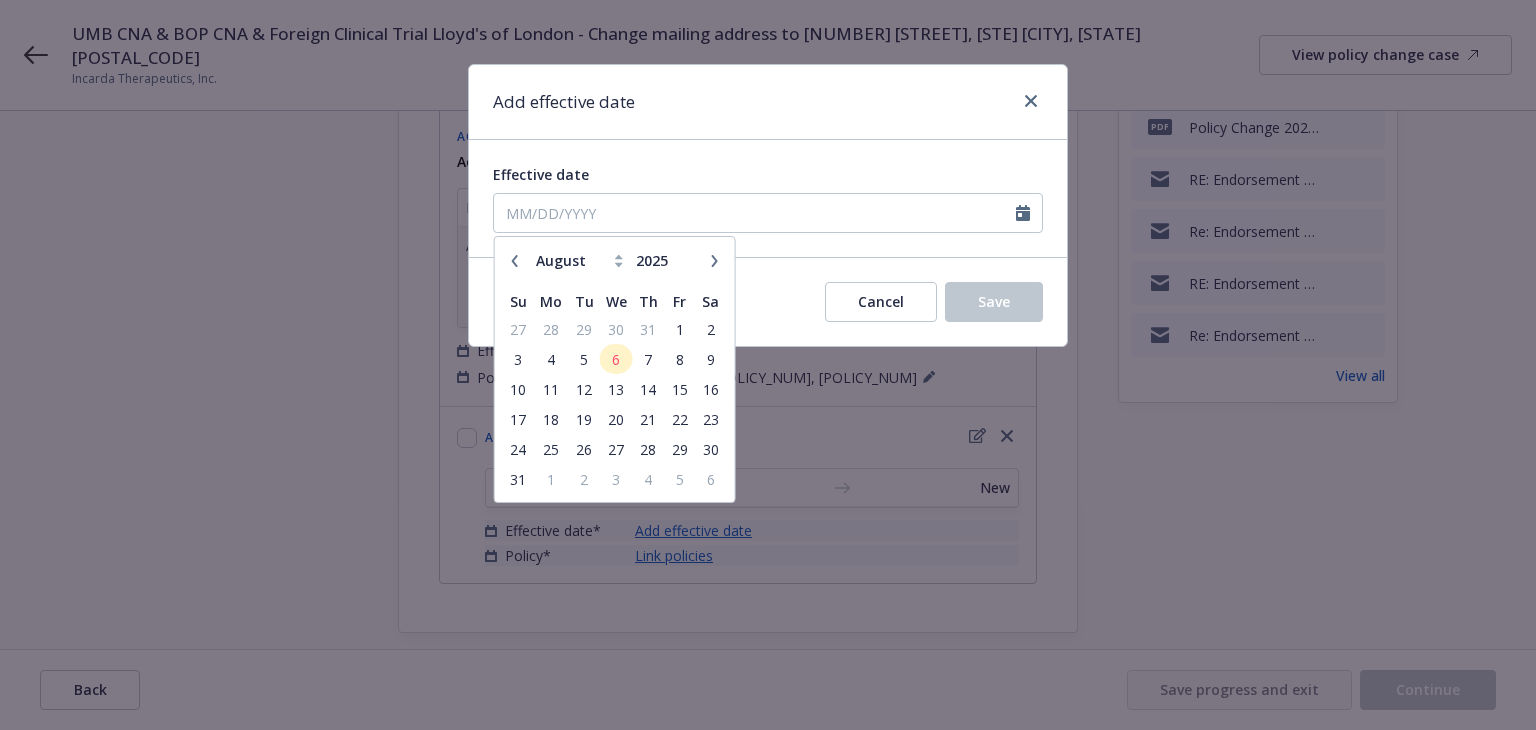 click 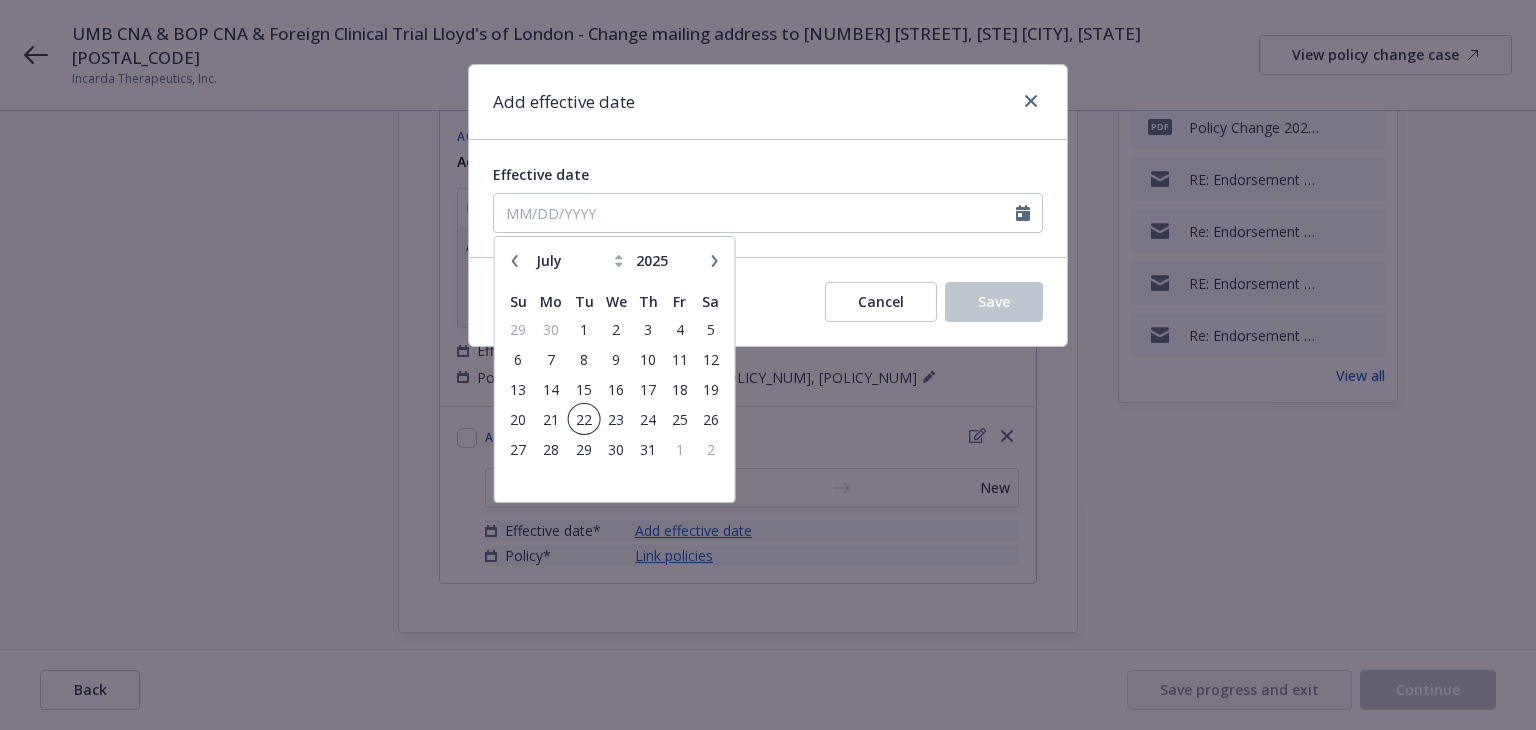 click on "22" at bounding box center [583, 419] 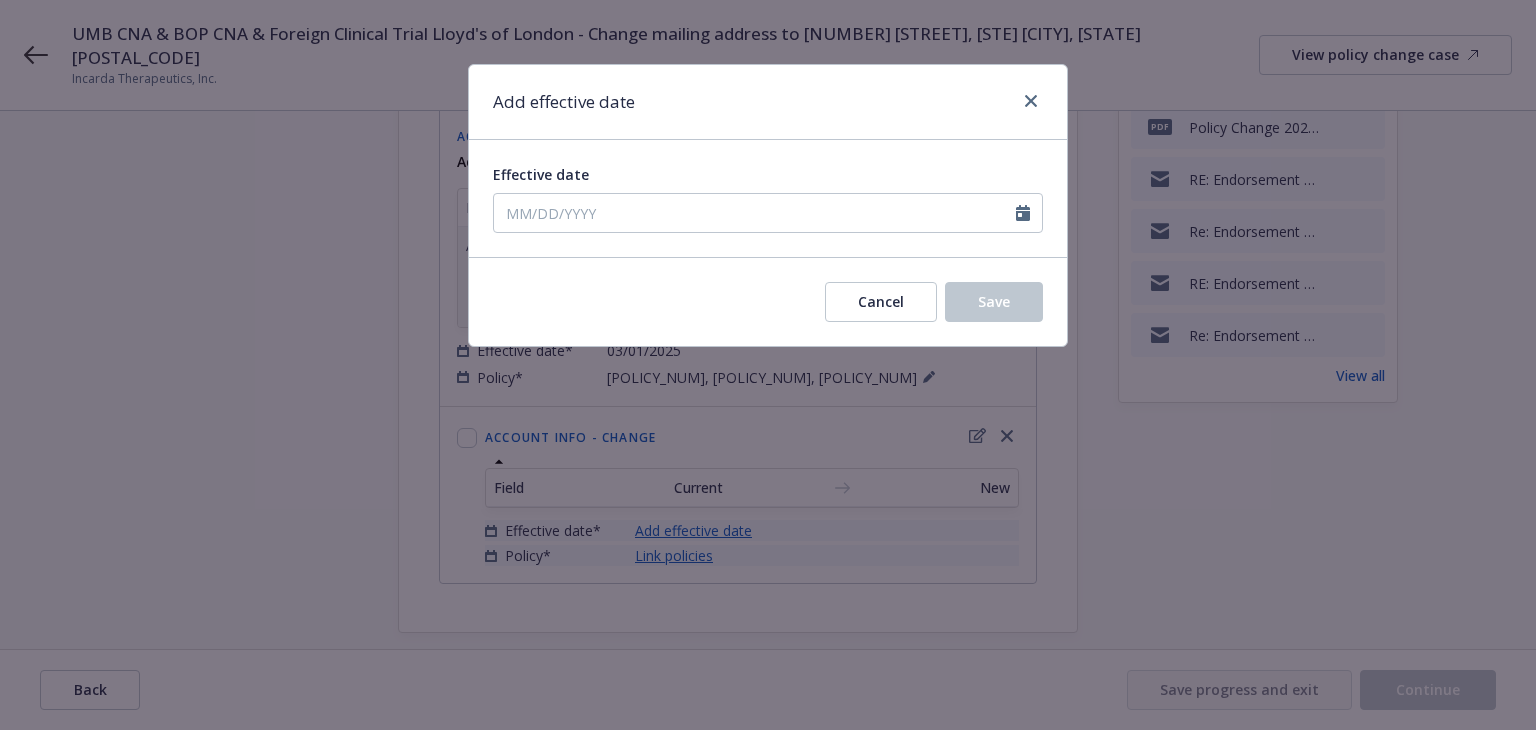 type on "07/22/2025" 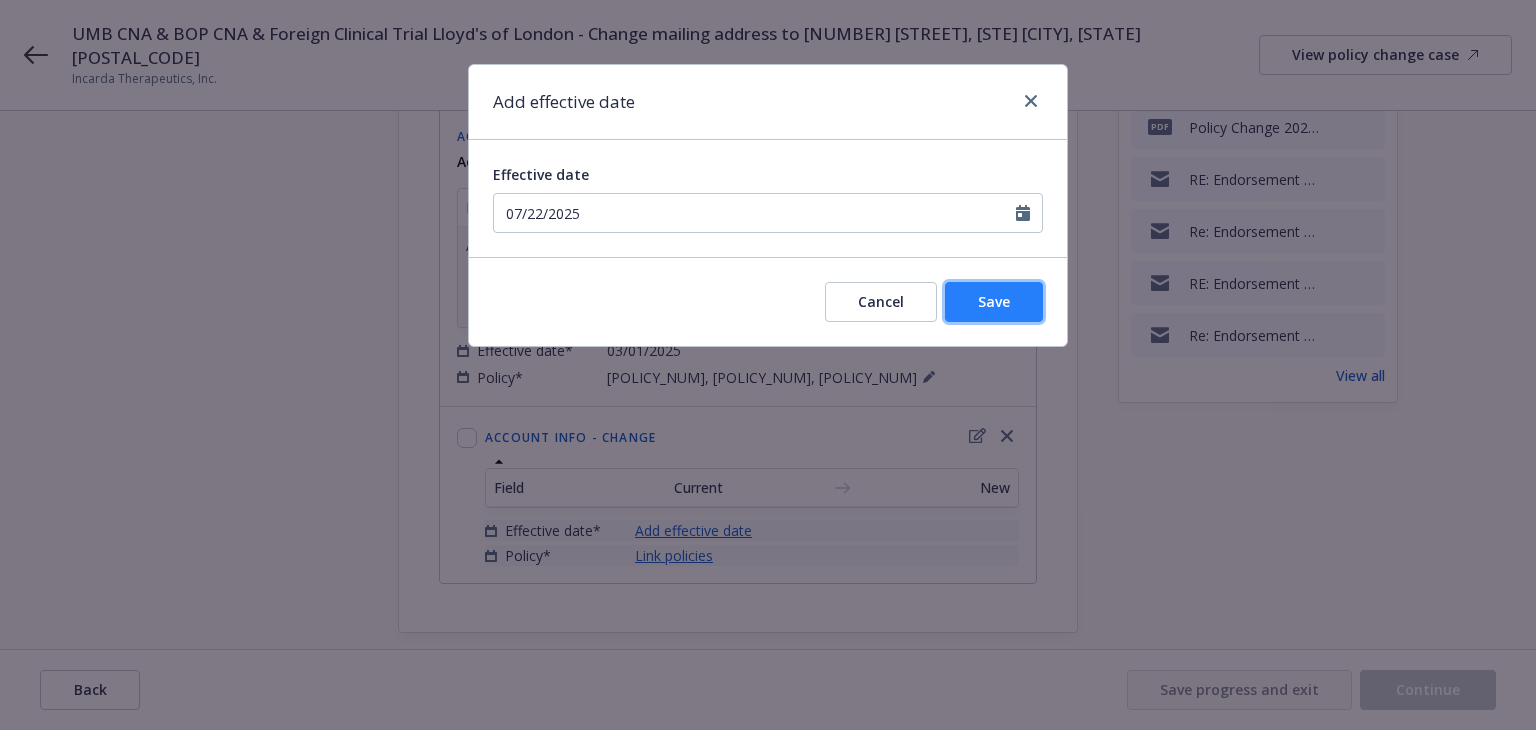 click on "Save" at bounding box center [994, 301] 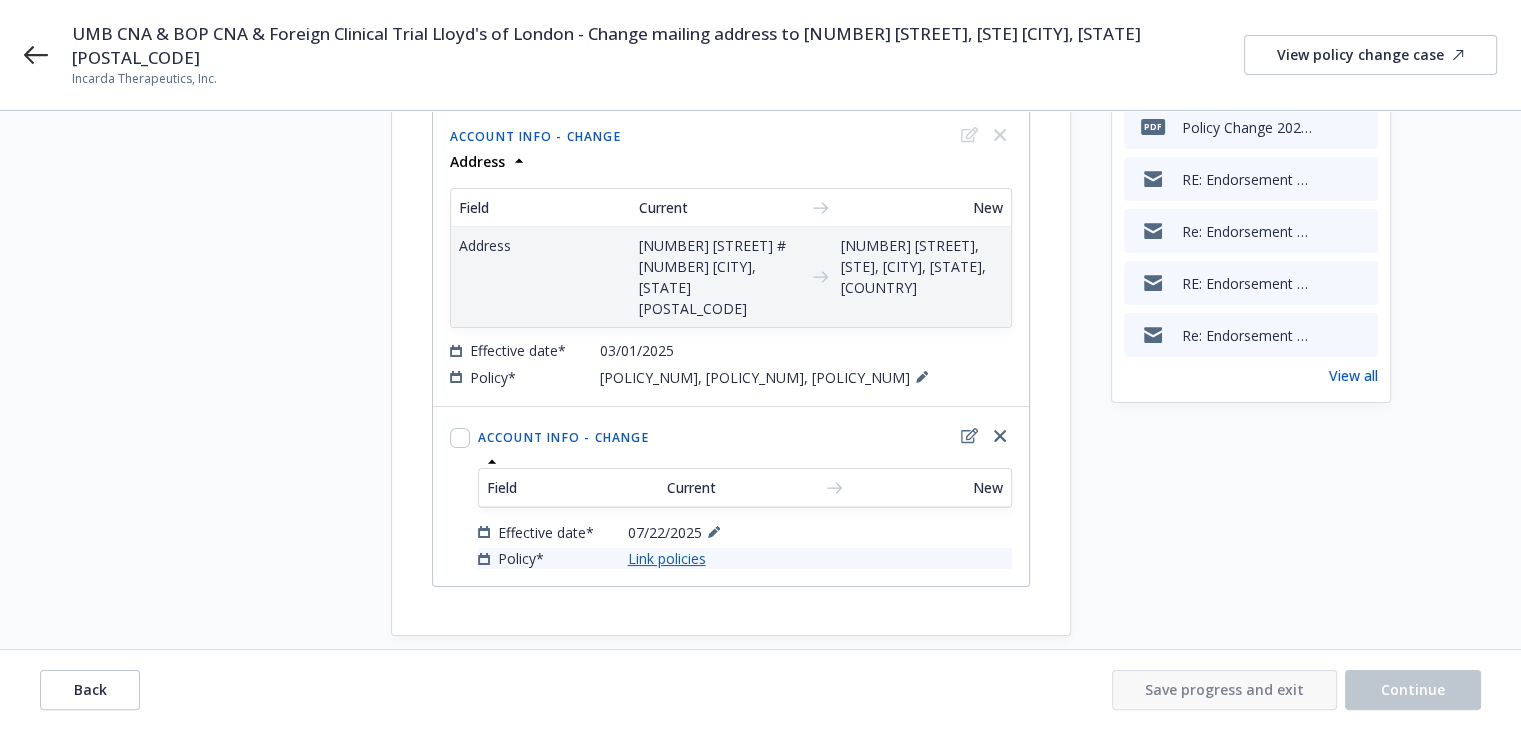 click on "Link policies" at bounding box center (667, 558) 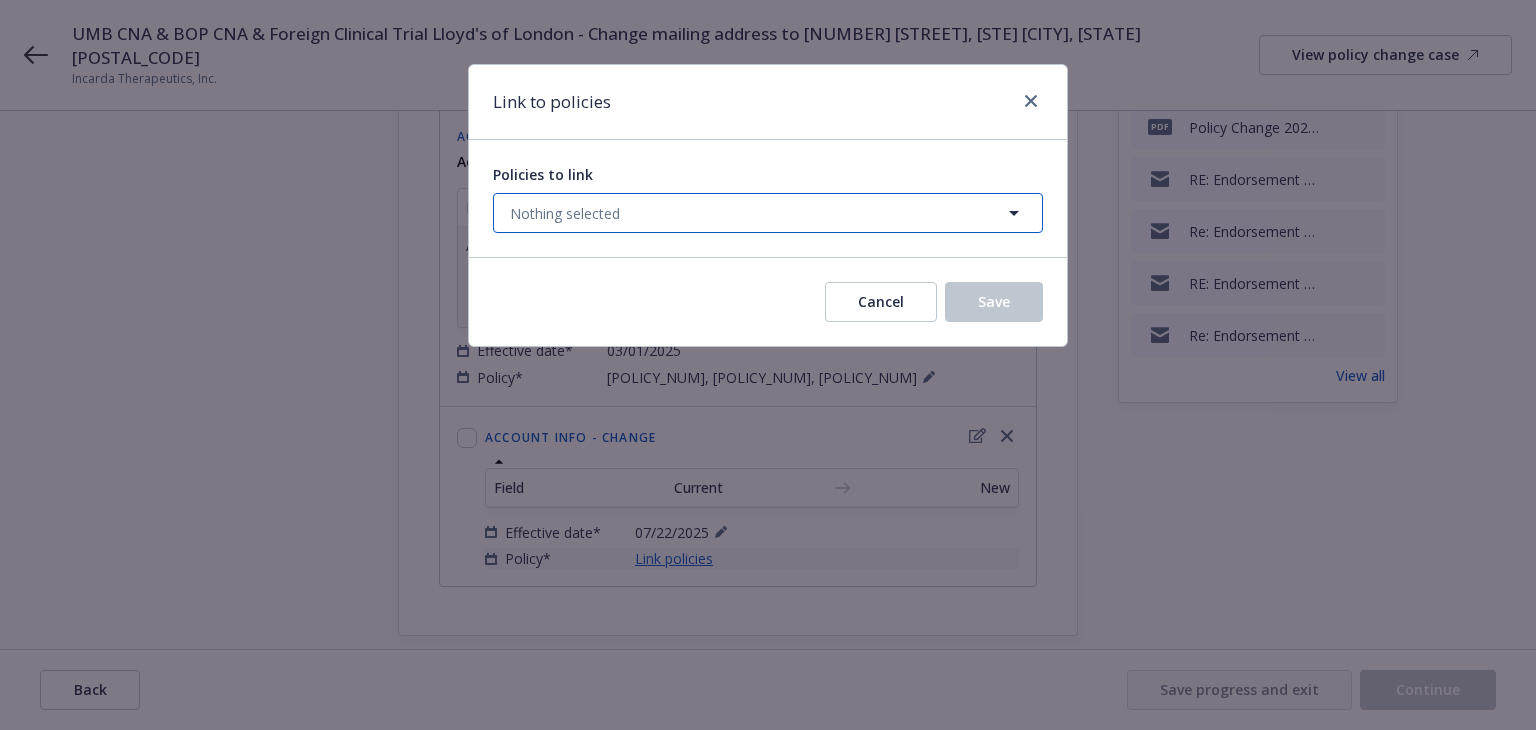 click on "Nothing selected" at bounding box center (768, 213) 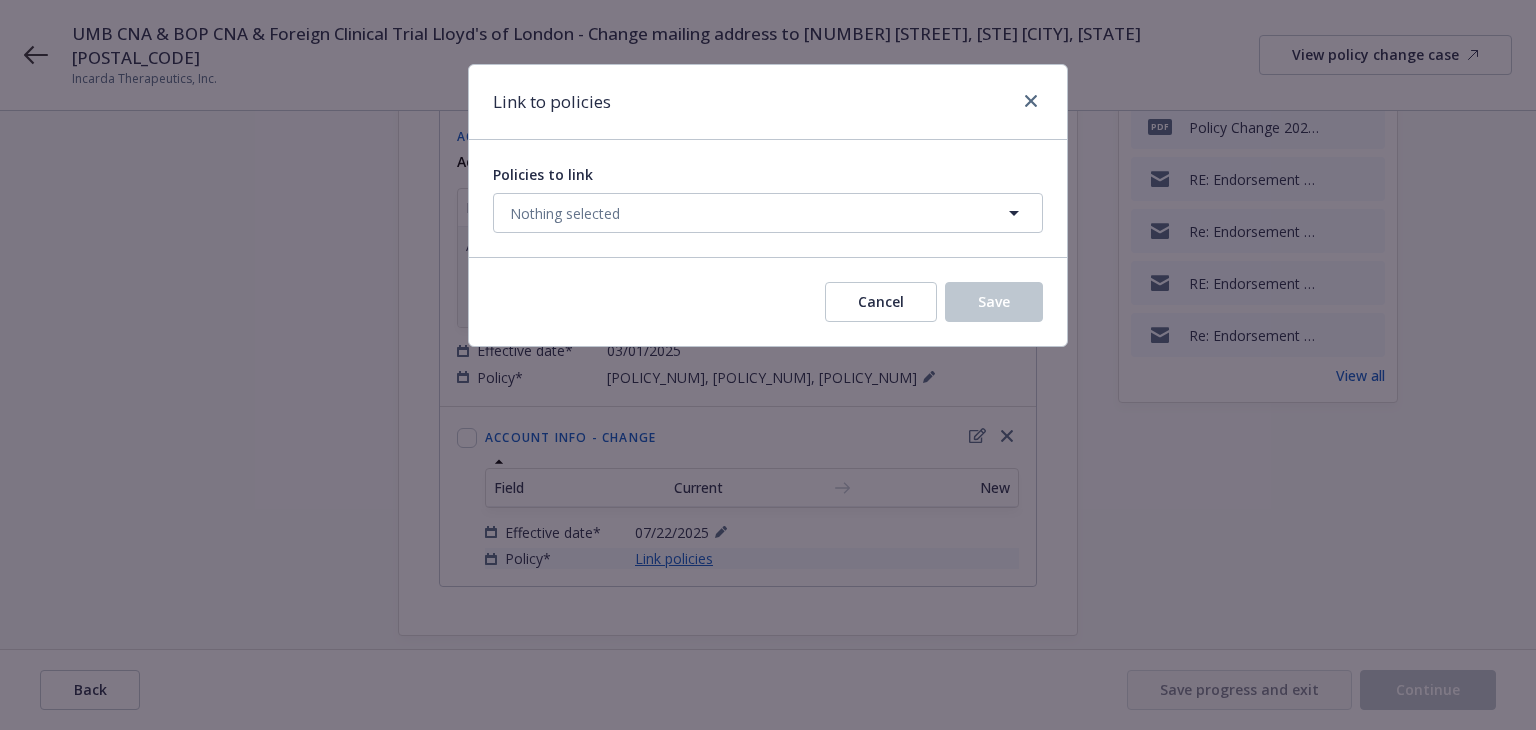 select on "ACTIVE" 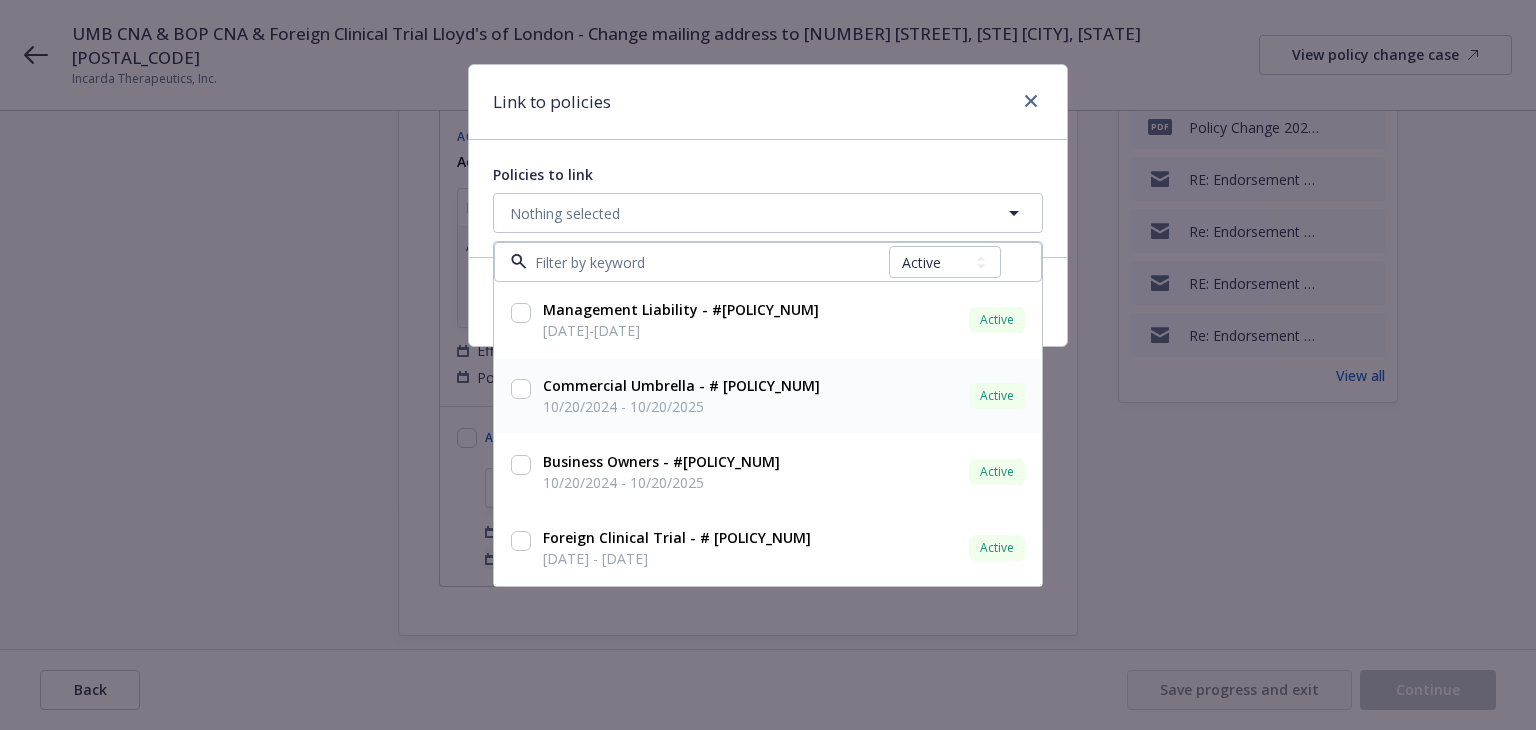 click on "10/20/2024 - 10/20/2025" at bounding box center (681, 406) 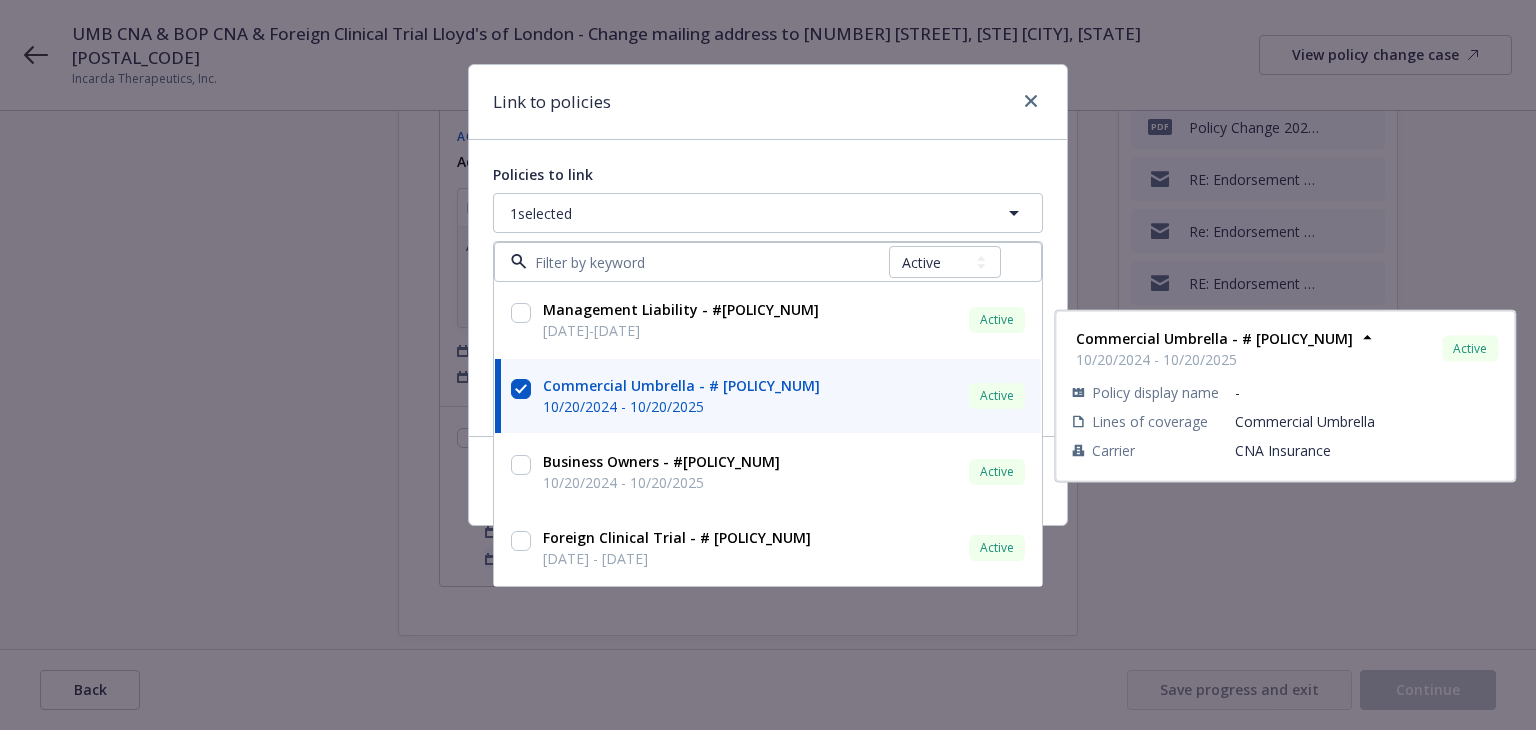 checkbox on "true" 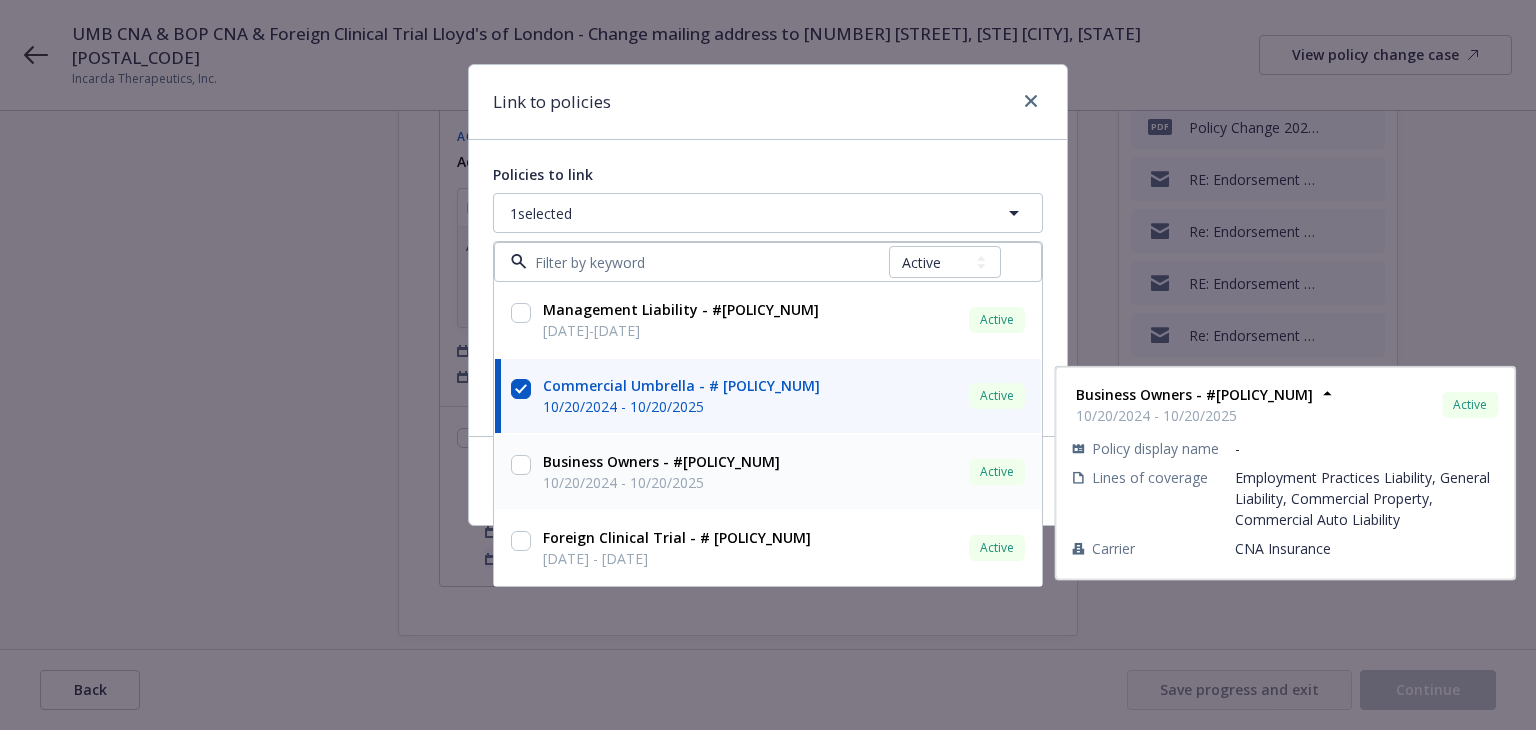 click on "Business Owners - # [POLICY_NUM] [DATE]-[DATE] Active" at bounding box center [782, 472] 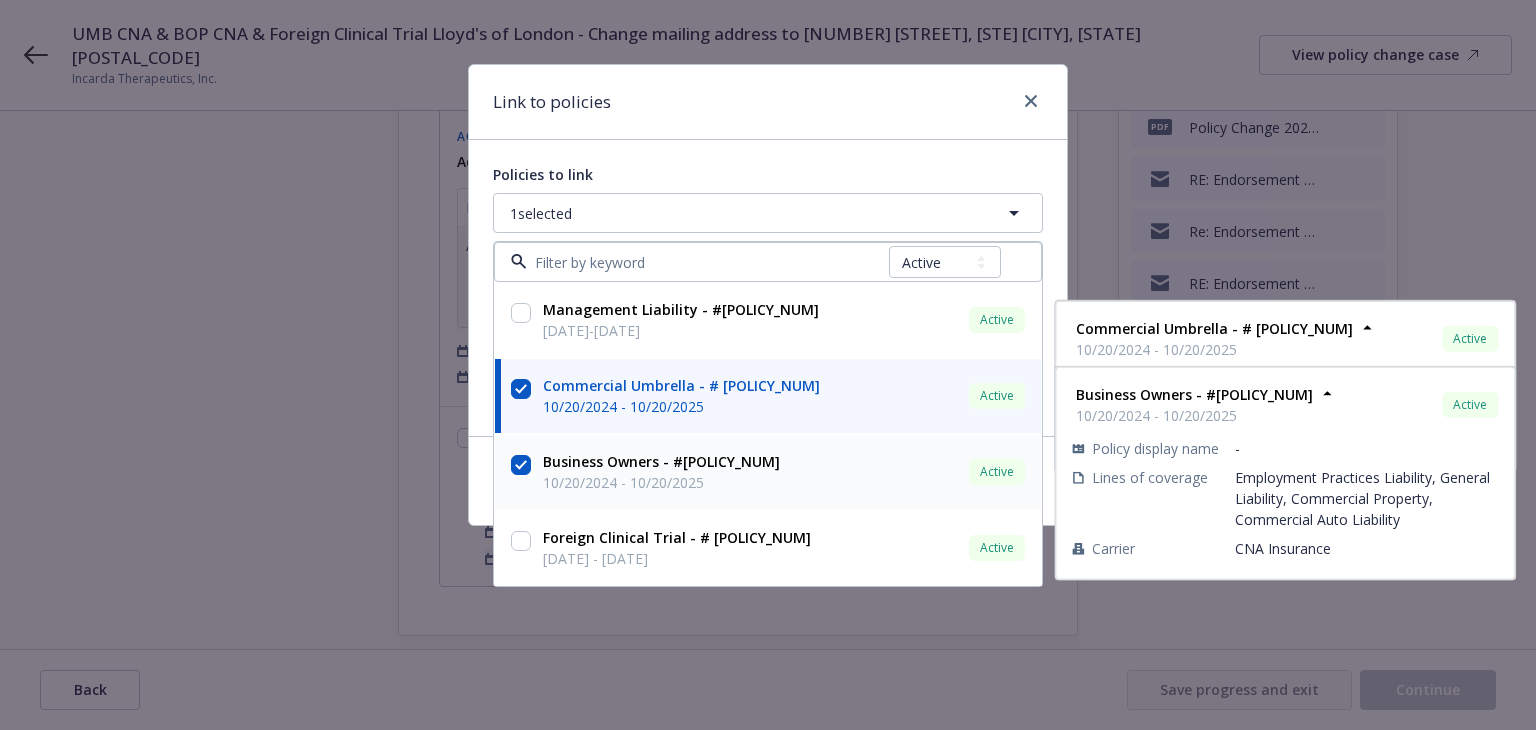 checkbox on "true" 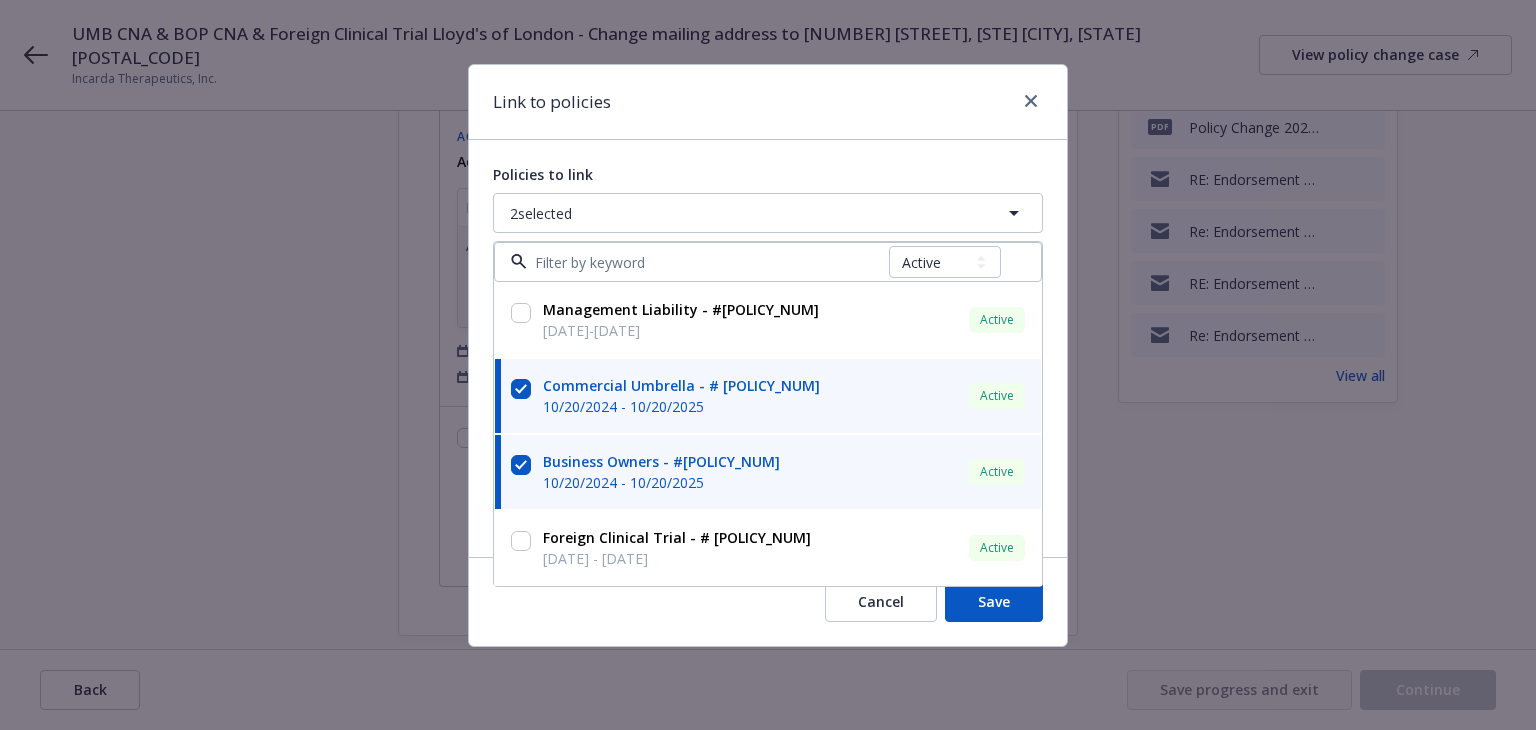 click on "Link to policies" at bounding box center (768, 102) 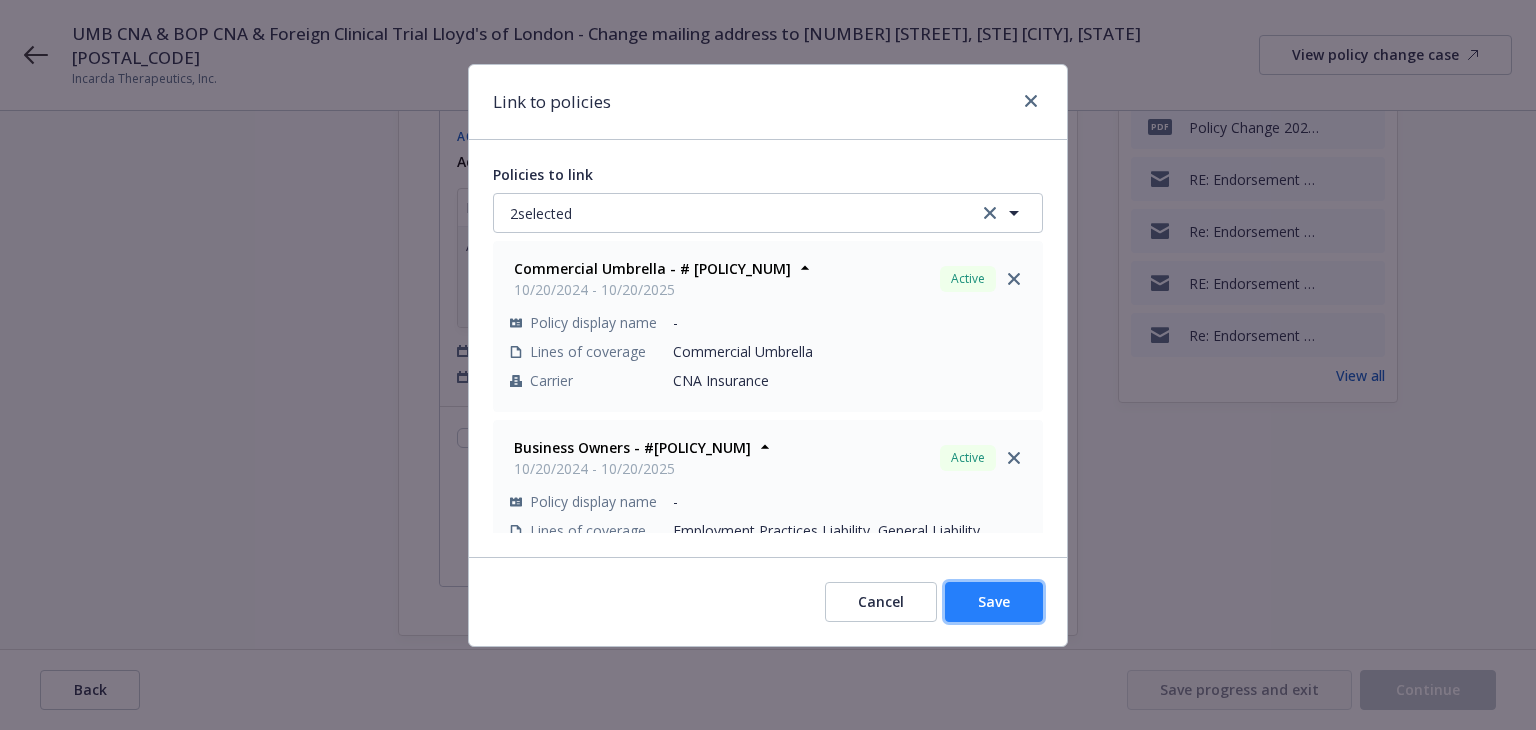 click on "Save" at bounding box center (994, 601) 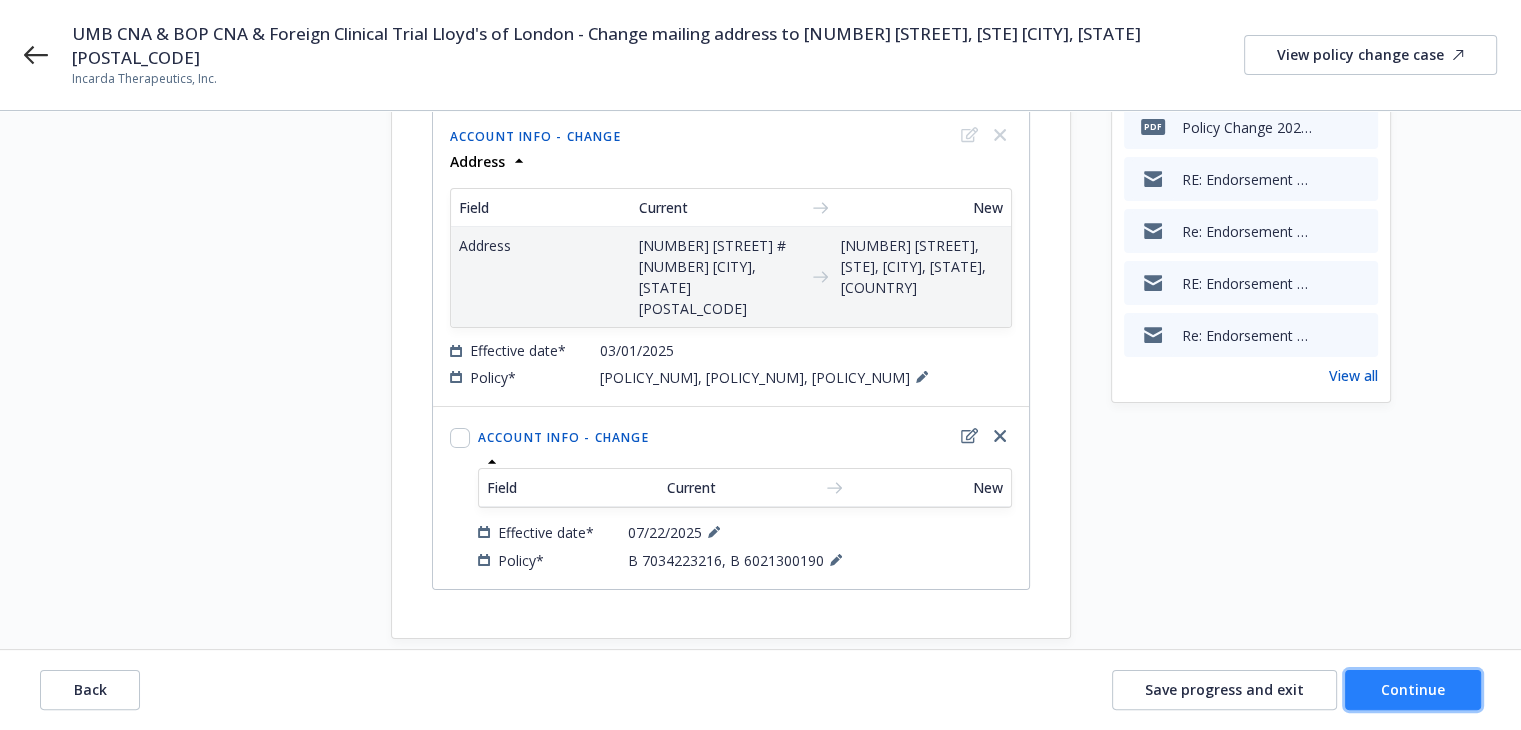 click on "Continue" at bounding box center [1413, 689] 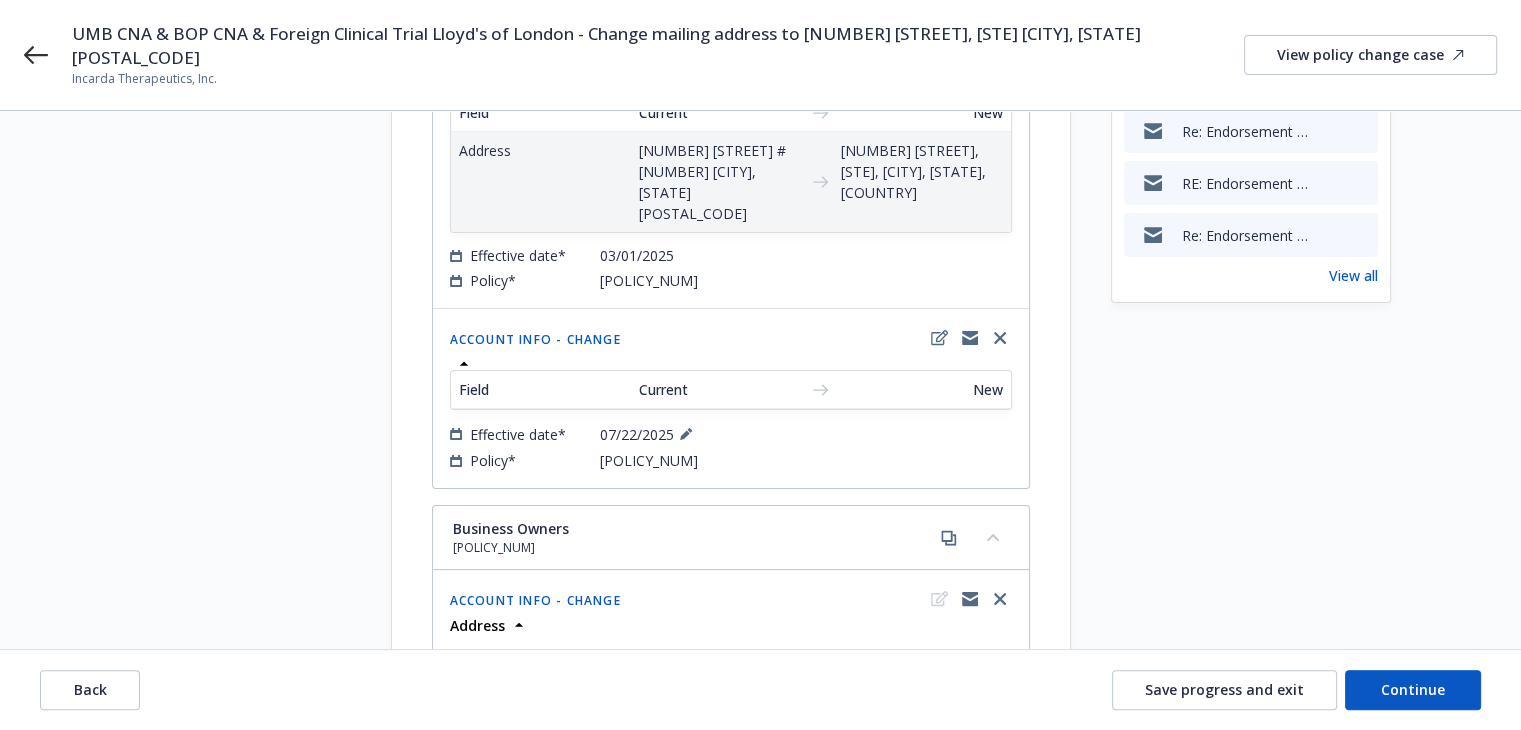 scroll, scrollTop: 0, scrollLeft: 0, axis: both 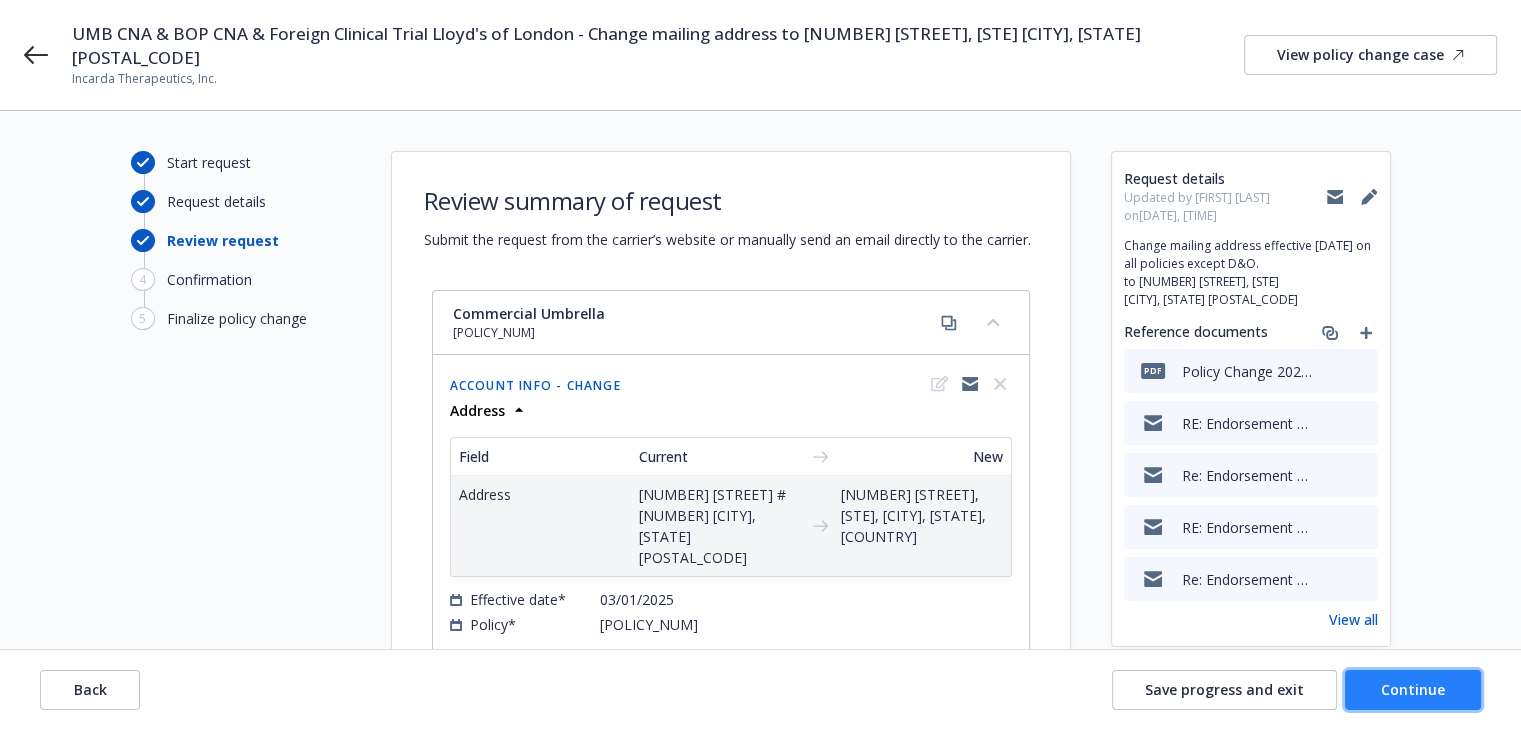 click on "Continue" at bounding box center (1413, 690) 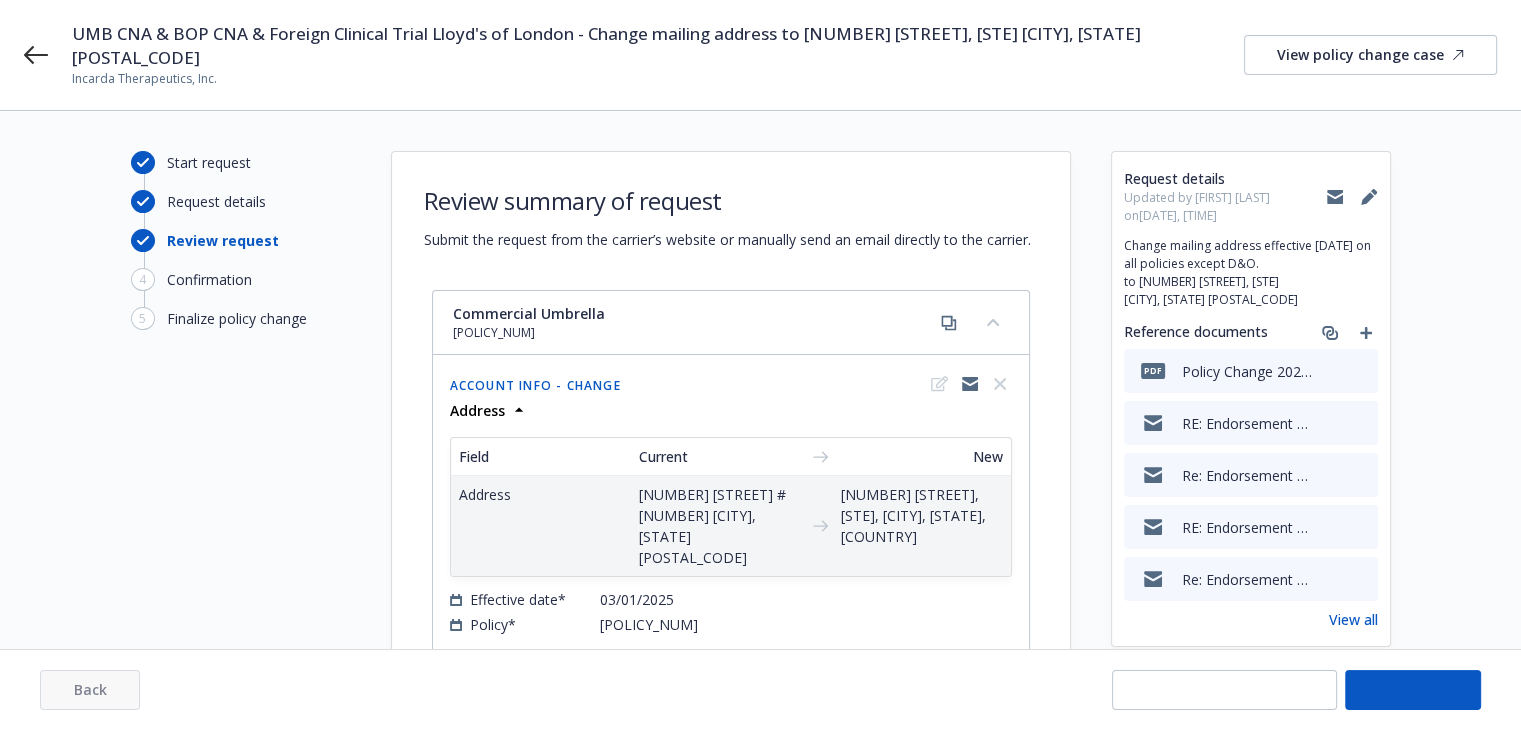 select on "ACCEPTED" 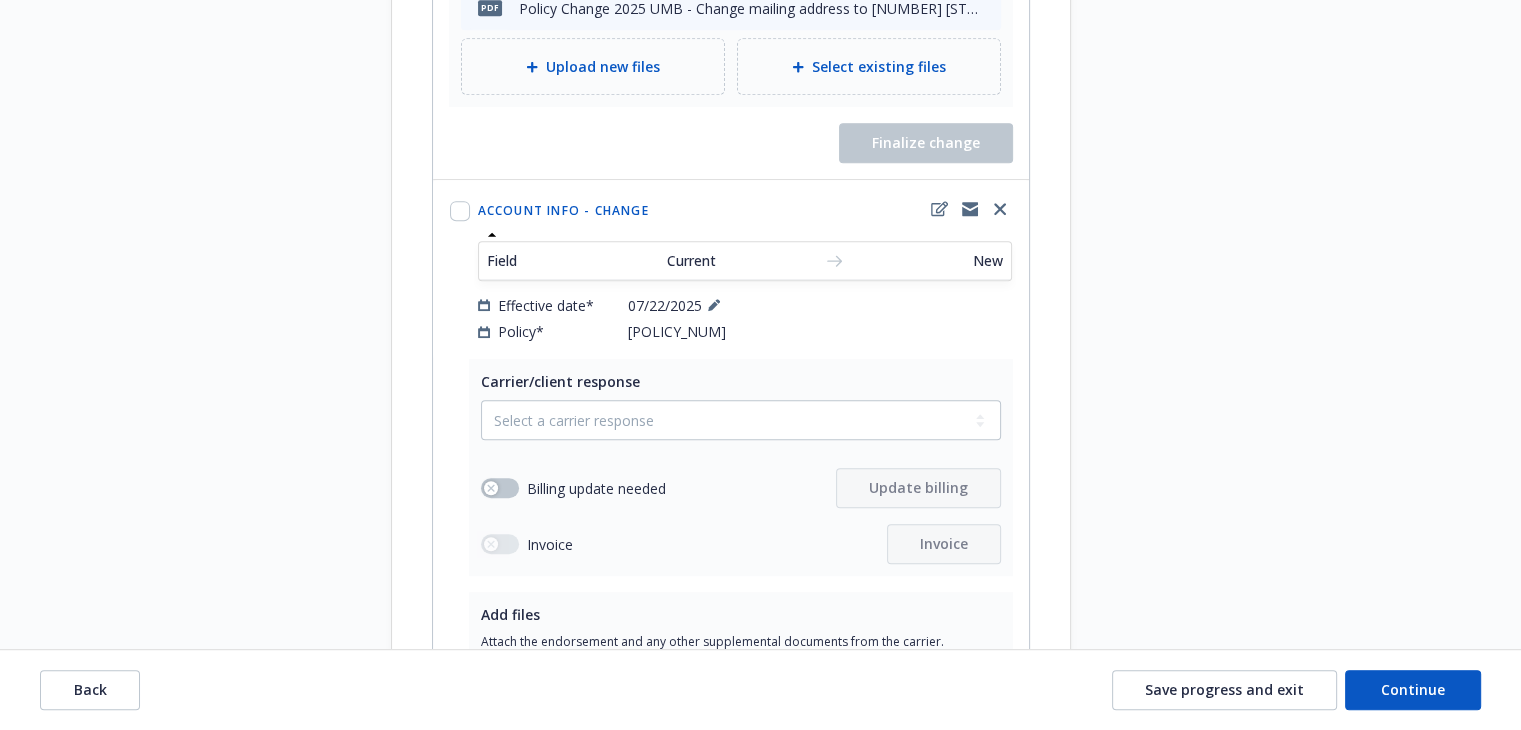 scroll, scrollTop: 1000, scrollLeft: 0, axis: vertical 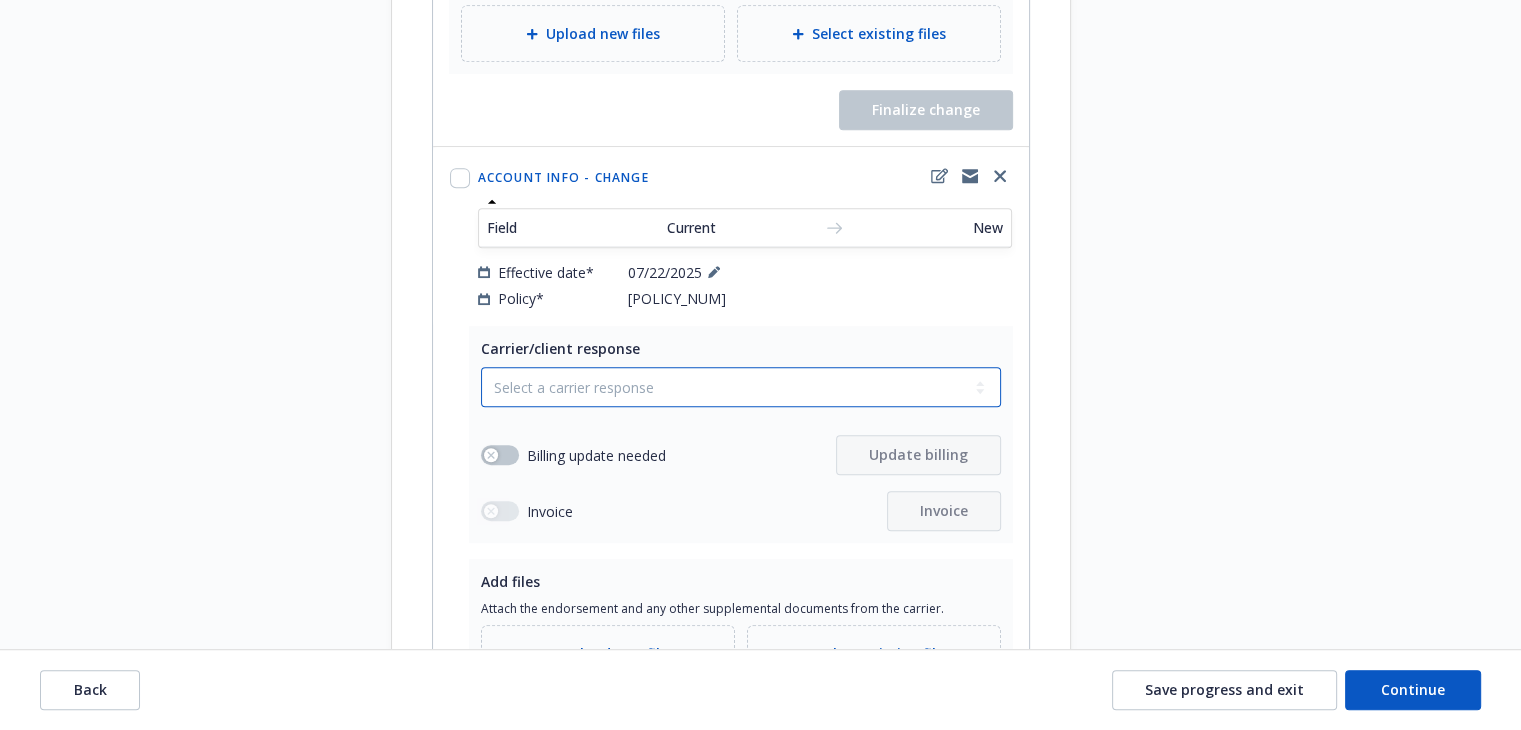 click on "Select a carrier response Accepted Accepted with revision No endorsement needed Declined by carrier Rejected by client" at bounding box center [741, 387] 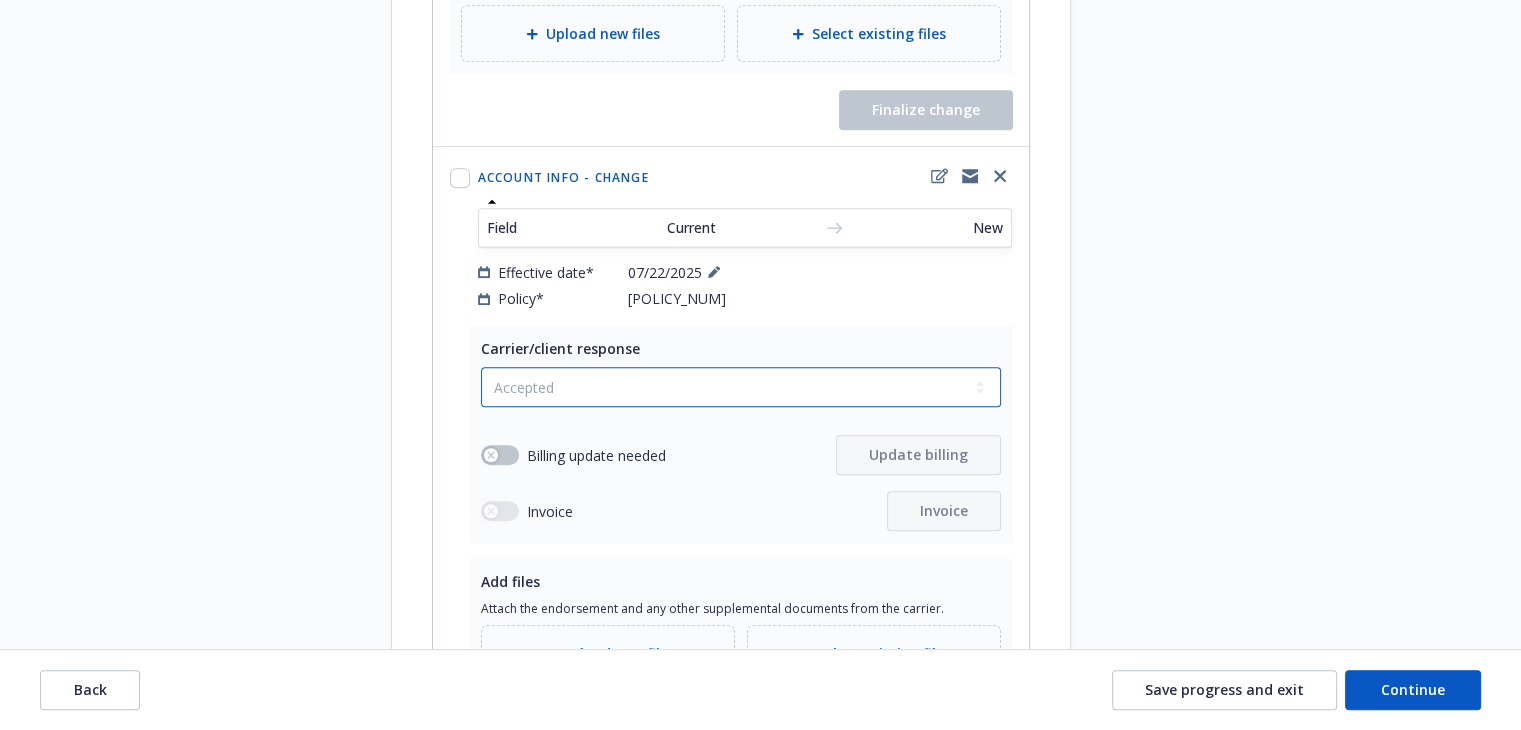 click on "Select a carrier response Accepted Accepted with revision No endorsement needed Declined by carrier Rejected by client" at bounding box center (741, 387) 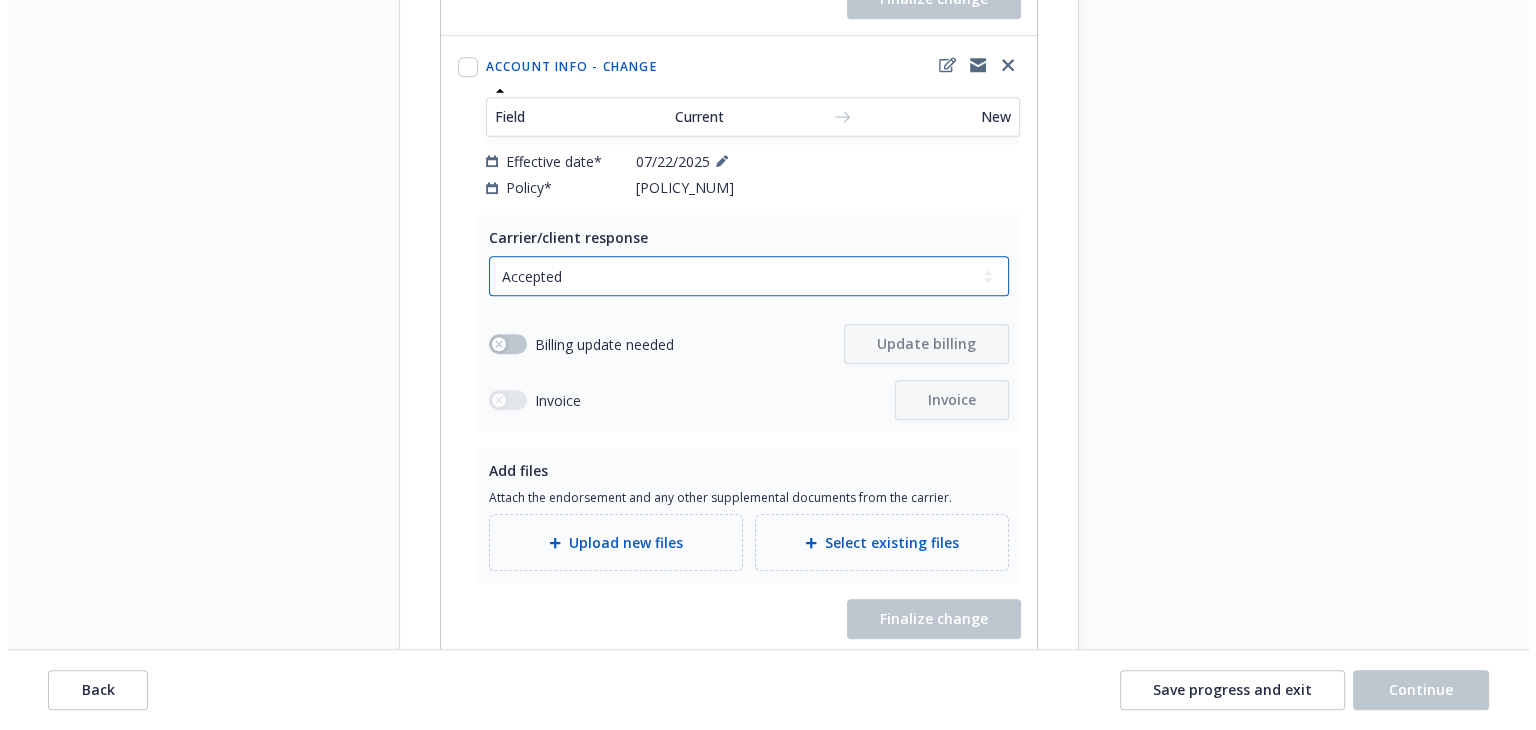 scroll, scrollTop: 1200, scrollLeft: 0, axis: vertical 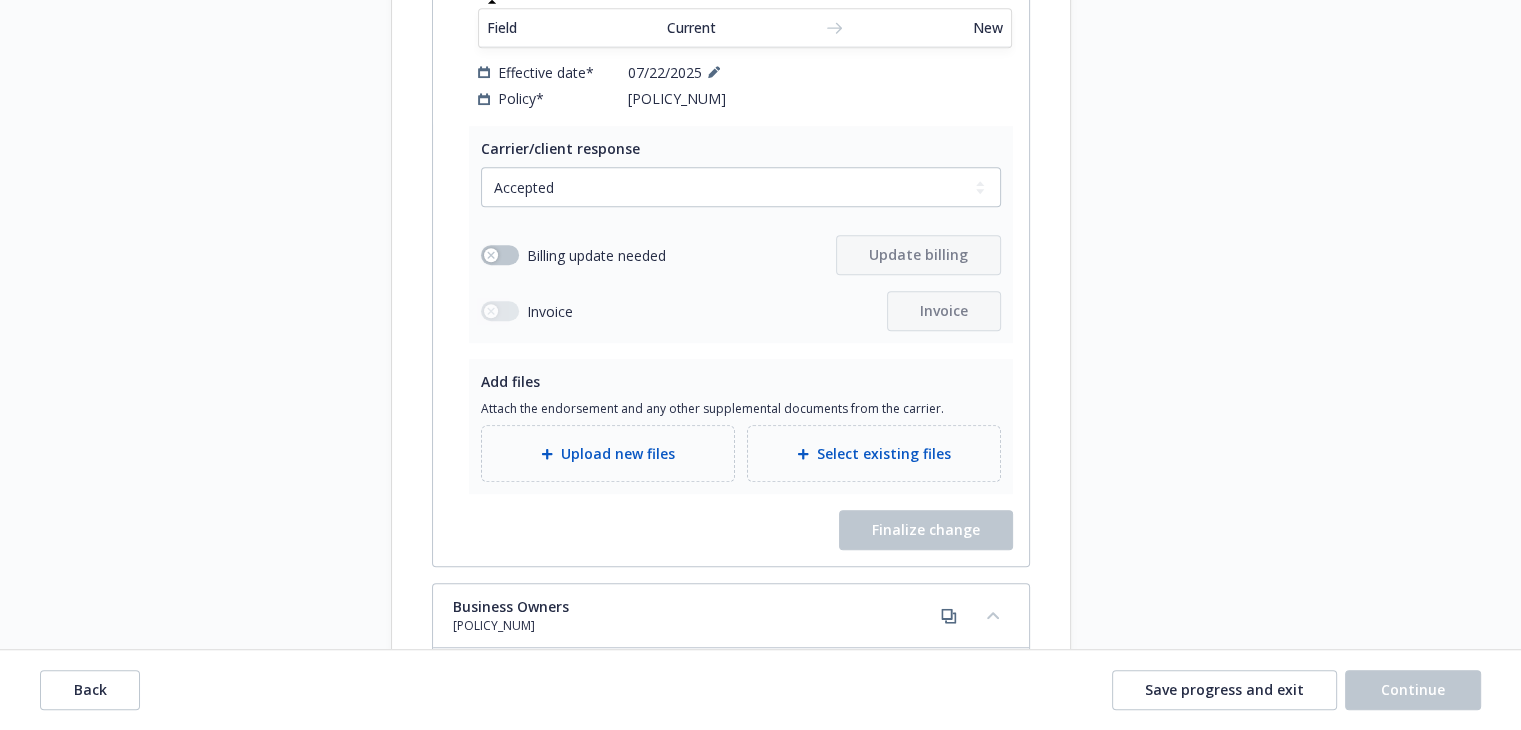 click at bounding box center (551, 454) 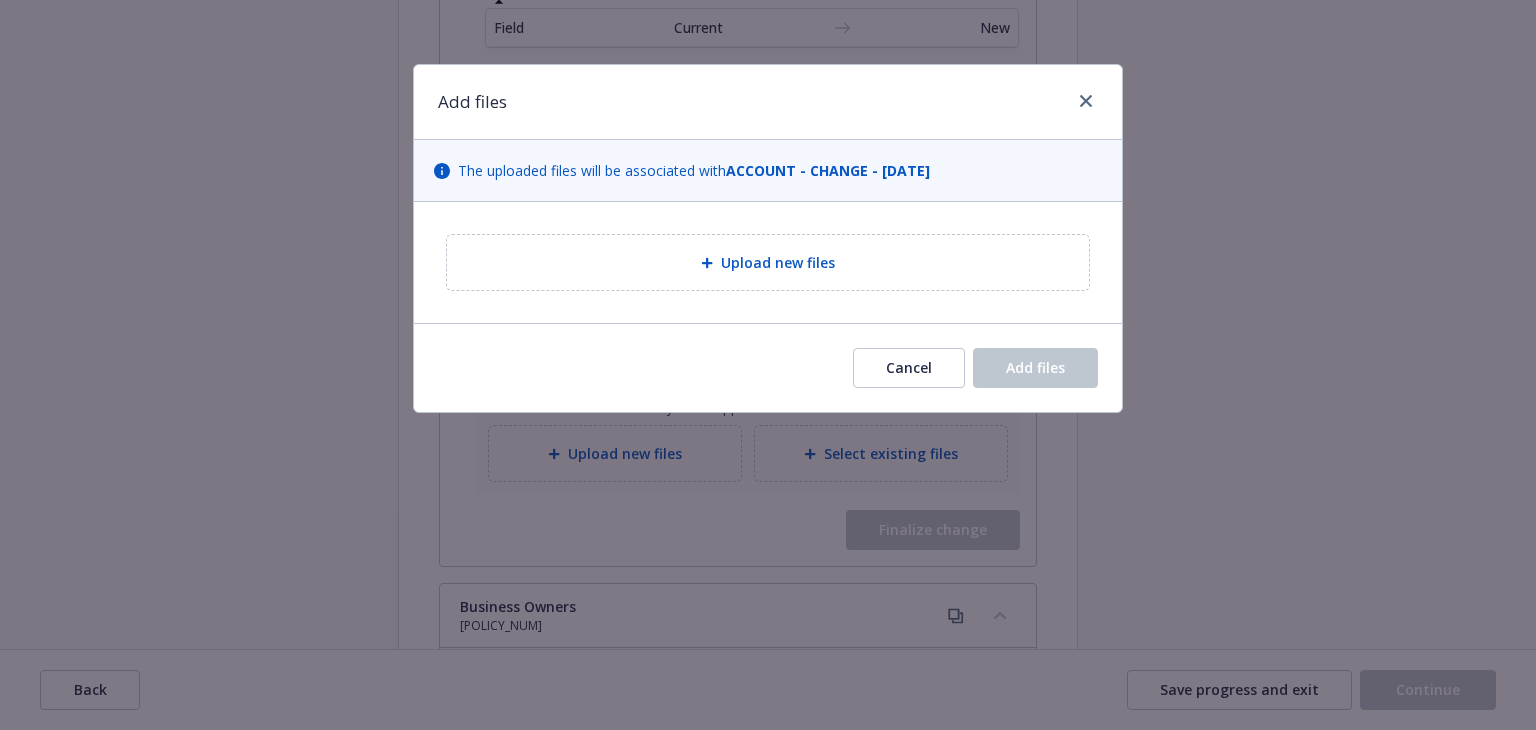 click on "Upload new files" at bounding box center (768, 262) 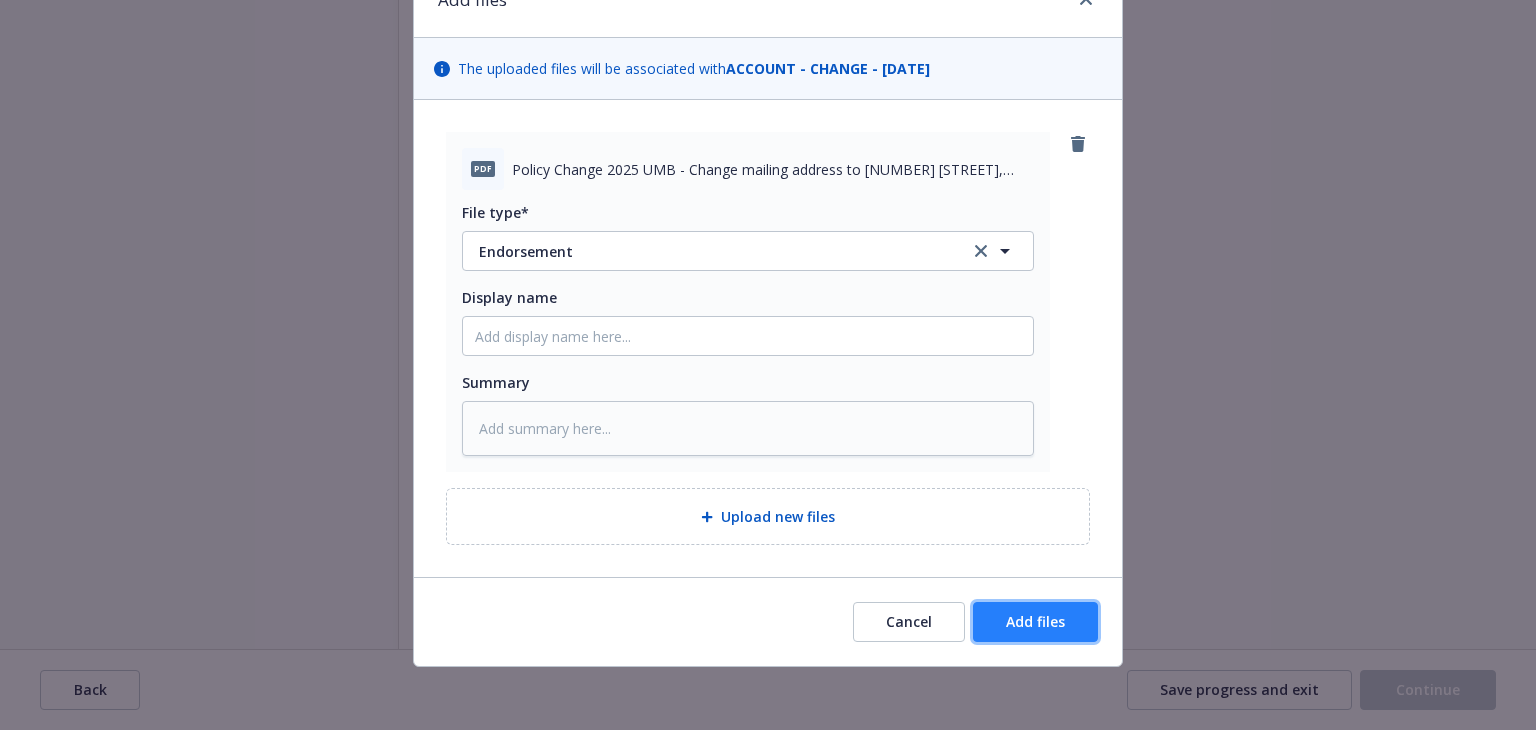 click on "Add files" at bounding box center [1035, 621] 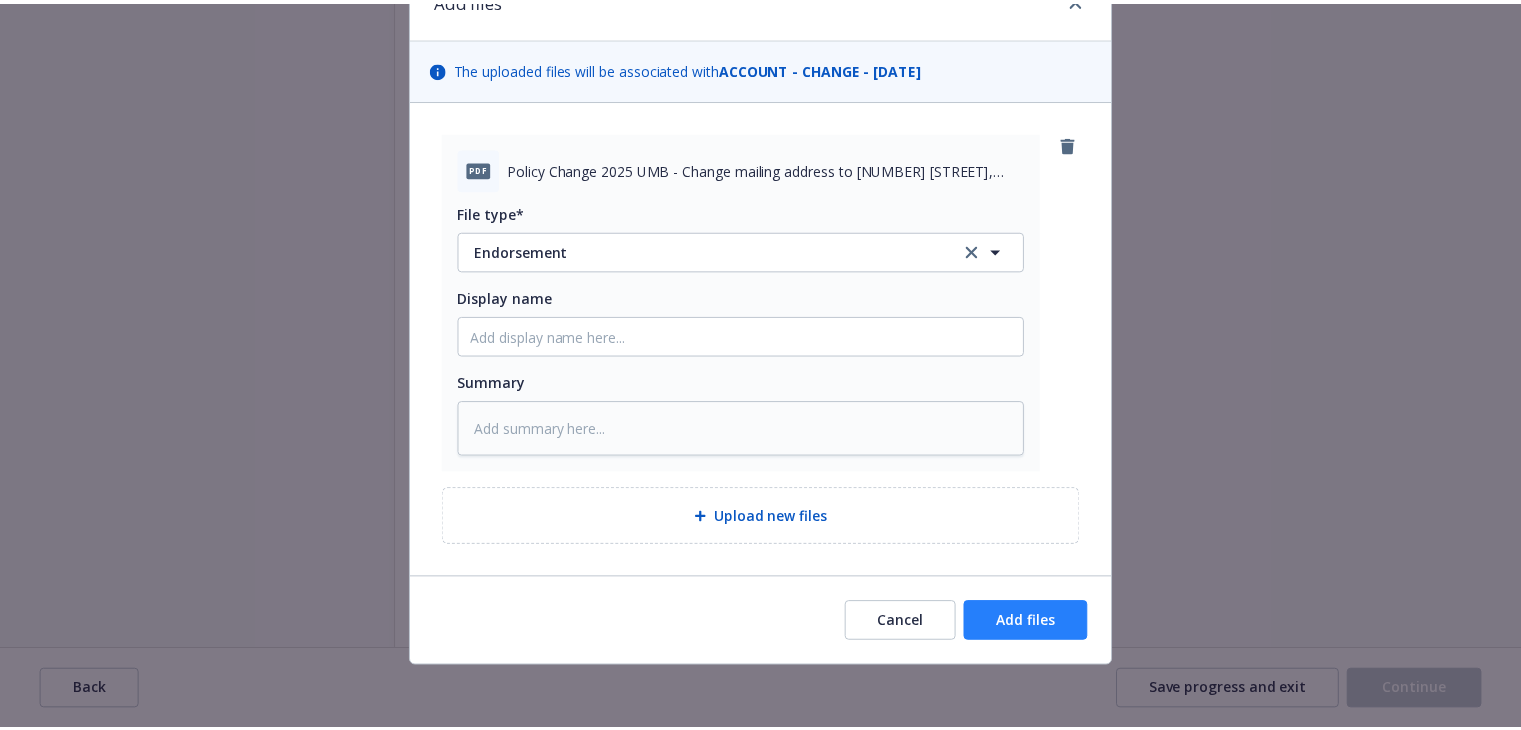 scroll, scrollTop: 29, scrollLeft: 0, axis: vertical 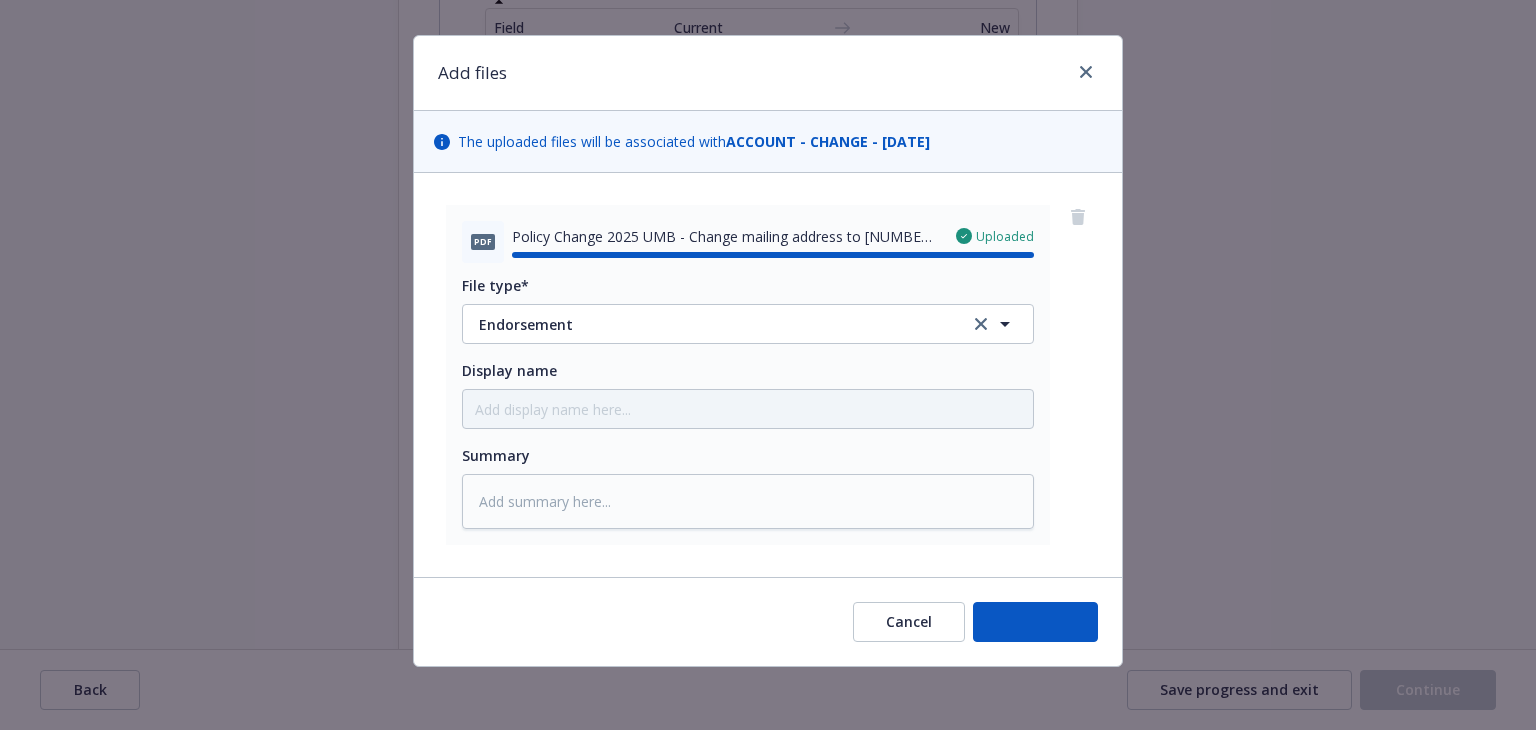 type on "x" 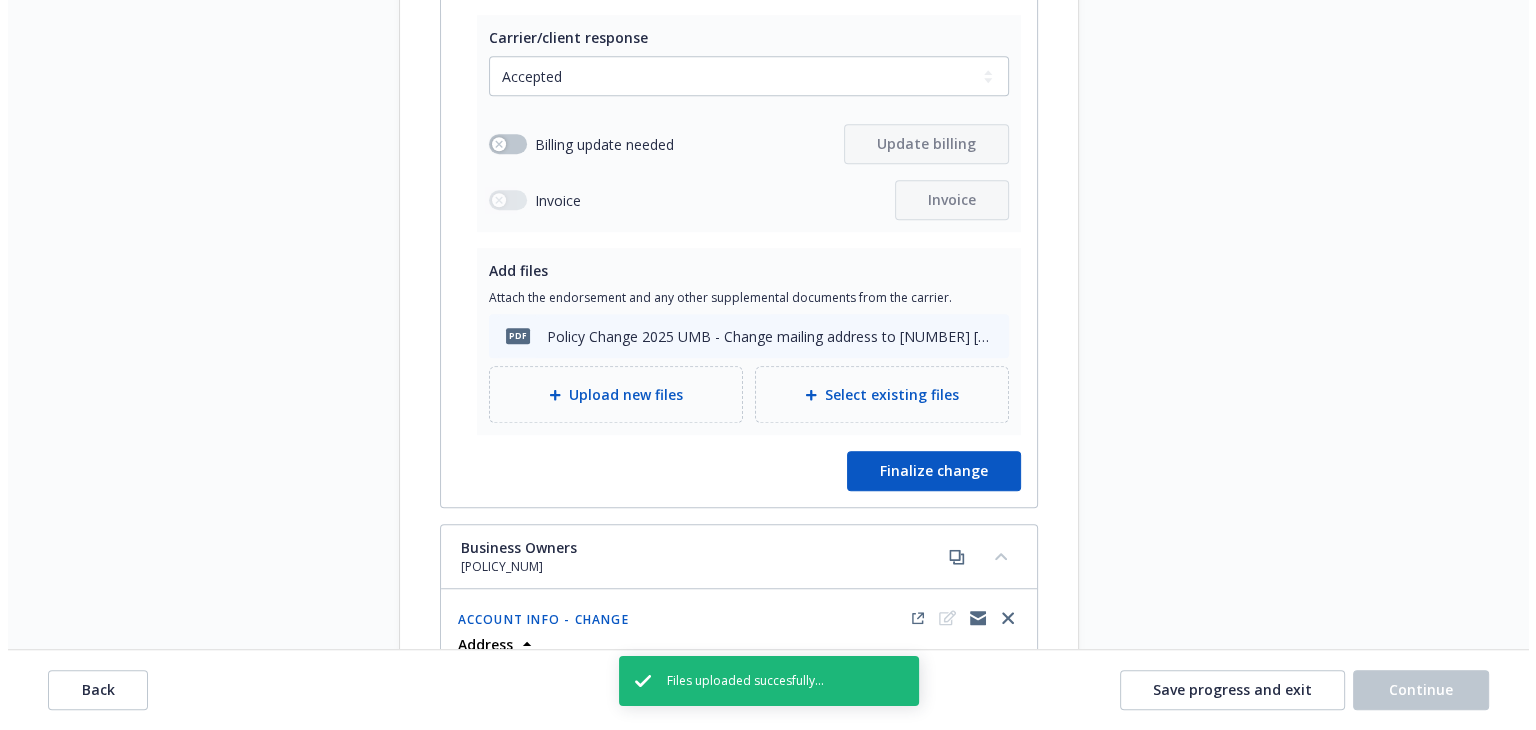 scroll, scrollTop: 1500, scrollLeft: 0, axis: vertical 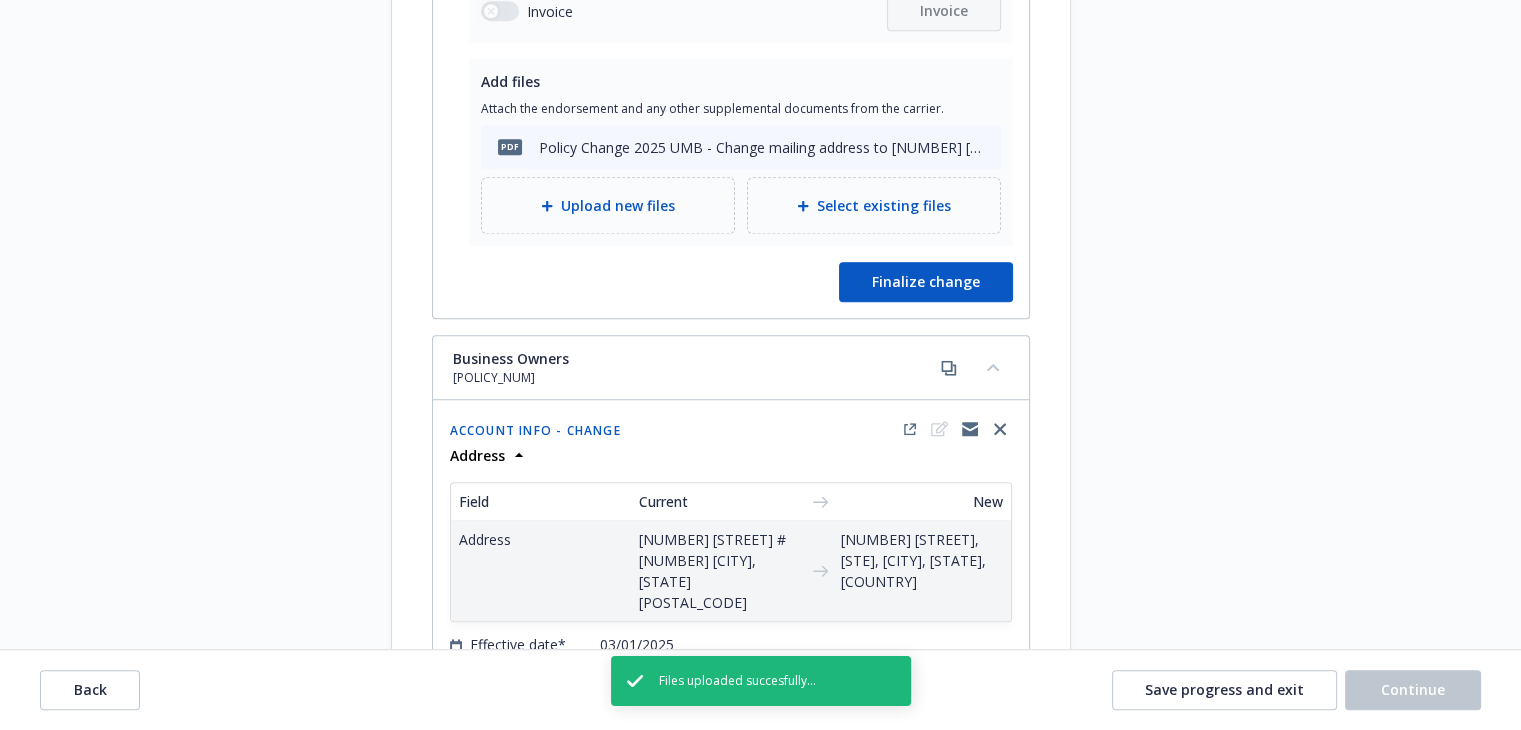 click on "Commercial Umbrella - # [POLICY_NUM] [DATE]-[DATE] Active Policy display name - Lines of coverage Commercial Umbrella Carrier CNA Insurance Business Owners - # [POLICY_NUM] [DATE]-[DATE] Active Policy display name - Lines of coverage Carrier CNA Insurance Foreign Clinical Trial - # [POLICY_NUM] [DATE]-[DATE] Active Policy display name [COUNTRY]/FLE-016 Lines of coverage Foreign Clinical Trial Carrier Lloyd's of London Commercial Umbrella - # [POLICY_NUM] [DATE]-[DATE] Active Policy display name - Lines of coverage Commercial Umbrella Carrier CNA Insurance [DATE]-[DATE] -" at bounding box center [760, -1135] 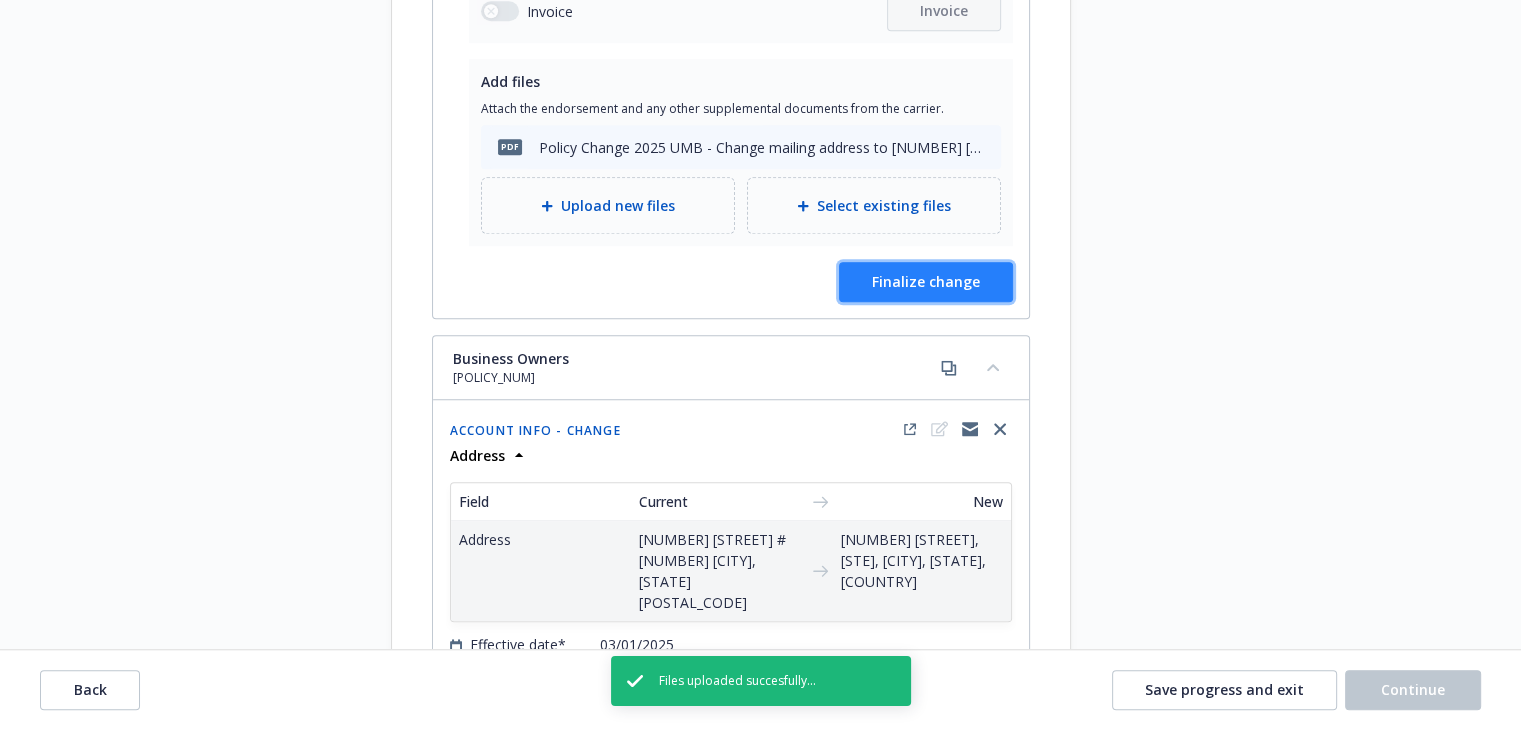 click on "Finalize change" at bounding box center [926, 282] 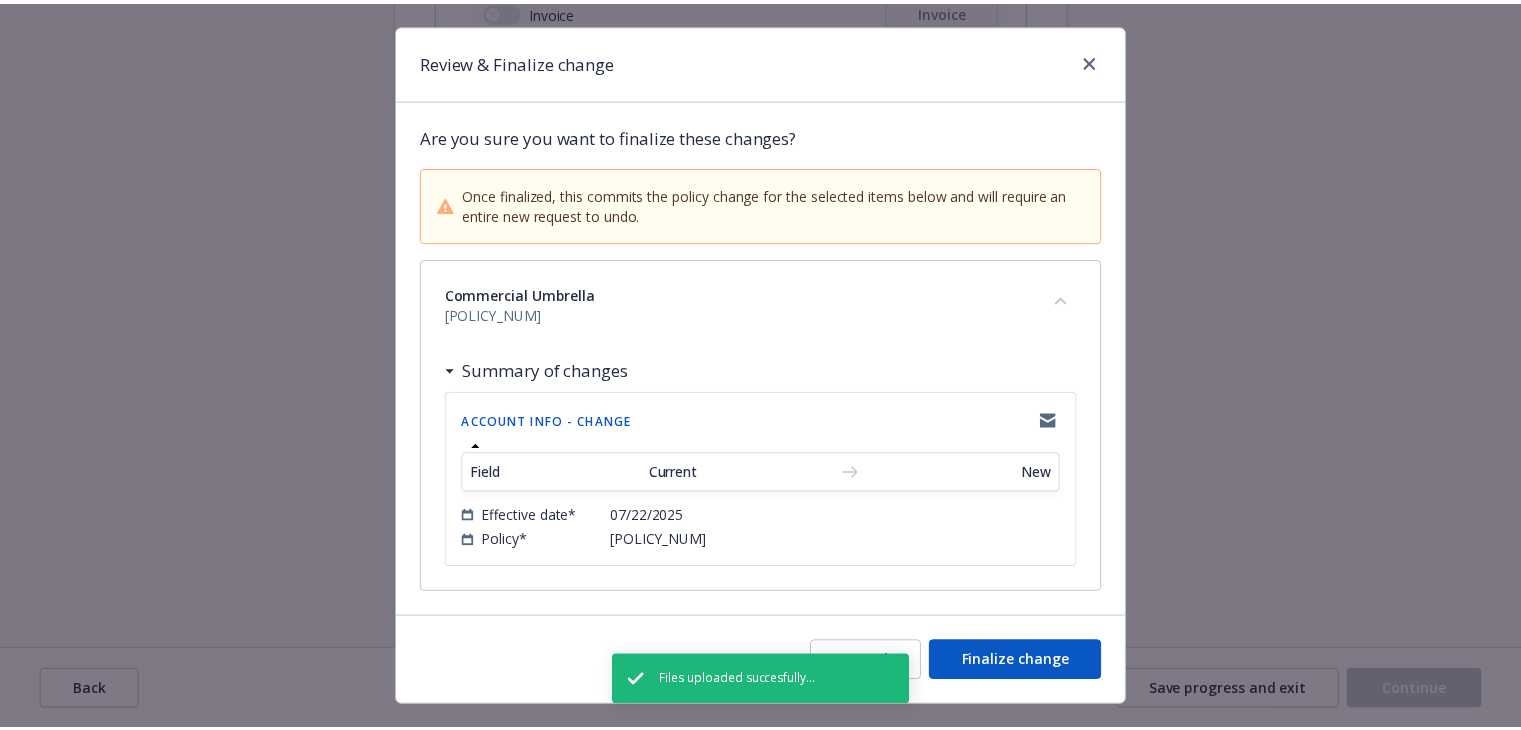 scroll, scrollTop: 79, scrollLeft: 0, axis: vertical 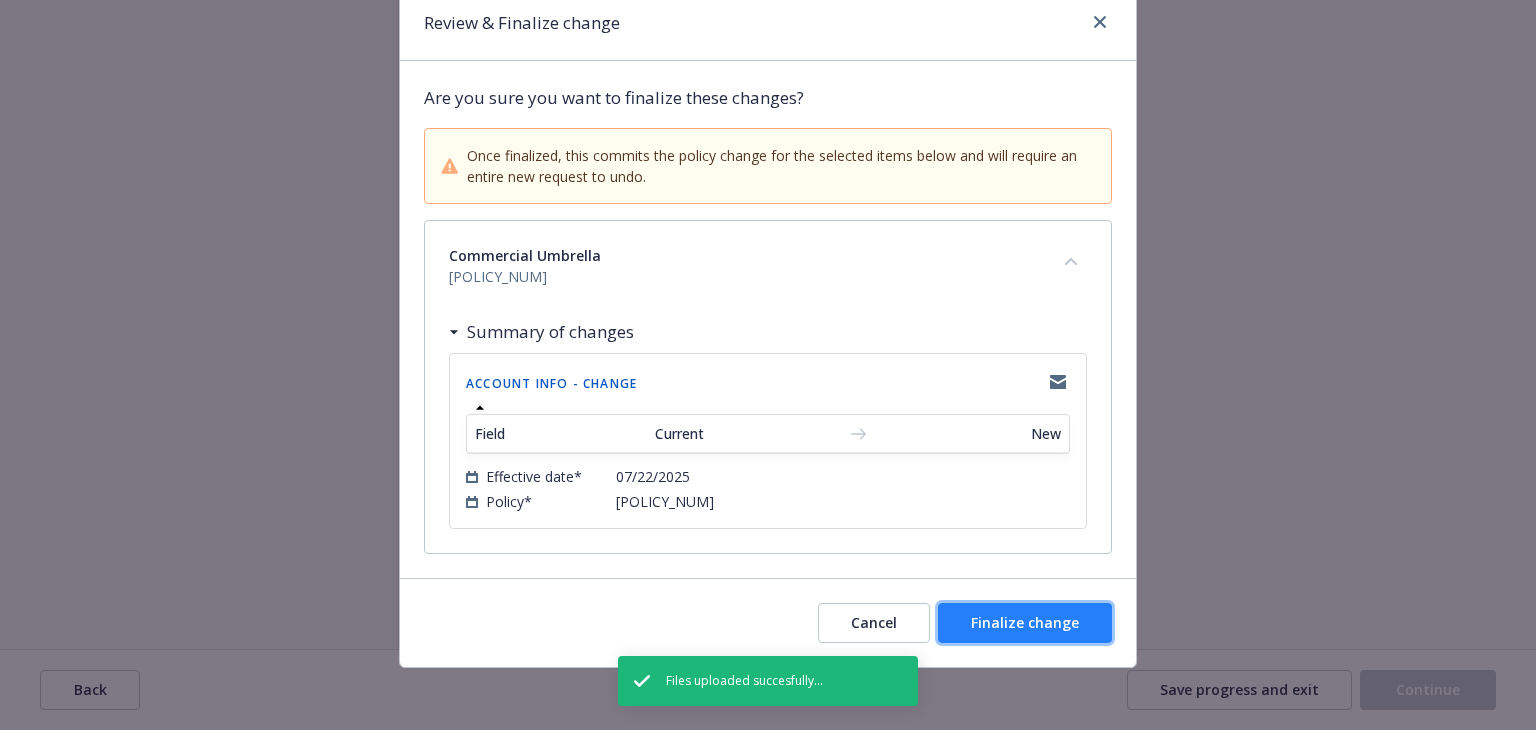 click on "Finalize change" at bounding box center [1025, 622] 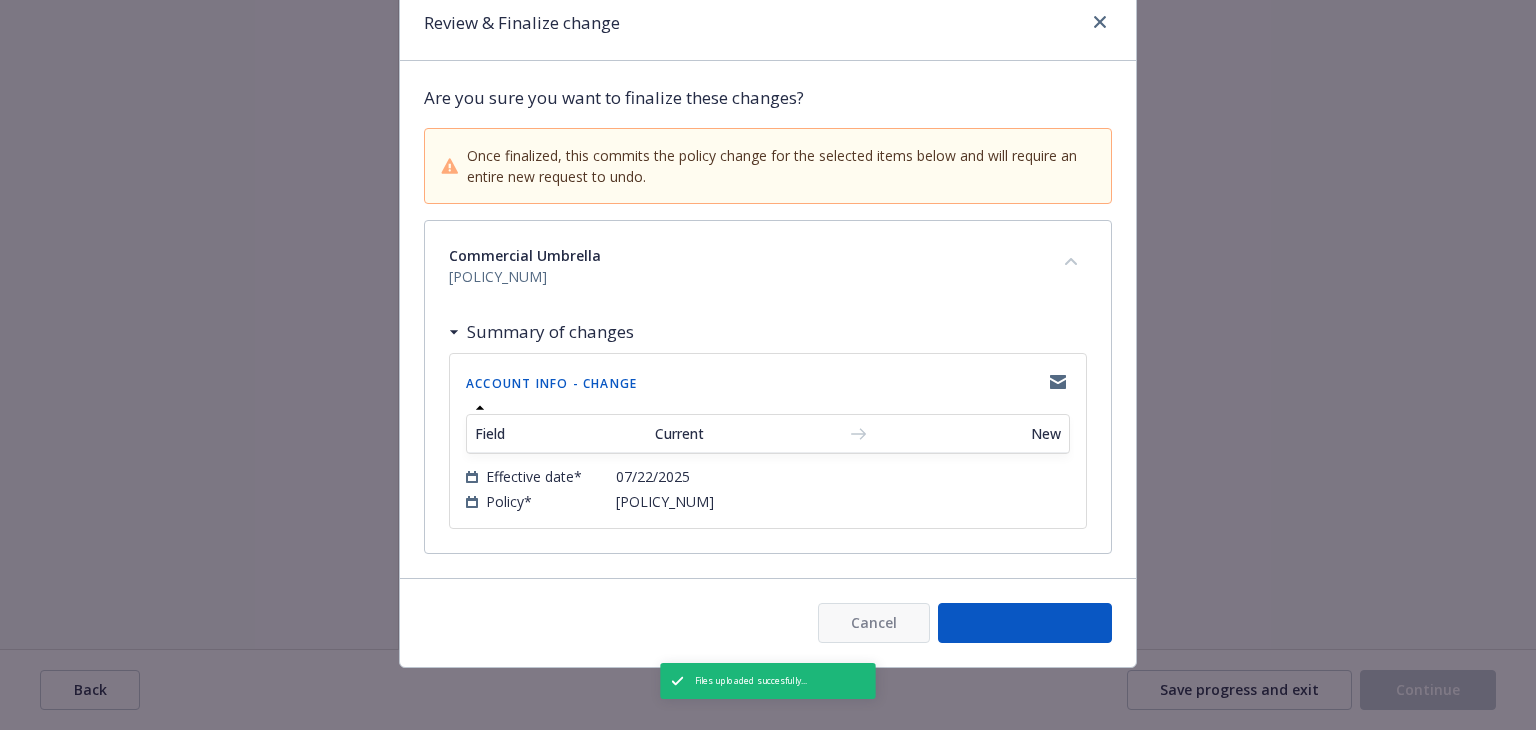 select on "ACCEPTED" 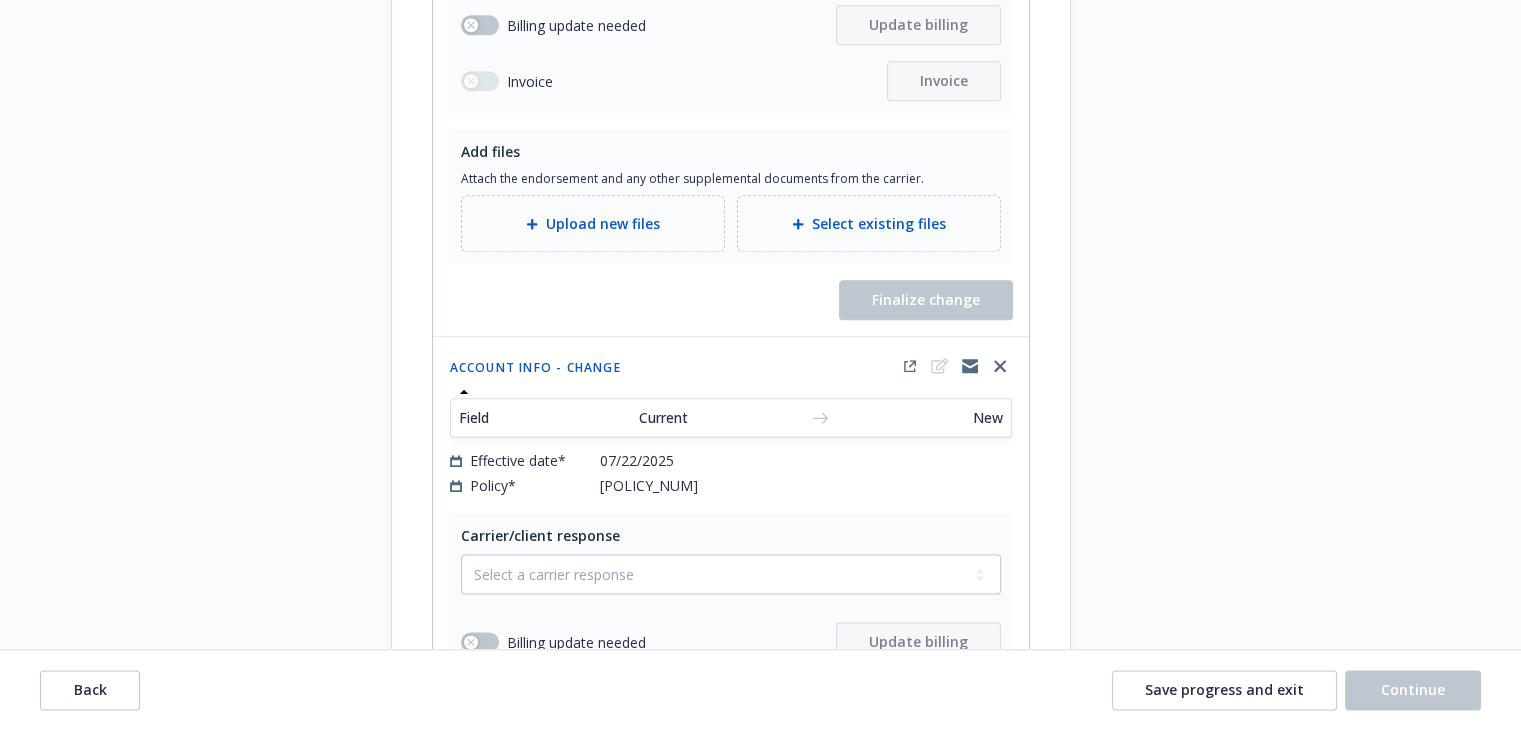 scroll, scrollTop: 2500, scrollLeft: 0, axis: vertical 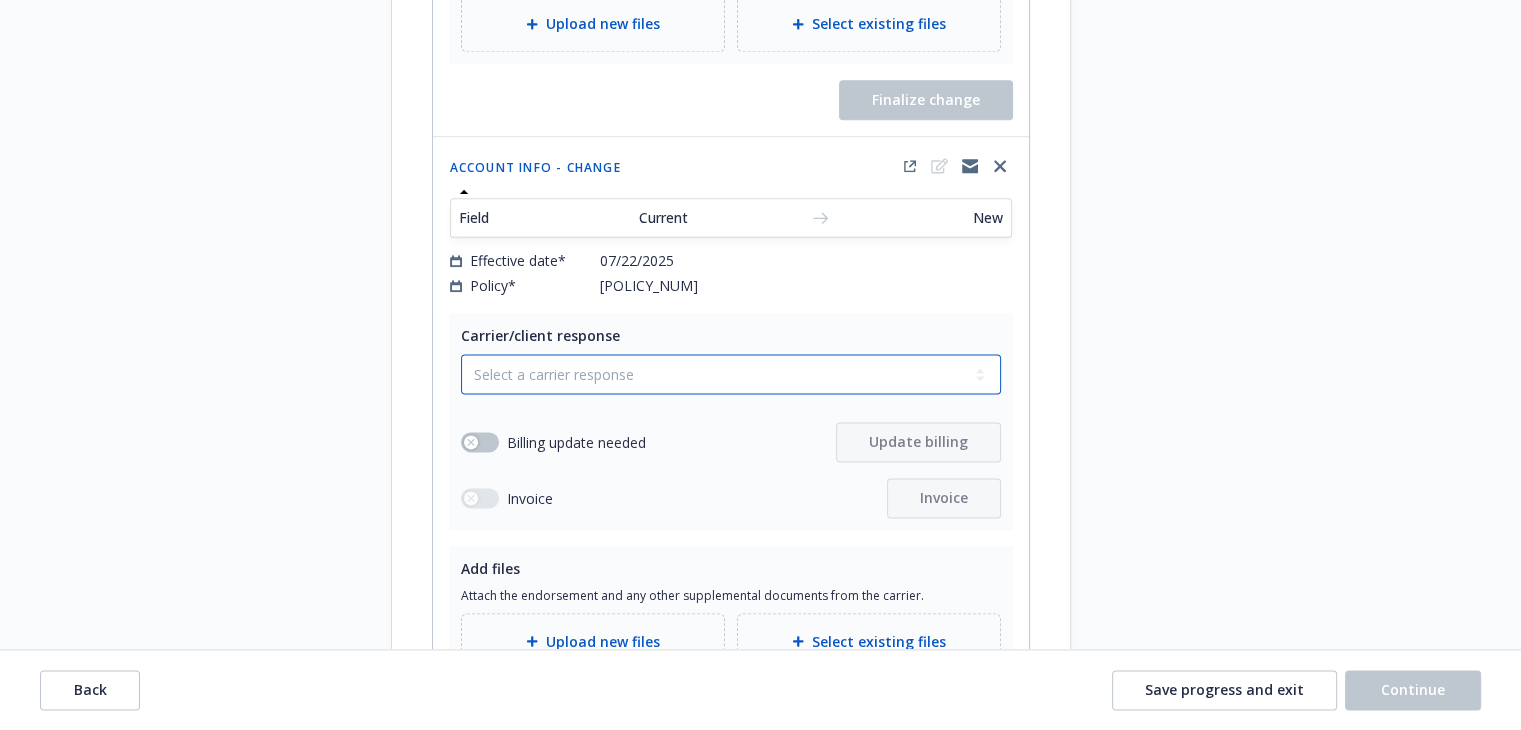 click on "Select a carrier response Accepted Accepted with revision No endorsement needed Declined by carrier Rejected by client" at bounding box center [731, 374] 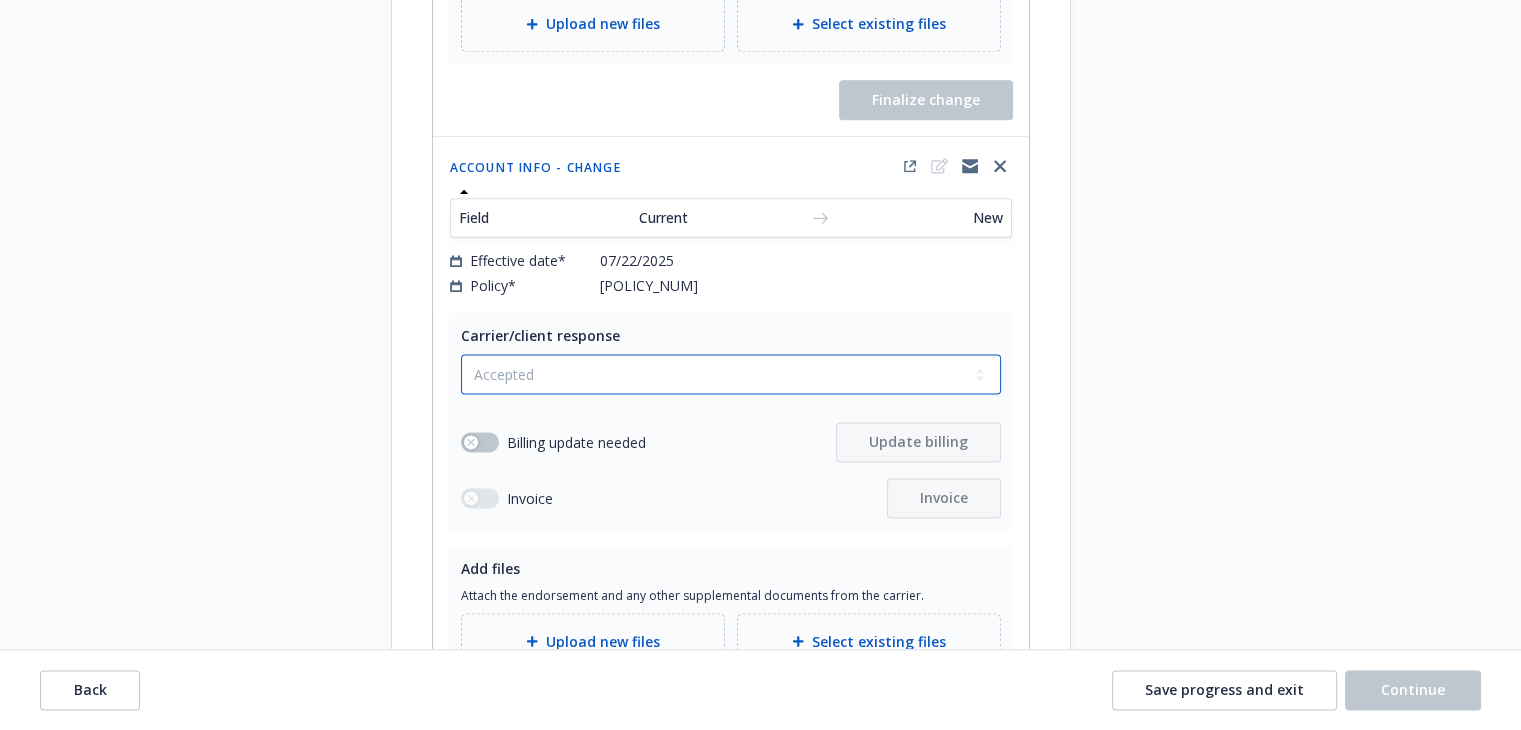 click on "Select a carrier response Accepted Accepted with revision No endorsement needed Declined by carrier Rejected by client" at bounding box center [731, 374] 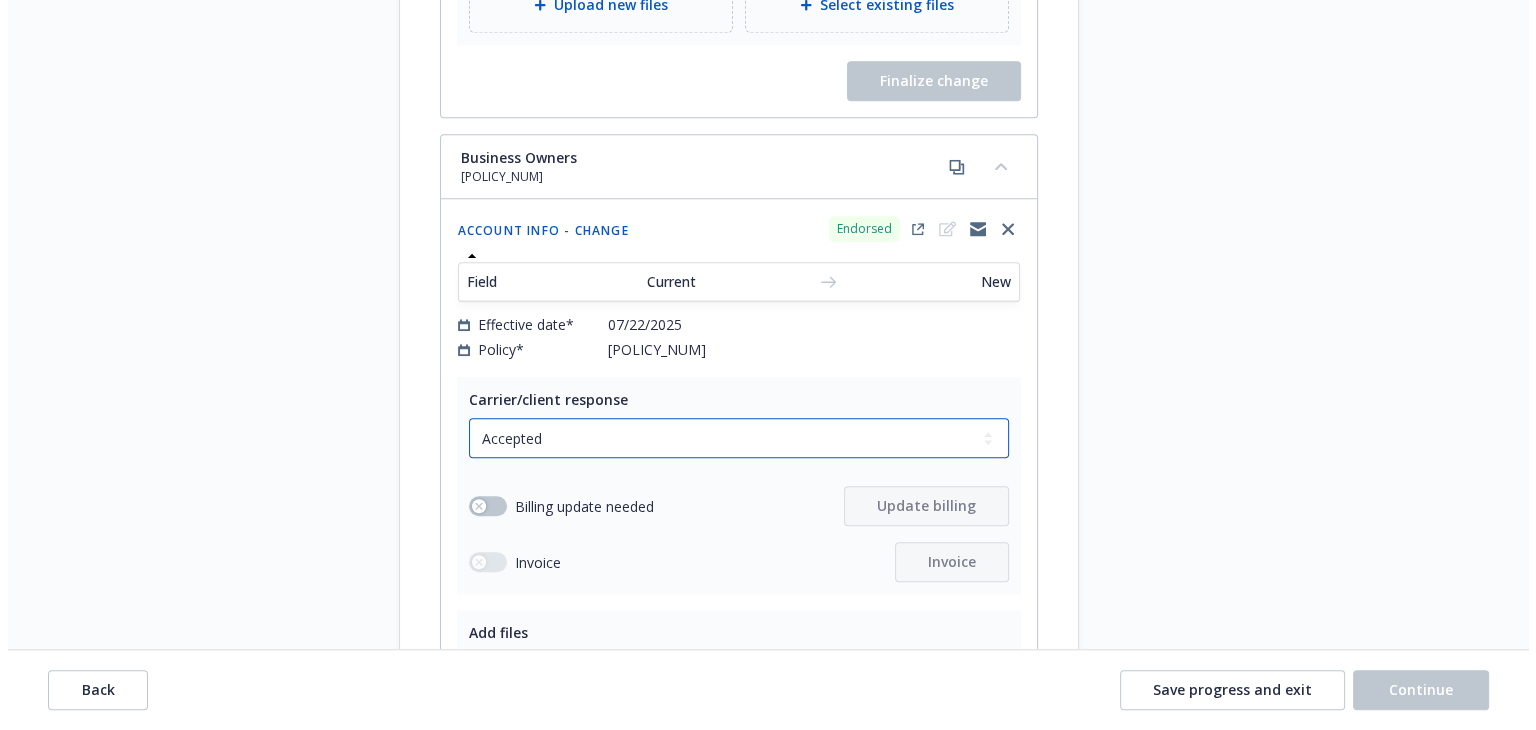 scroll, scrollTop: 1900, scrollLeft: 0, axis: vertical 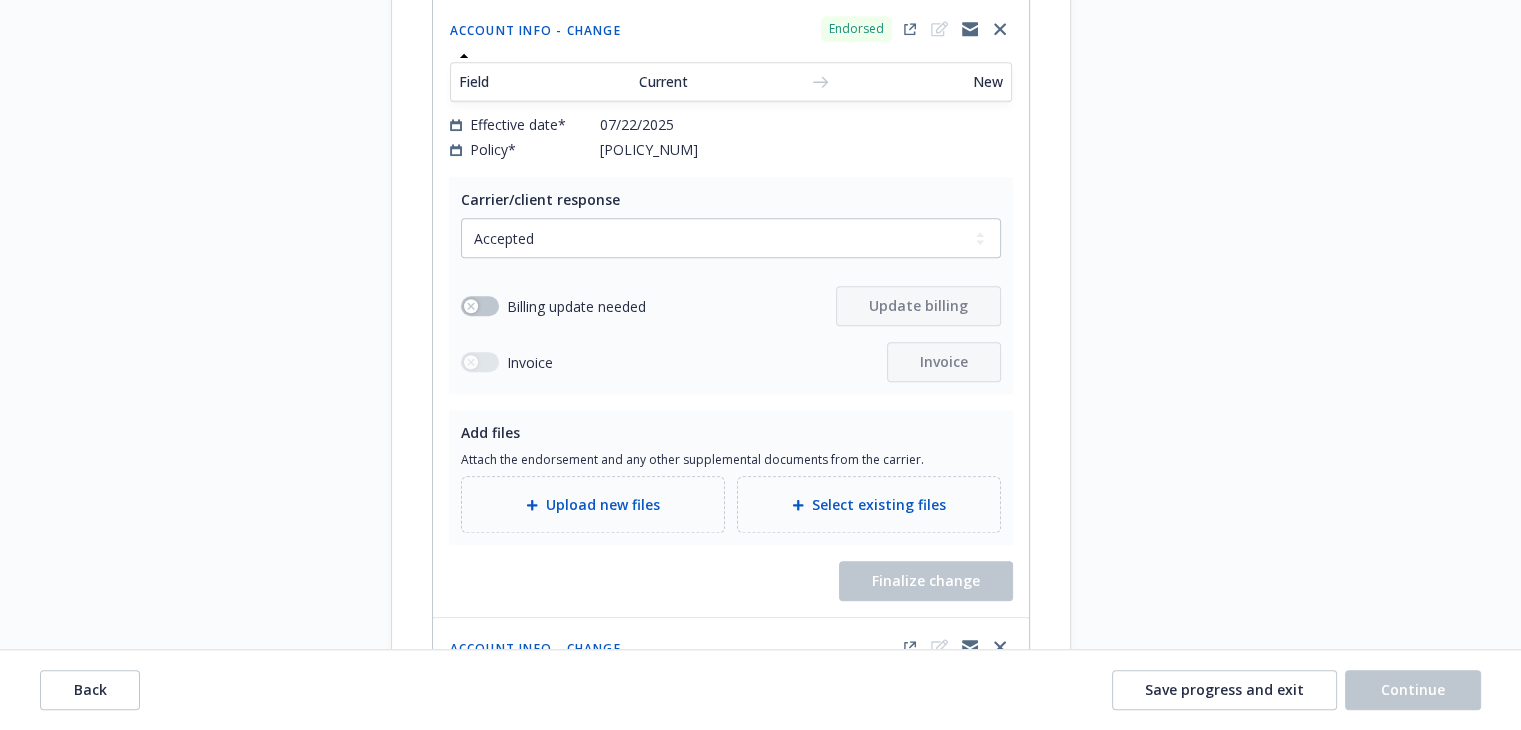 click on "Upload new files" at bounding box center [603, 504] 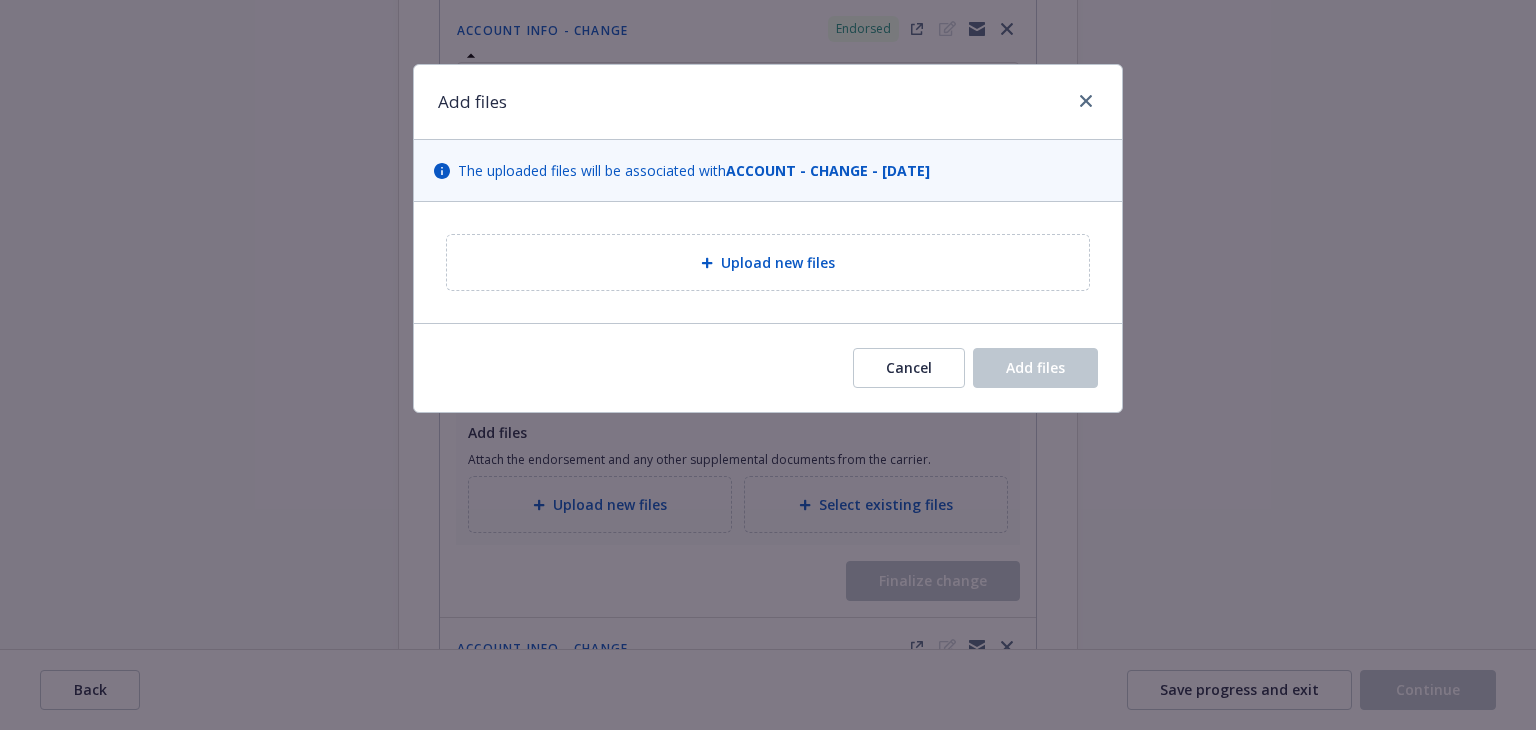 click on "Upload new files" at bounding box center (778, 262) 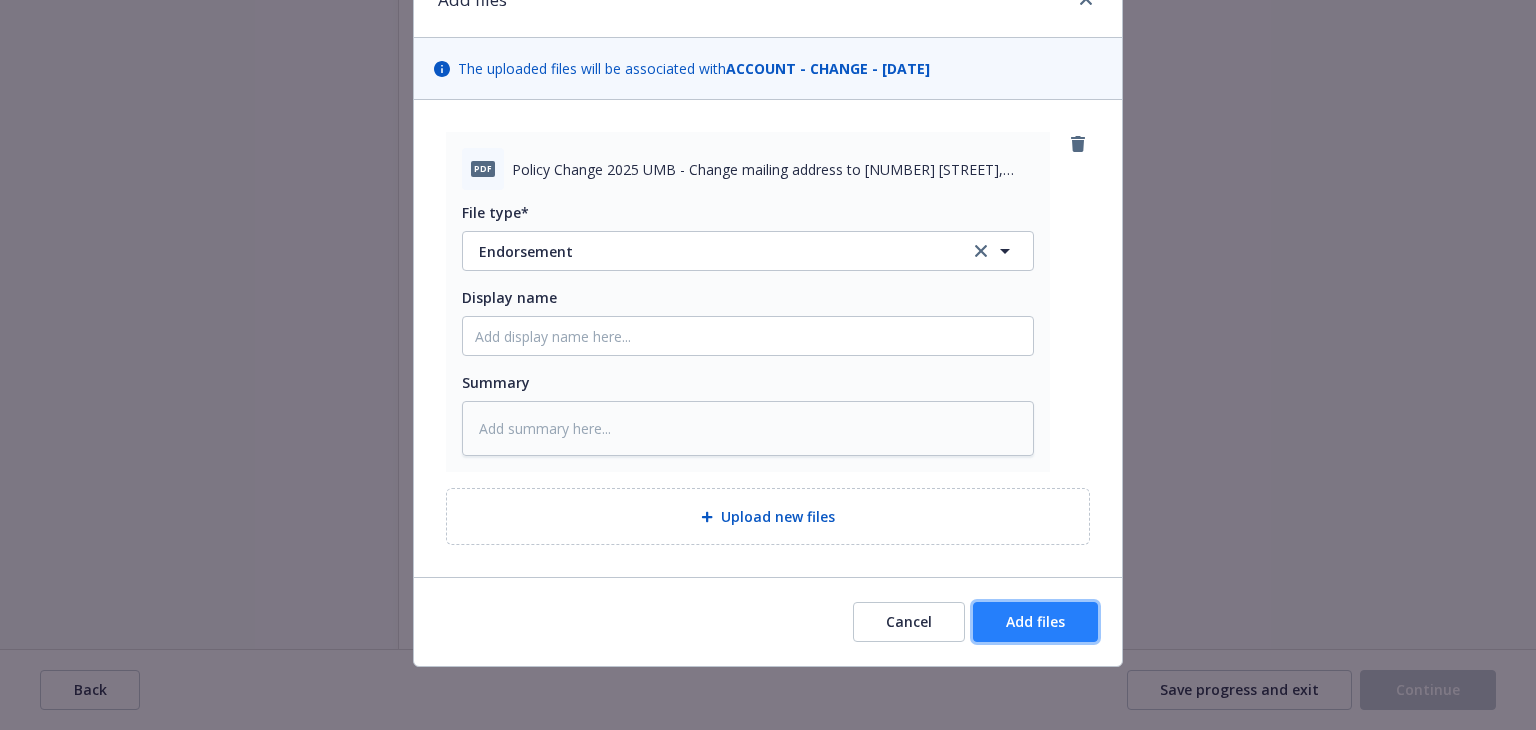 click on "Add files" at bounding box center [1035, 621] 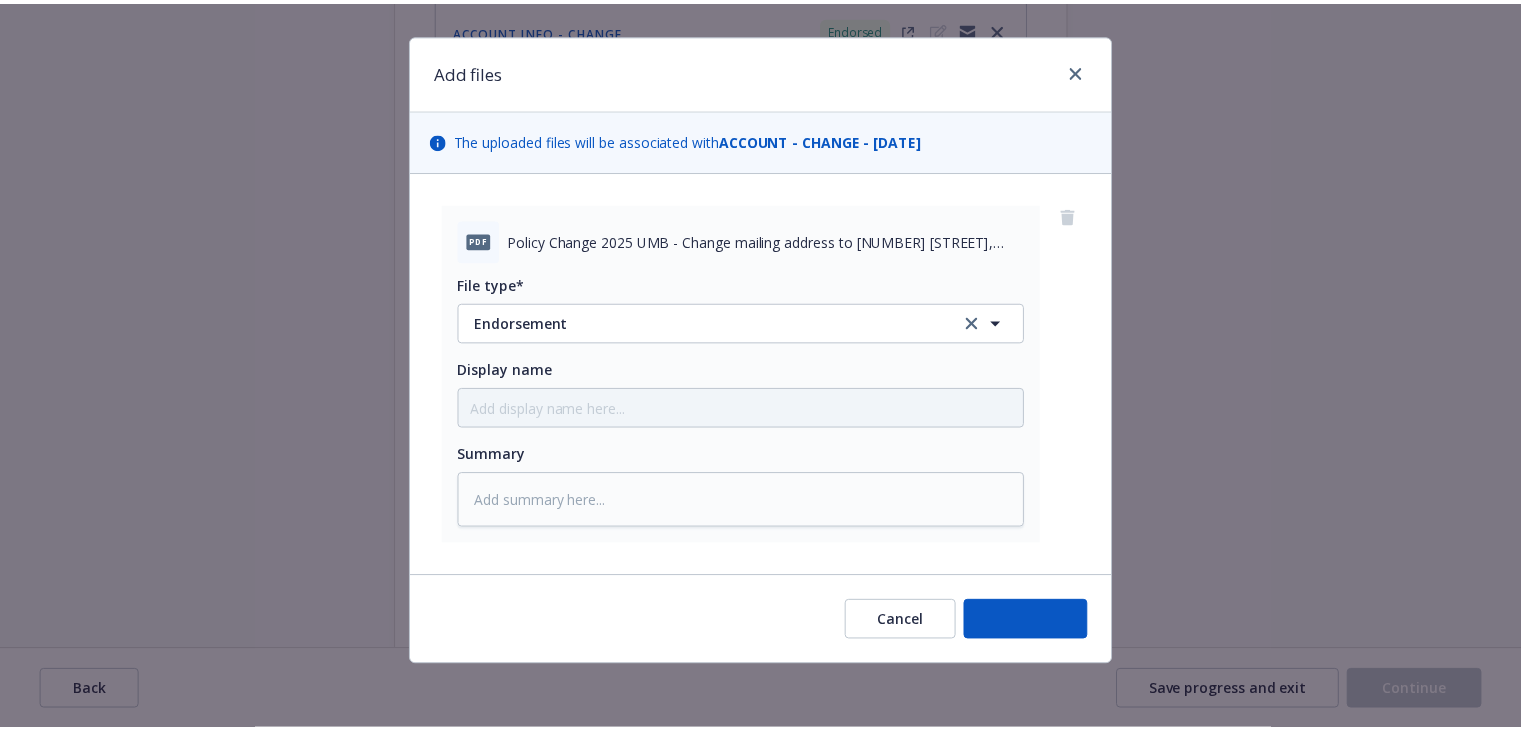 scroll, scrollTop: 29, scrollLeft: 0, axis: vertical 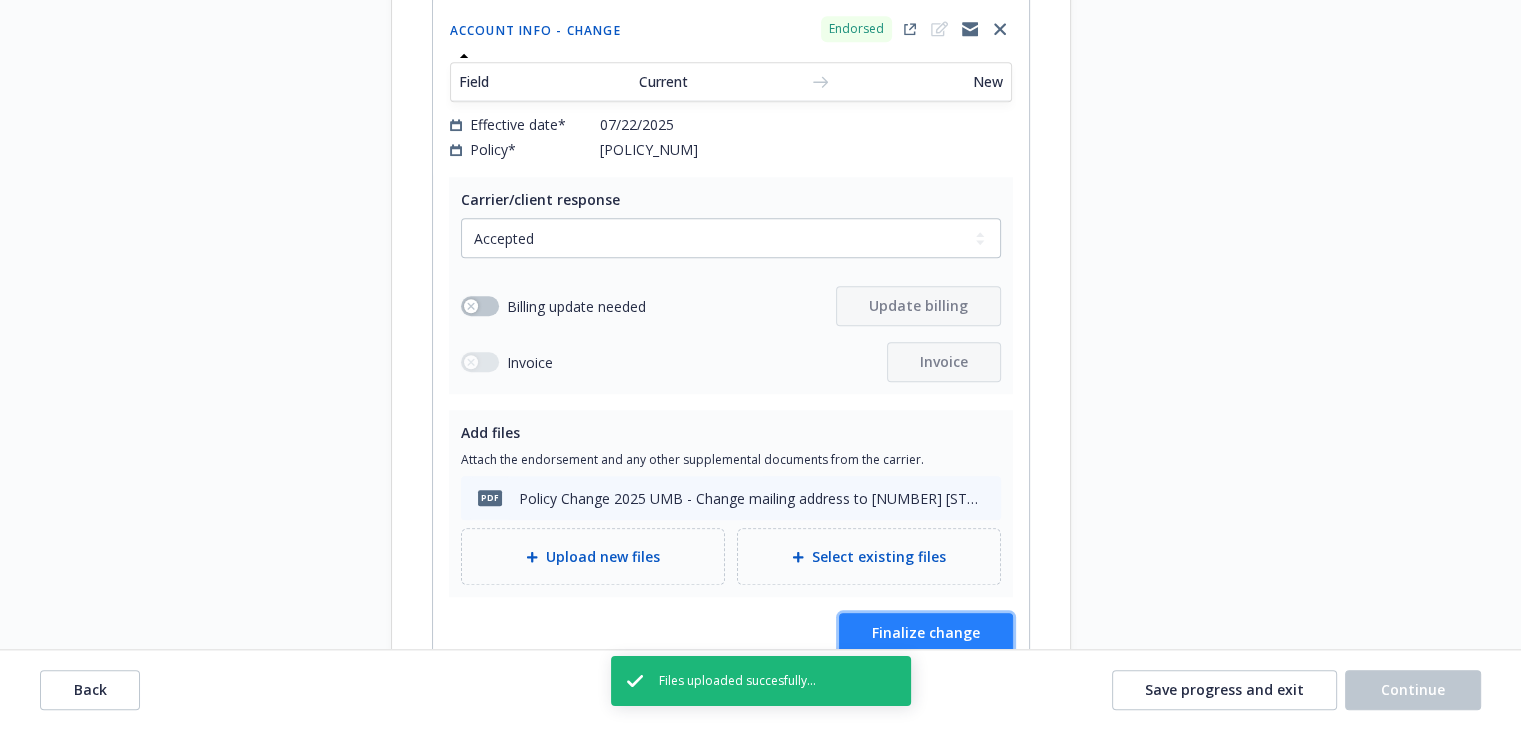 click on "Finalize change" at bounding box center [926, 632] 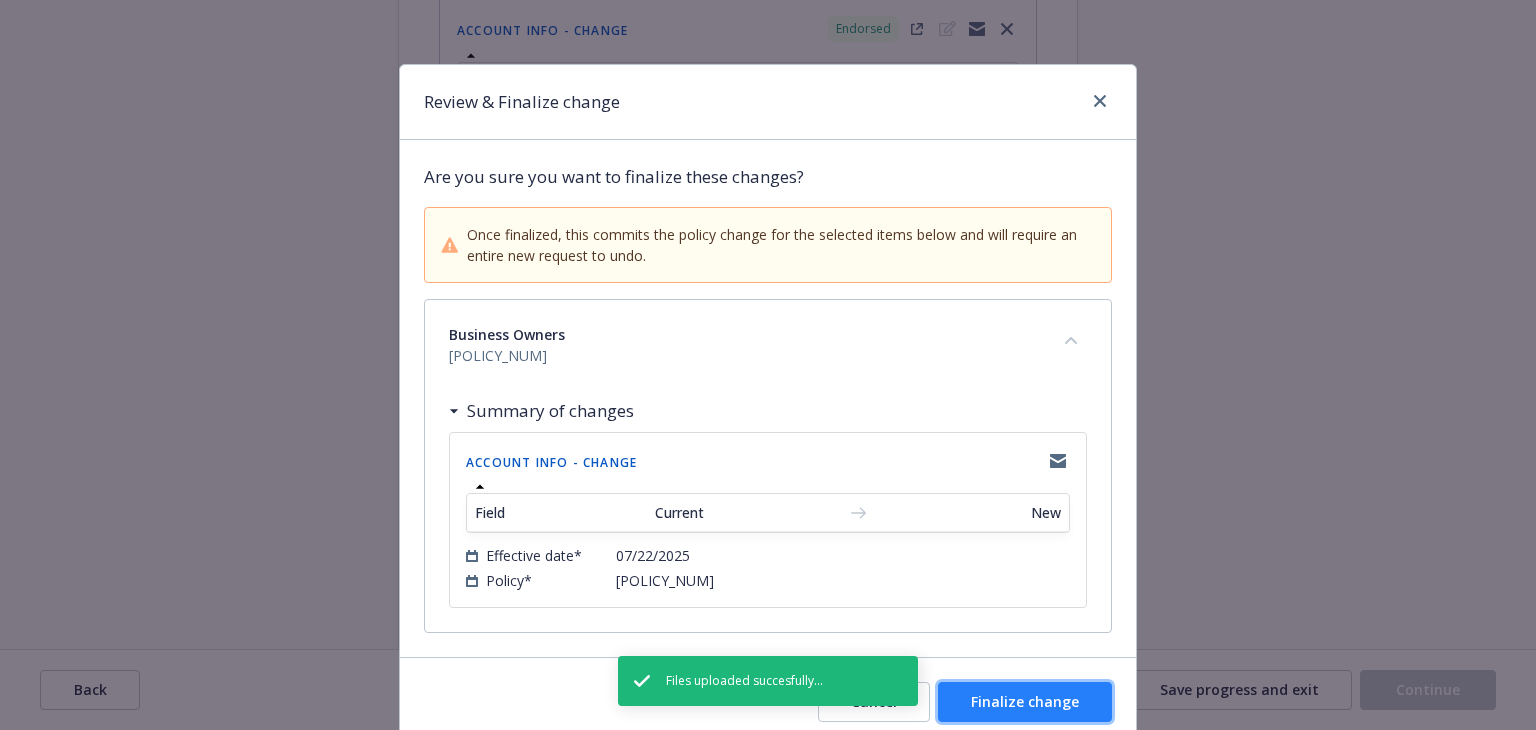 click on "Finalize change" at bounding box center [1025, 701] 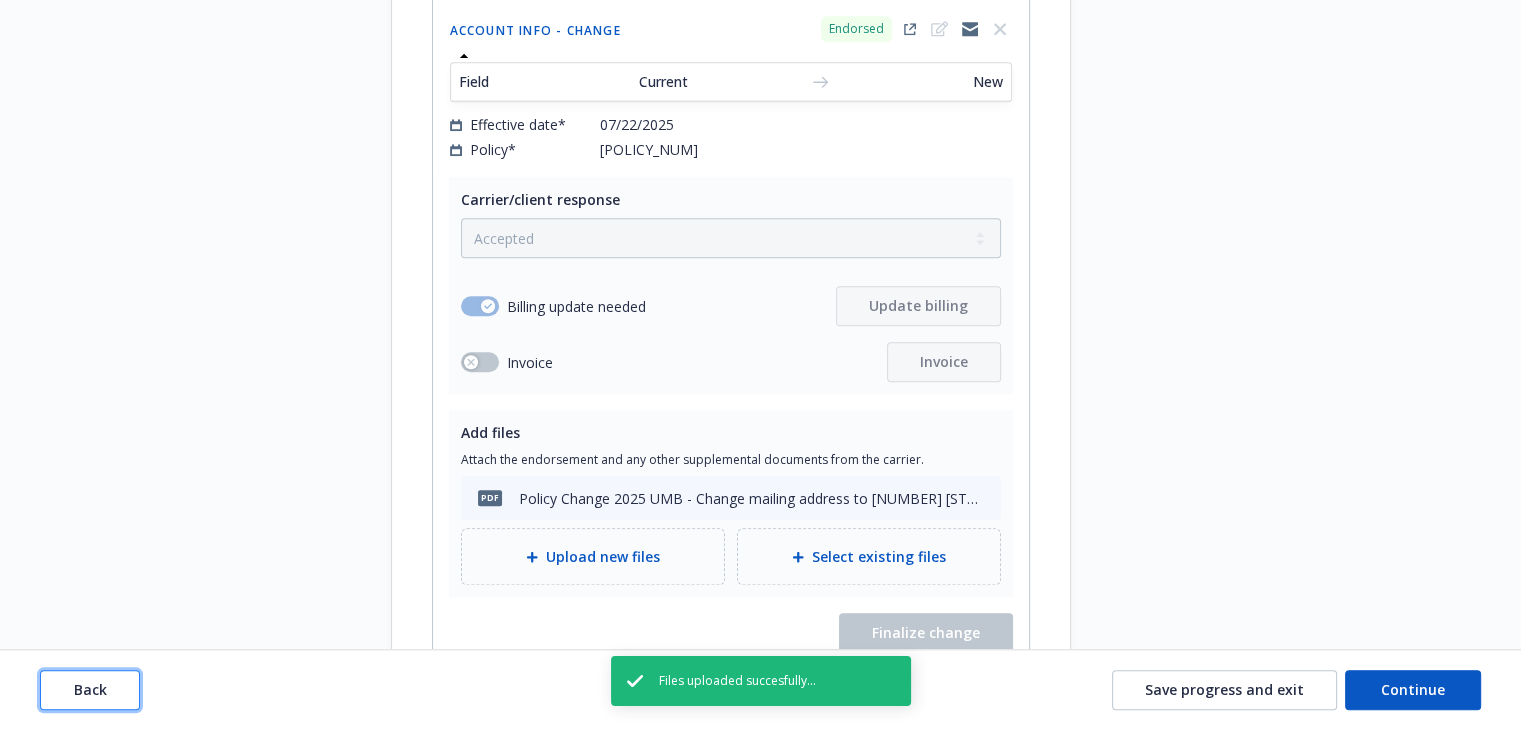 click on "Back" at bounding box center [90, 690] 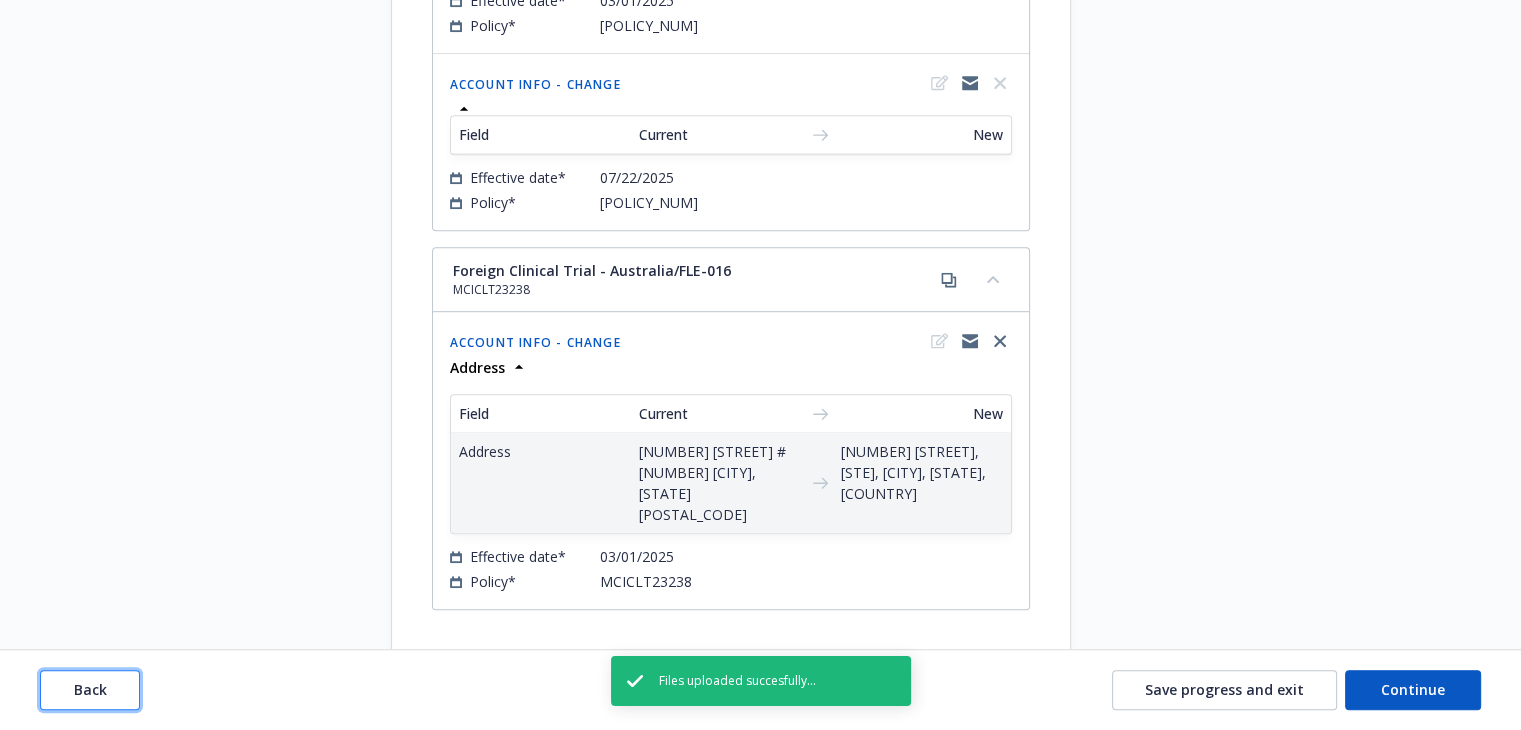 click on "Back" at bounding box center (90, 690) 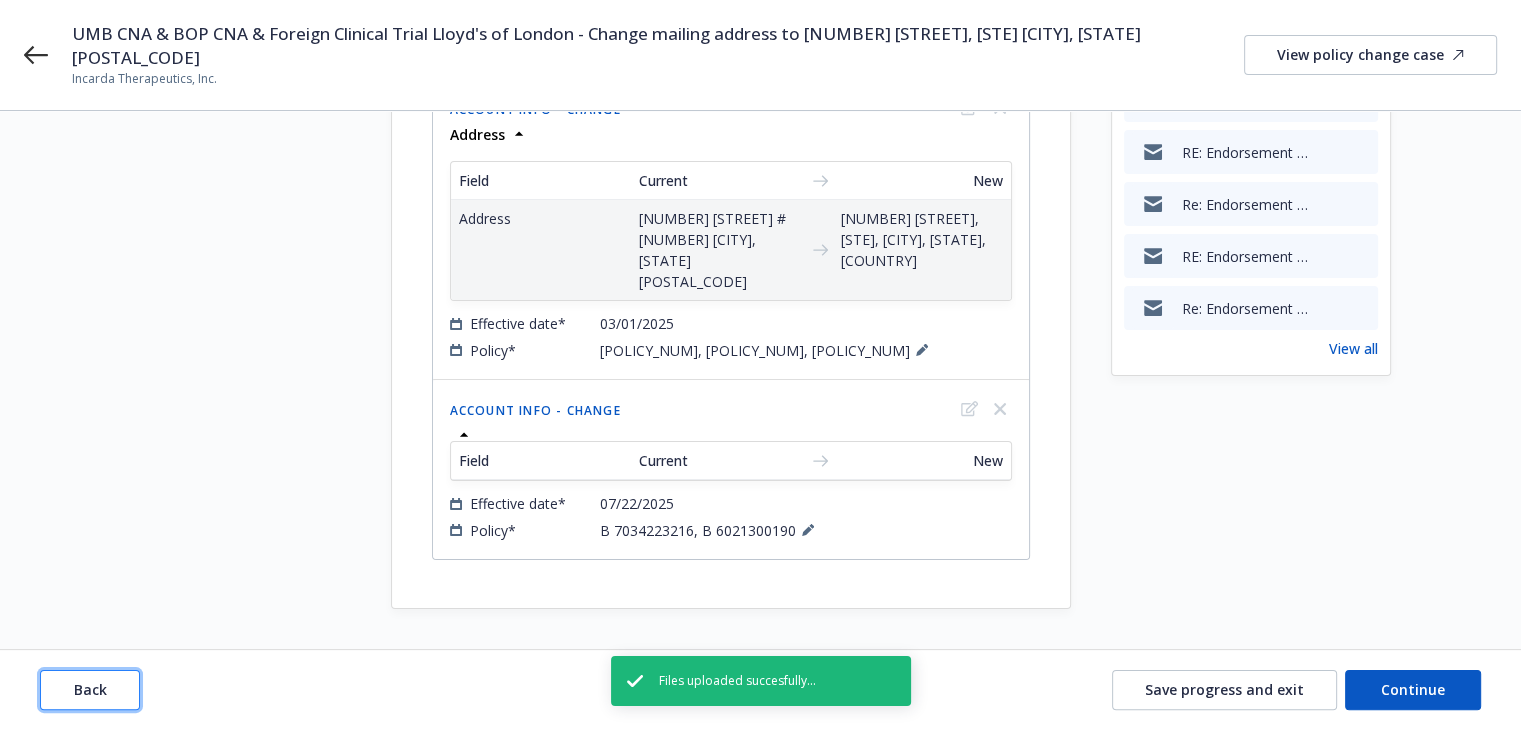 scroll, scrollTop: 247, scrollLeft: 0, axis: vertical 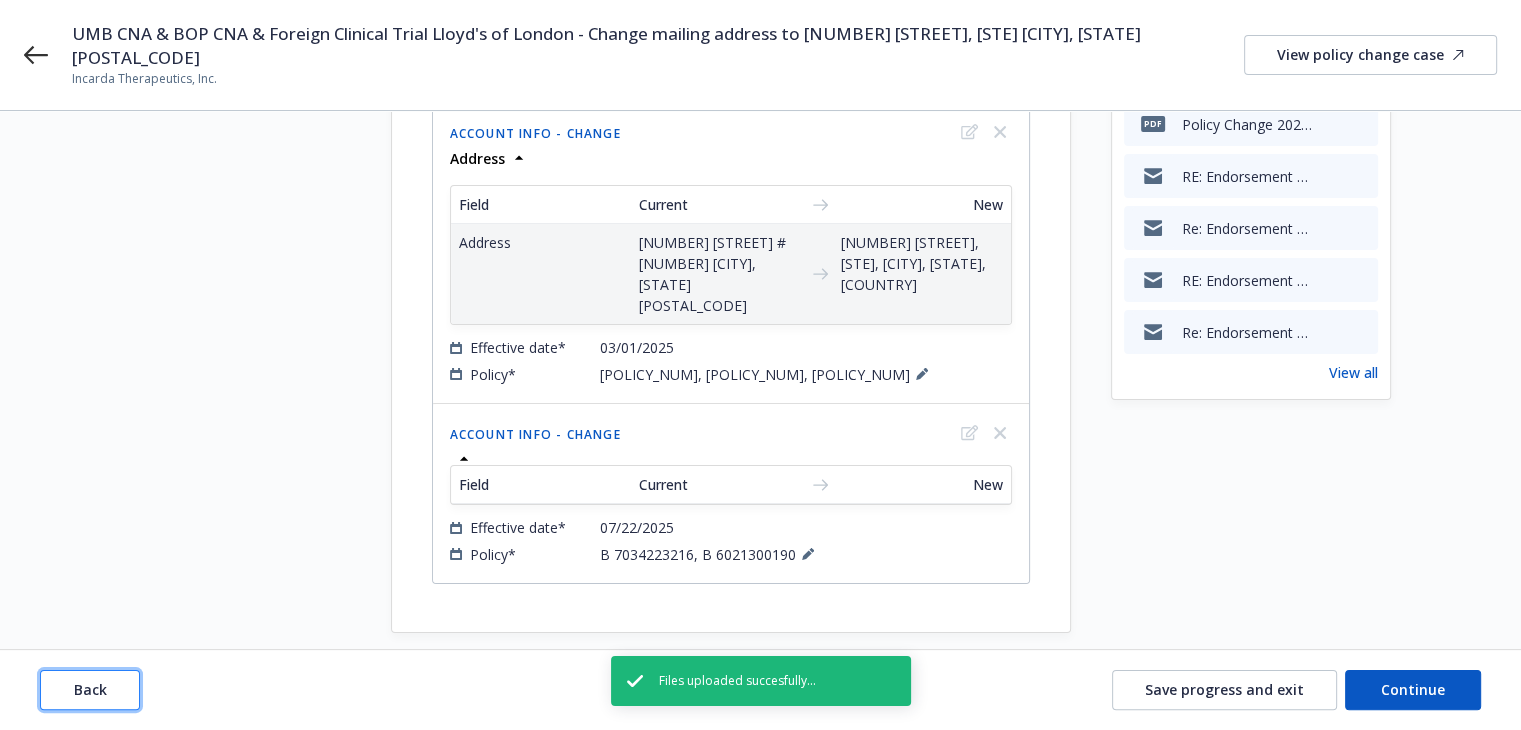 click on "Back" at bounding box center [90, 690] 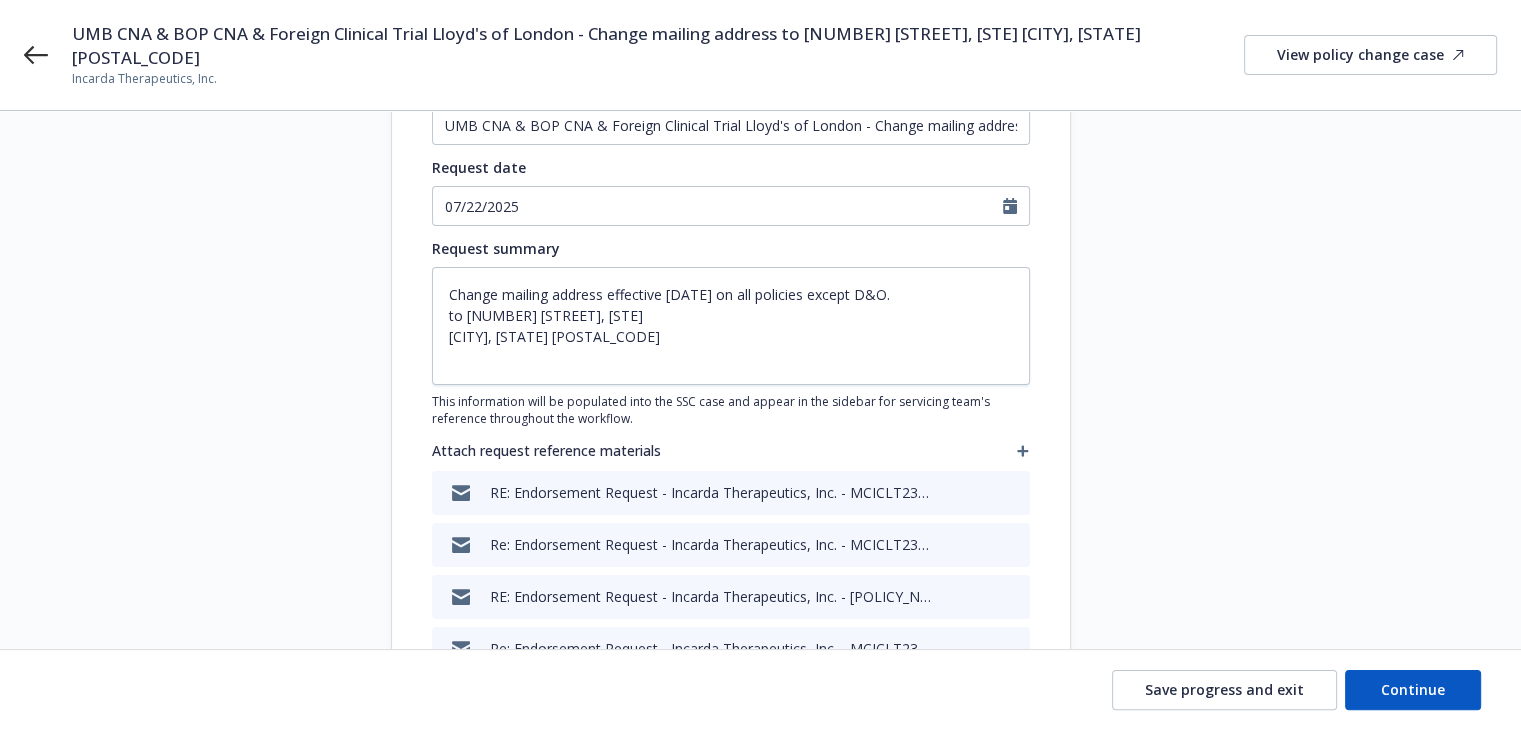 scroll, scrollTop: 0, scrollLeft: 0, axis: both 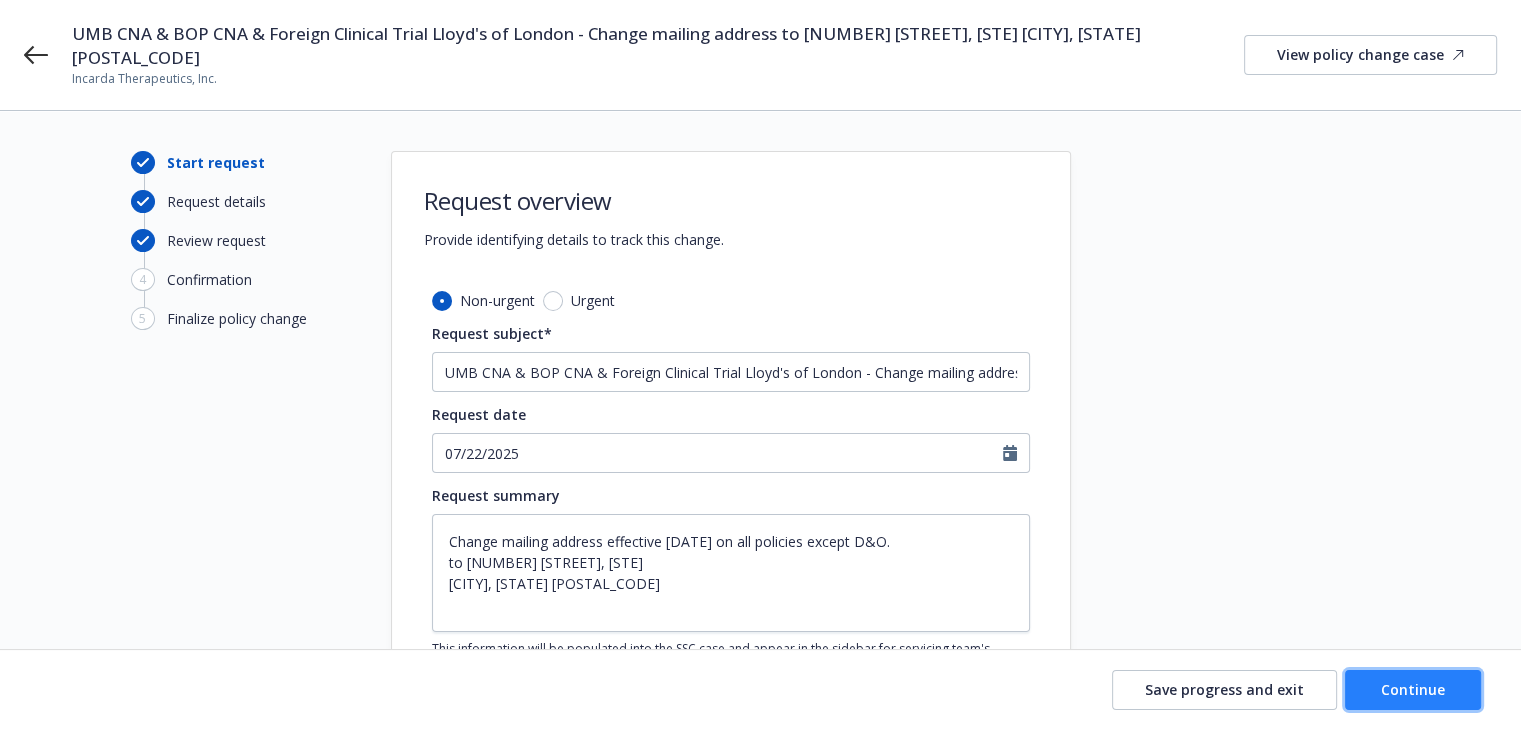 click on "Continue" at bounding box center (1413, 689) 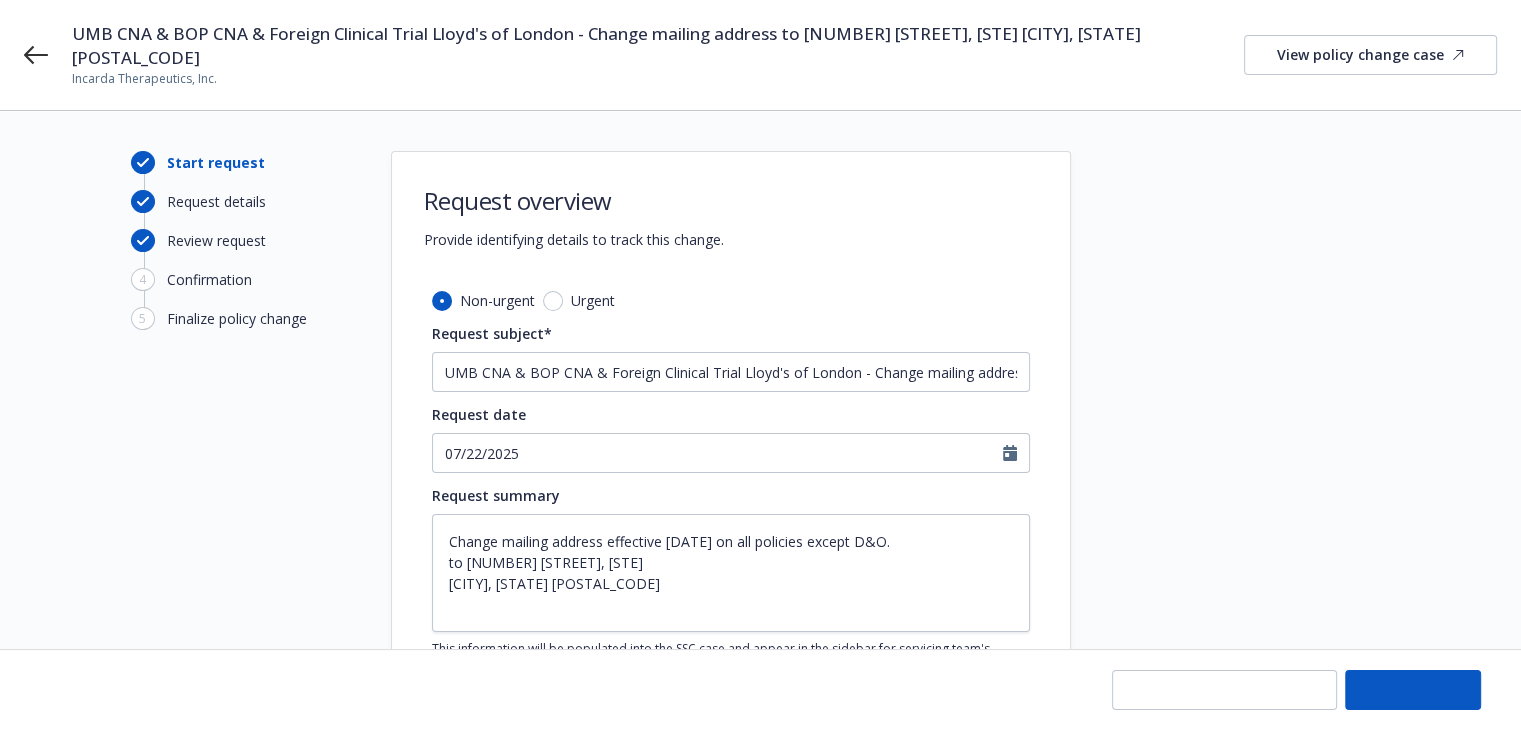 type on "x" 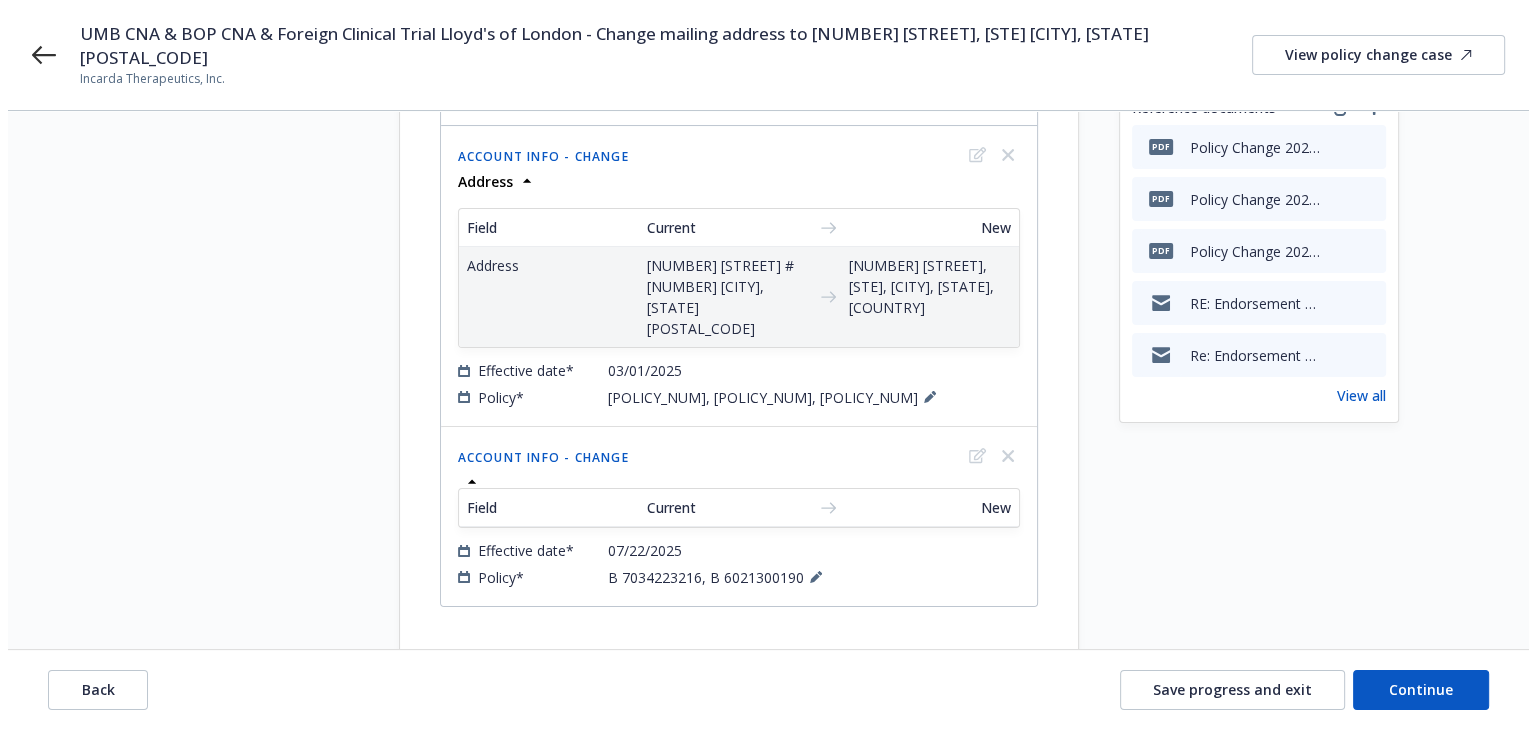 scroll, scrollTop: 247, scrollLeft: 0, axis: vertical 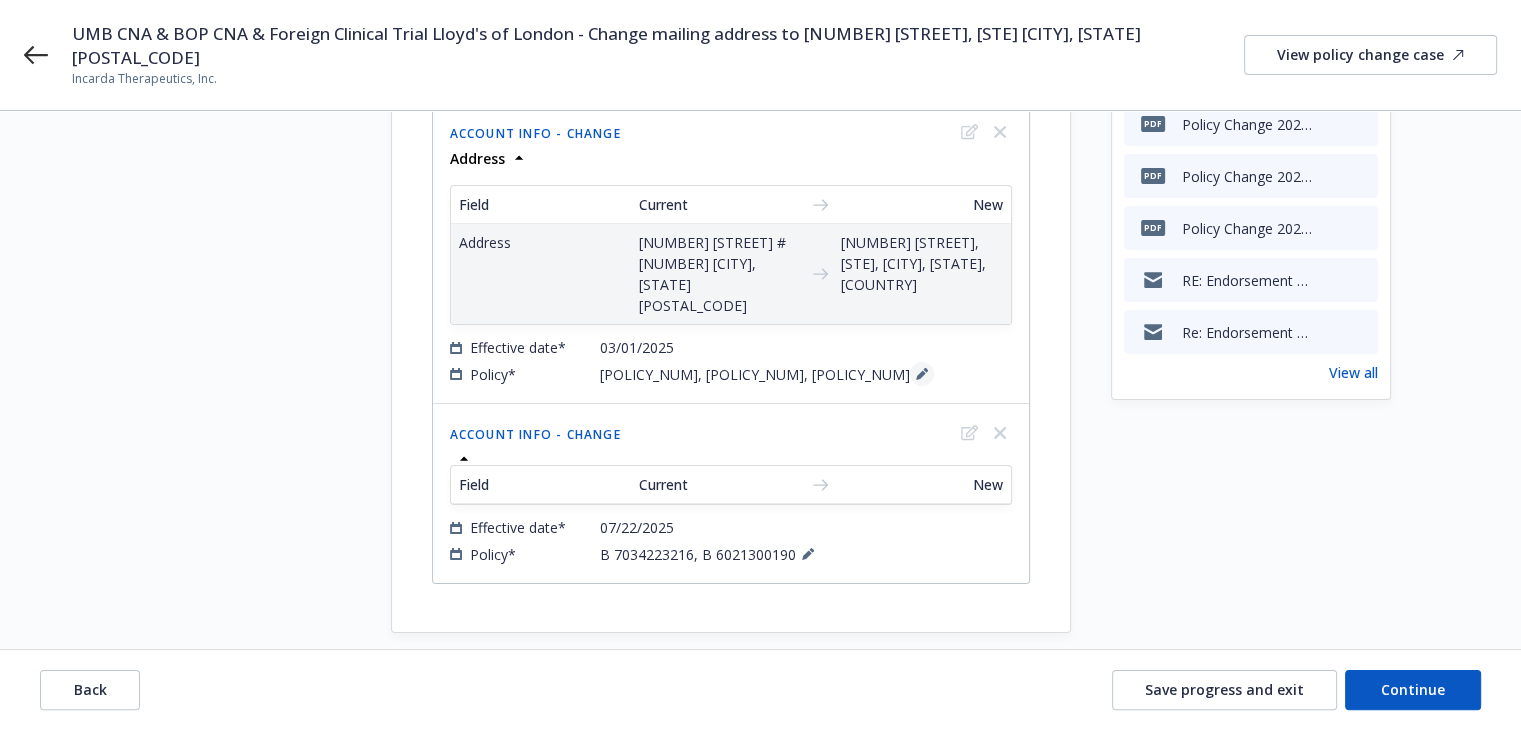 click 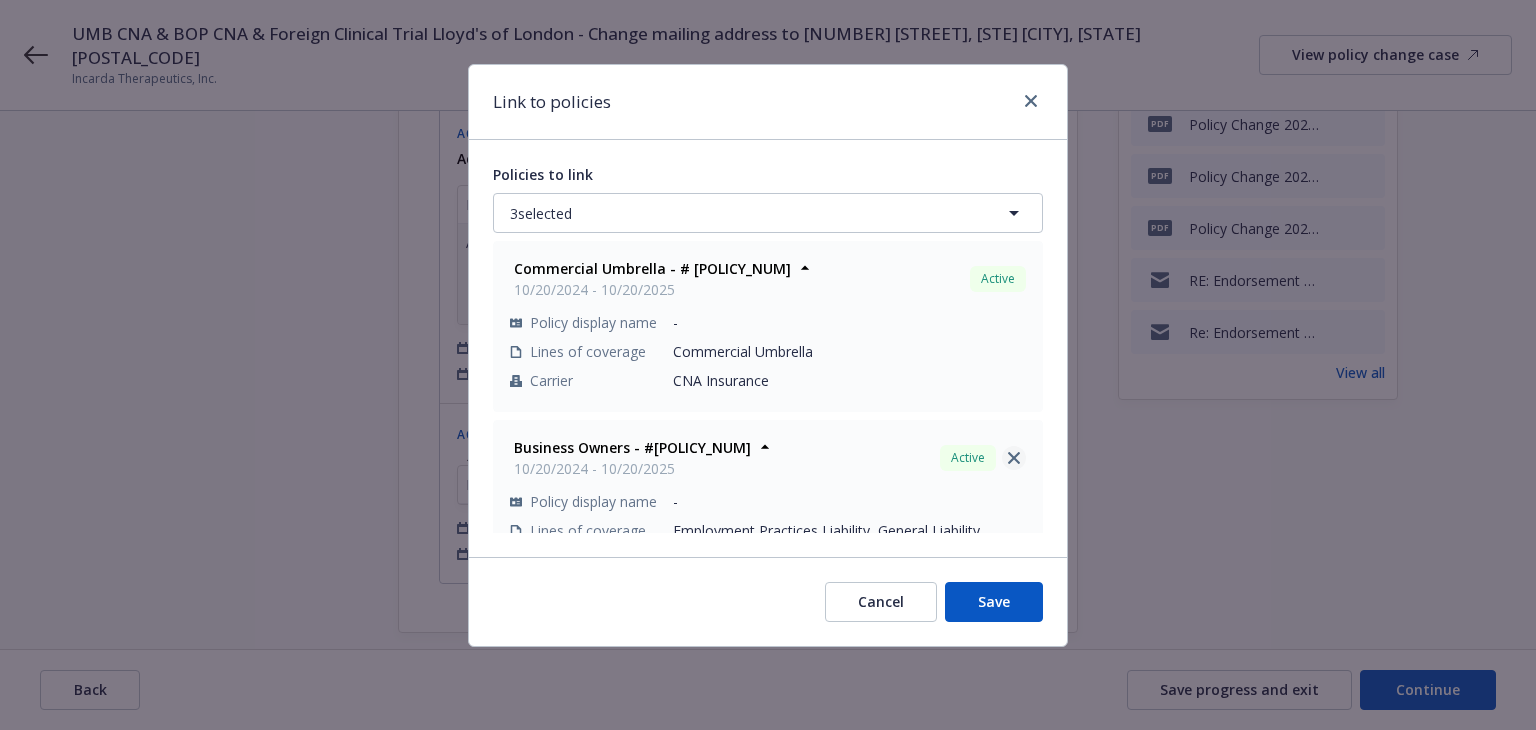 click 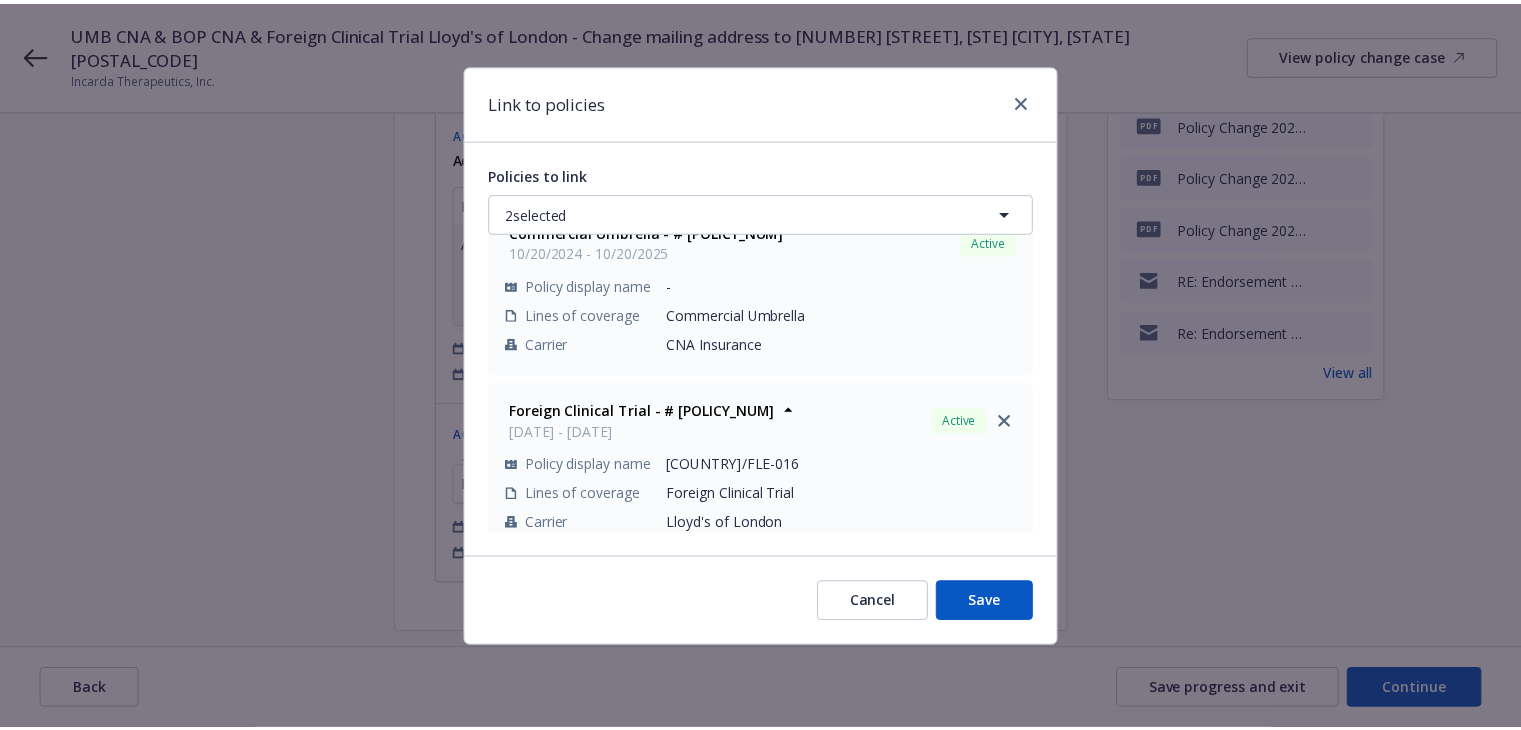 scroll, scrollTop: 57, scrollLeft: 0, axis: vertical 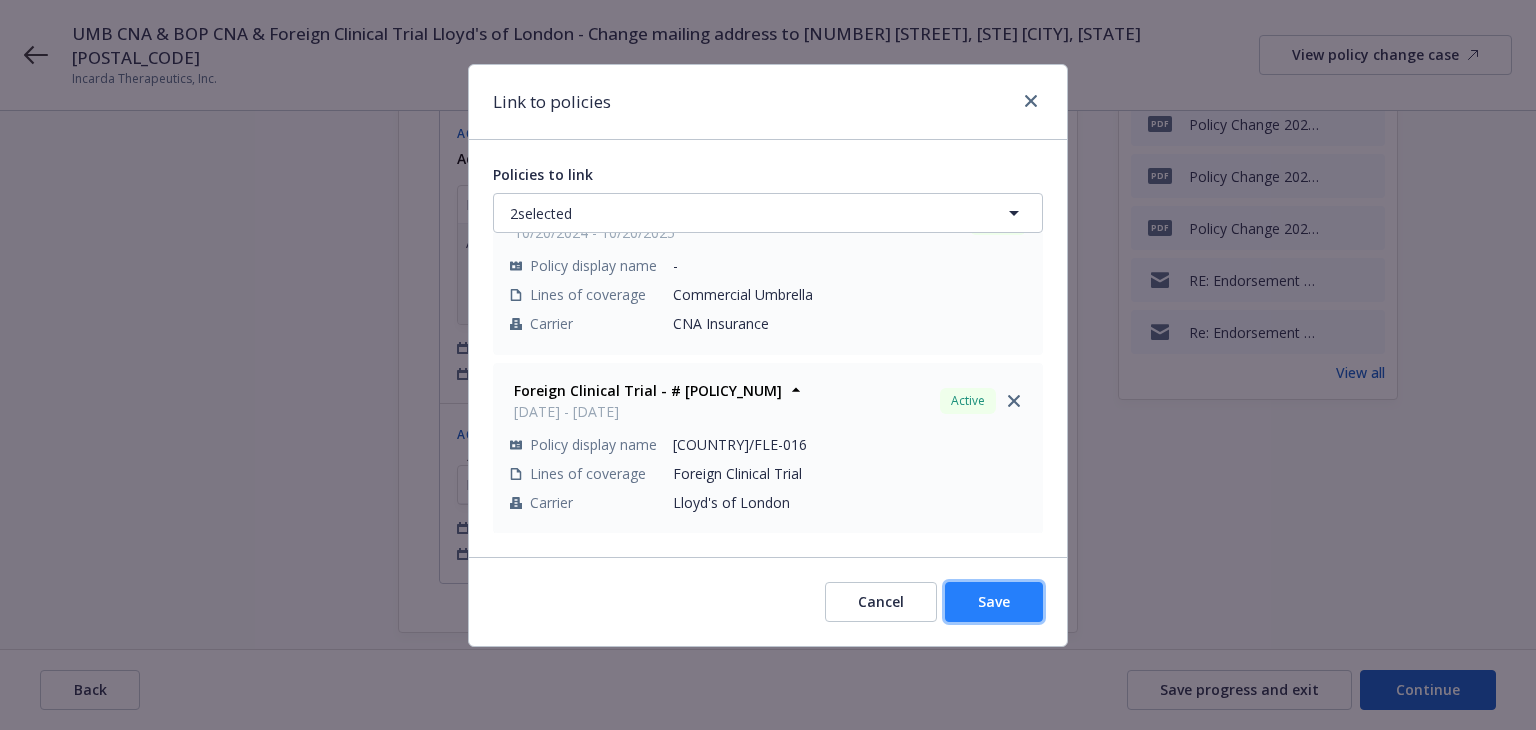 click on "Save" at bounding box center [994, 601] 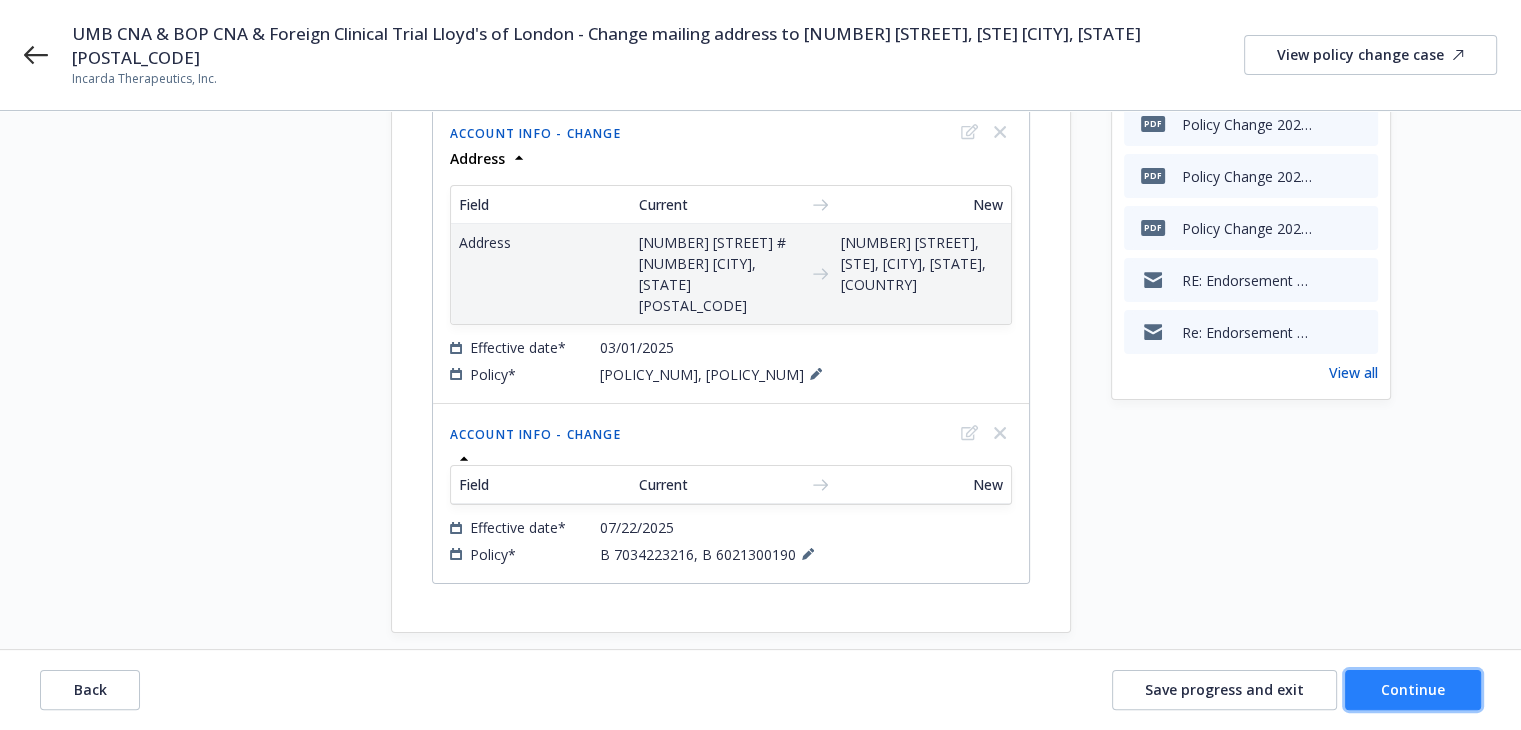 click on "Continue" at bounding box center [1413, 689] 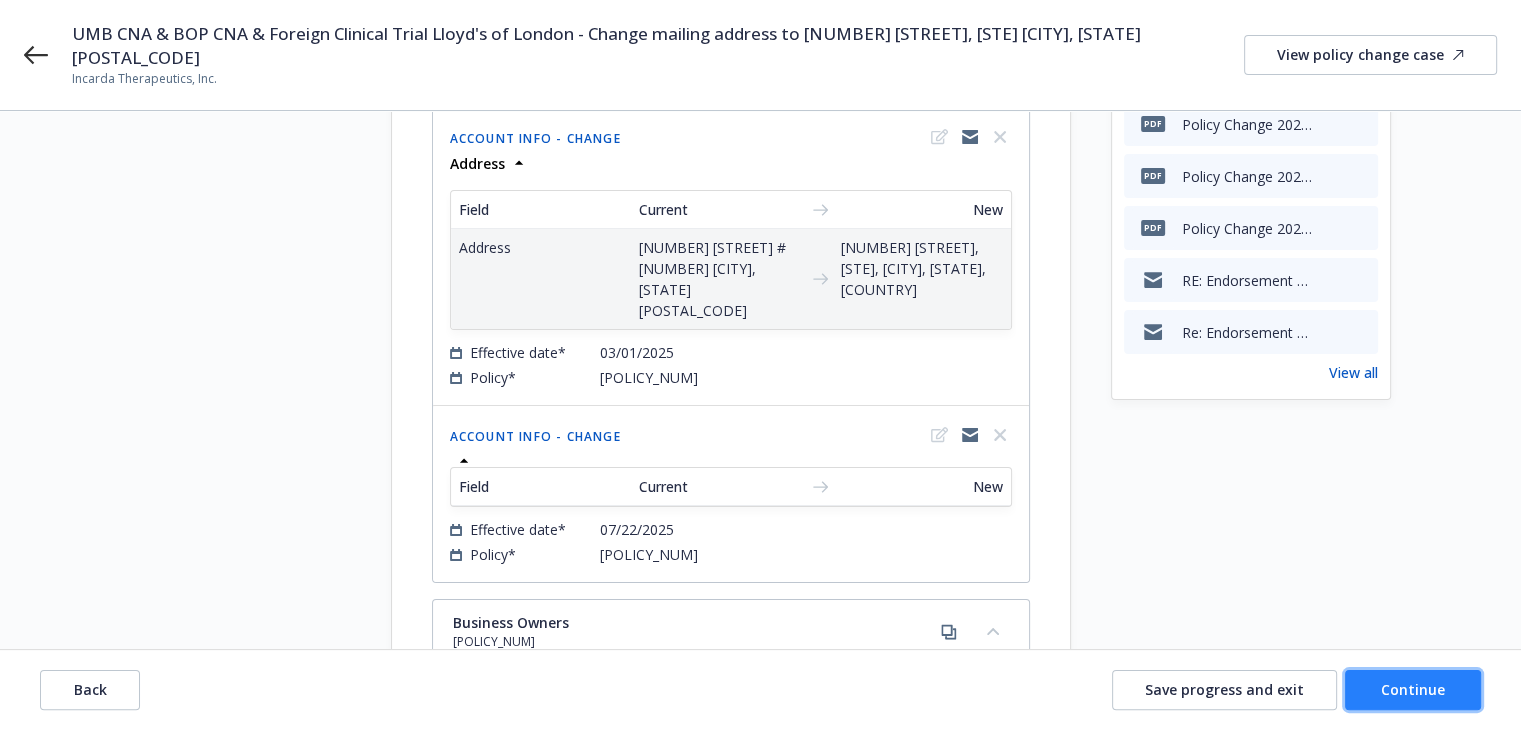 click on "Continue" at bounding box center (1413, 689) 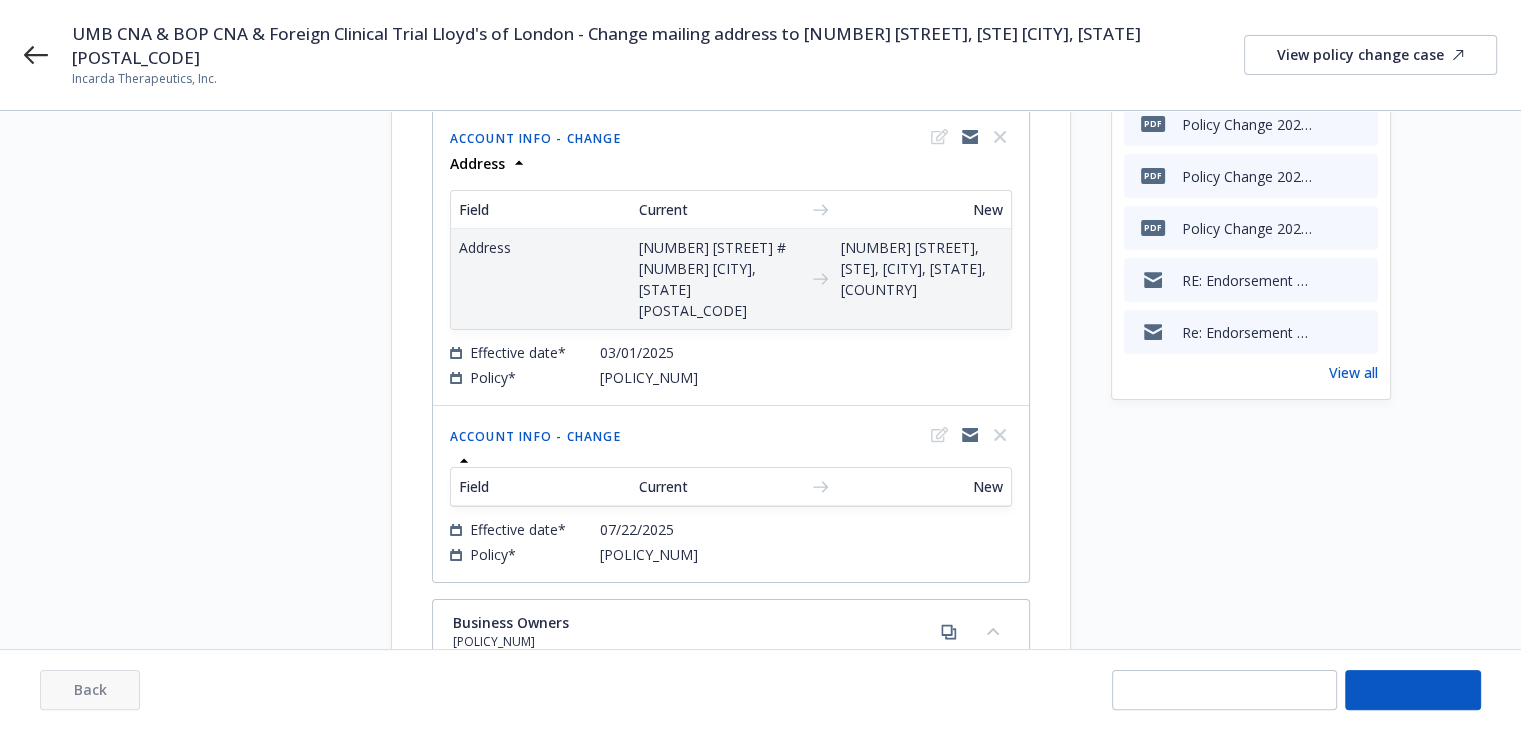 select on "ACCEPTED" 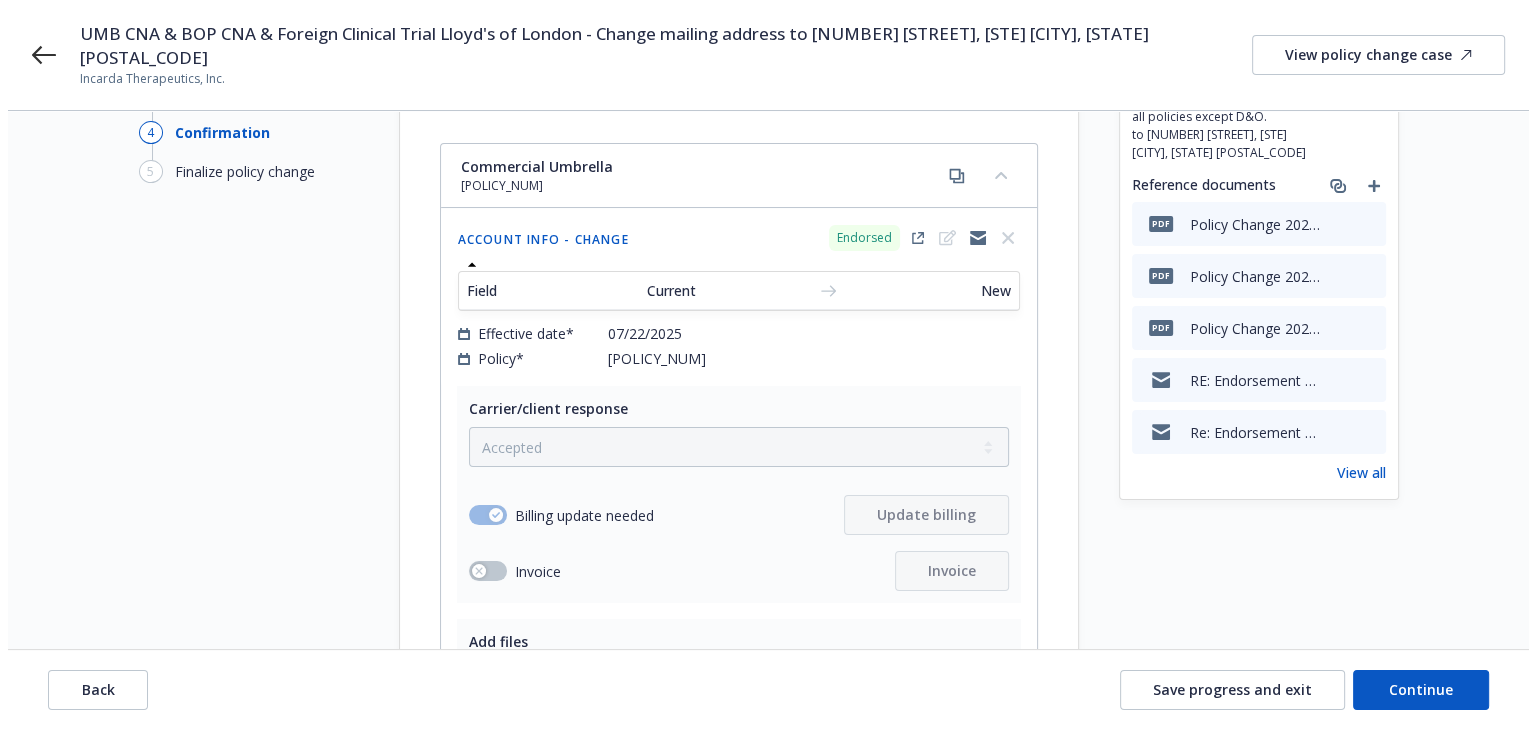 scroll, scrollTop: 0, scrollLeft: 0, axis: both 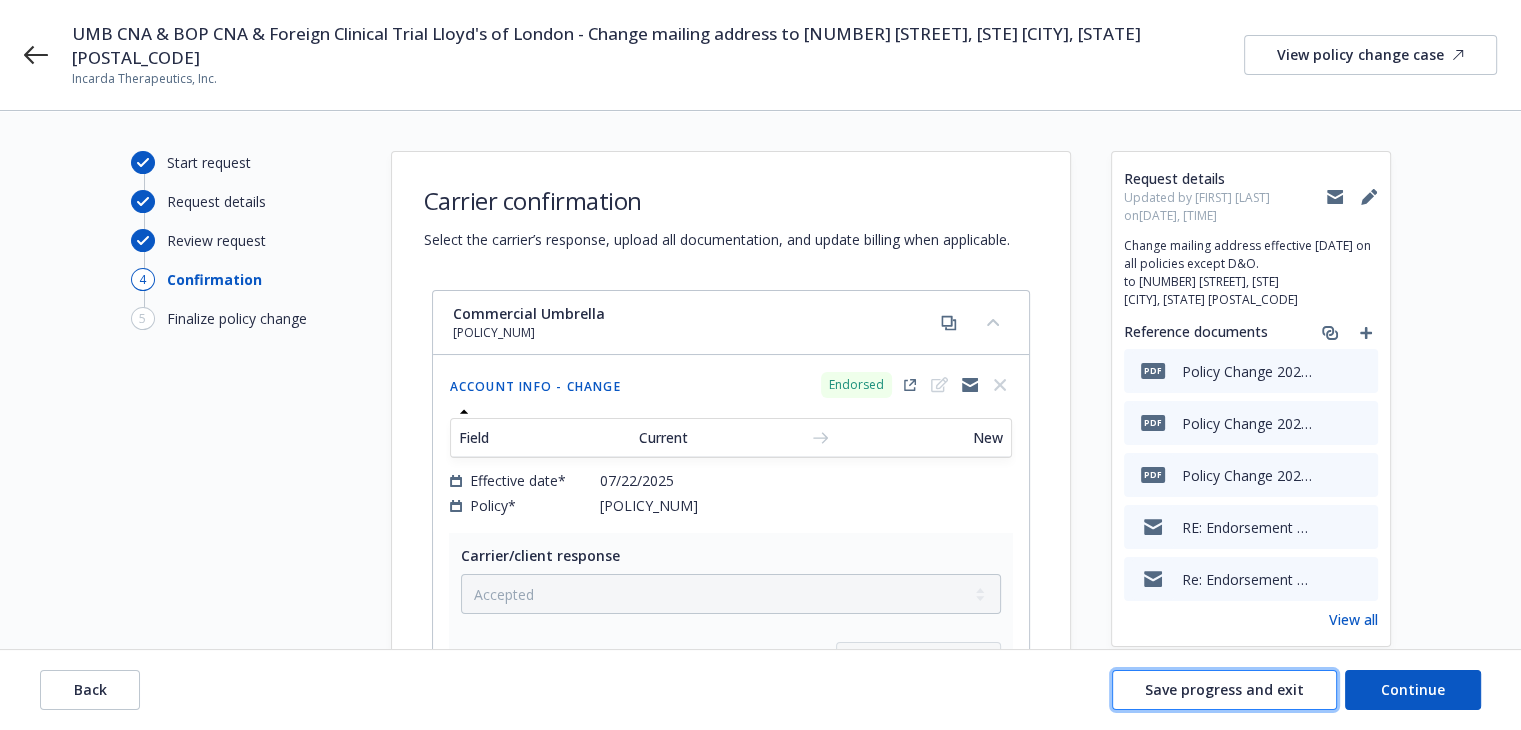 click on "Save progress and exit" at bounding box center [1224, 690] 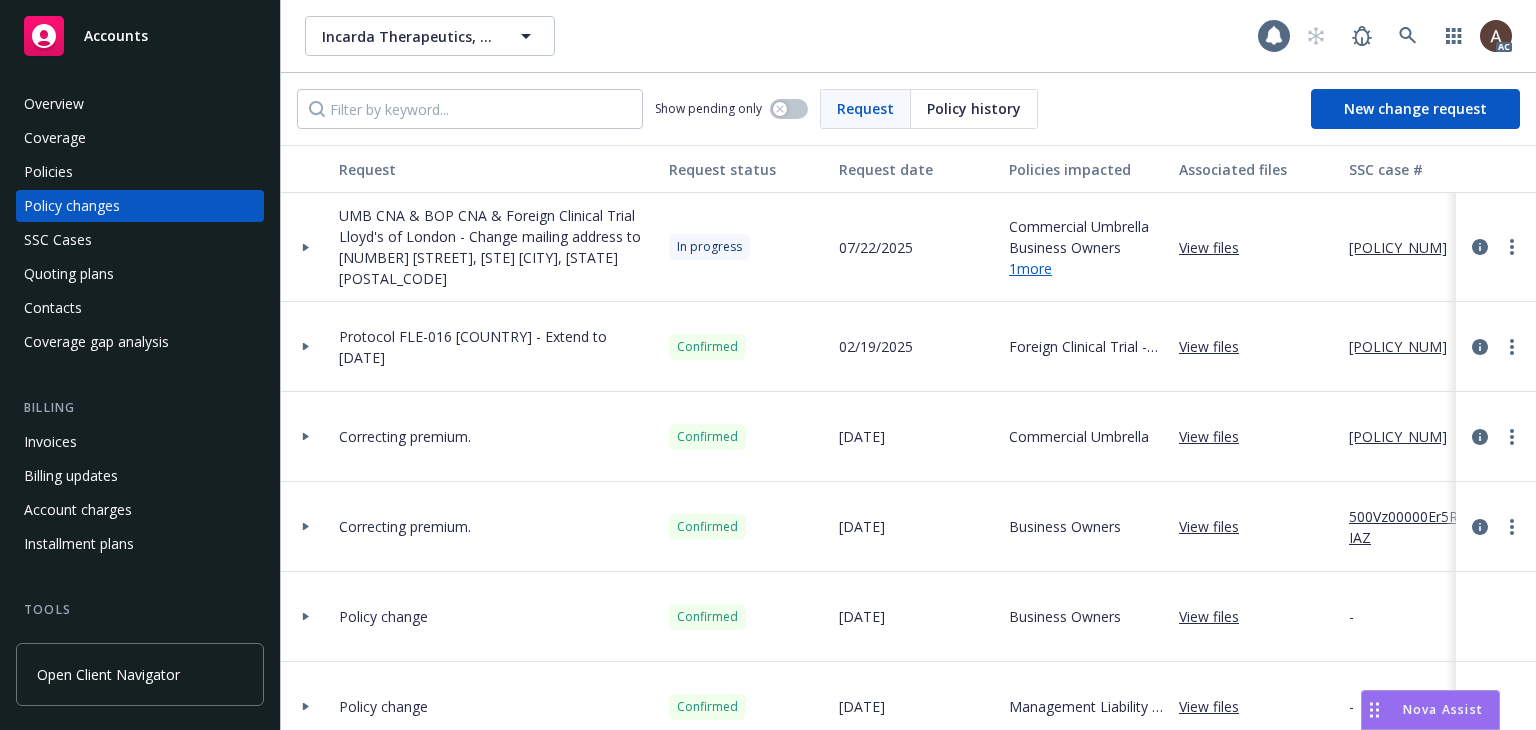 click at bounding box center [306, 247] 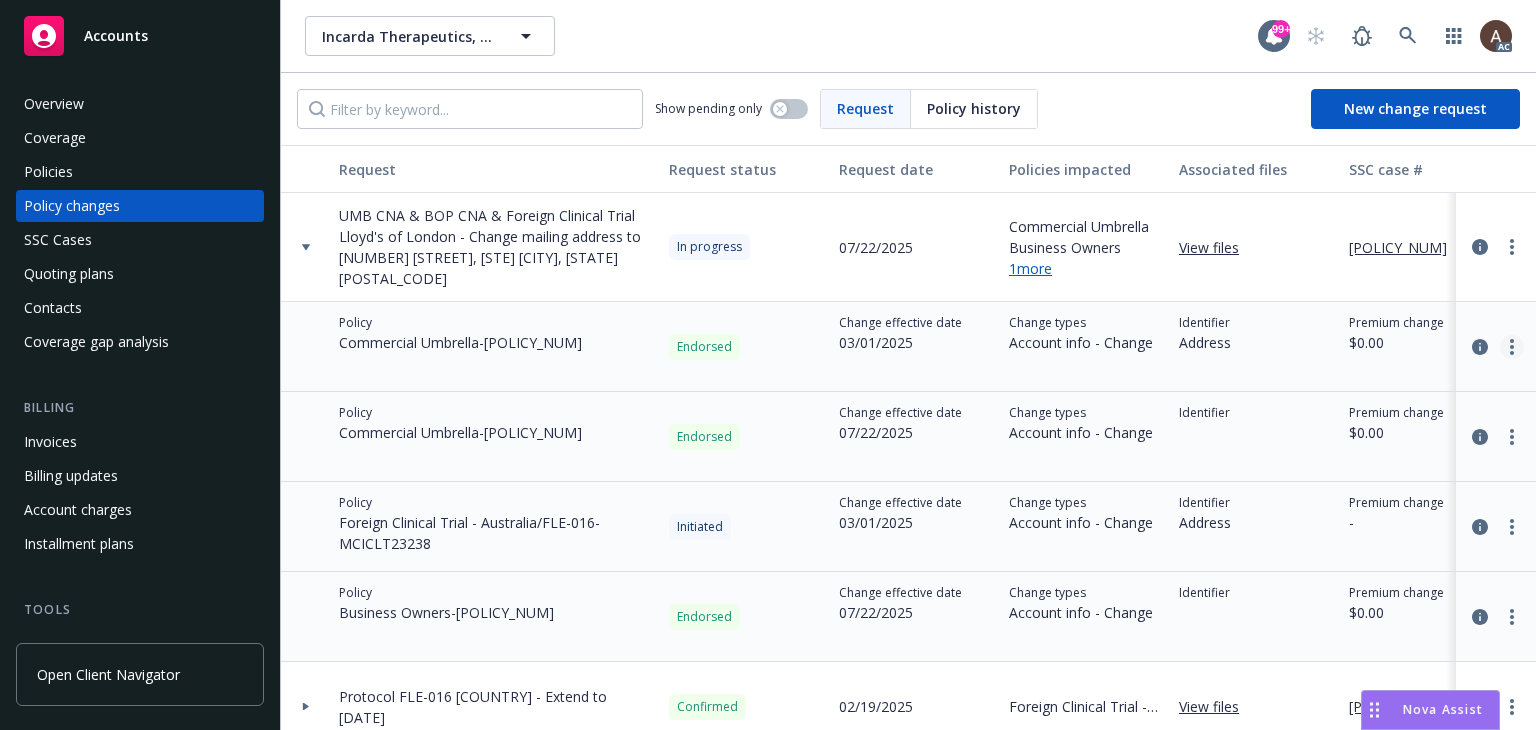 click 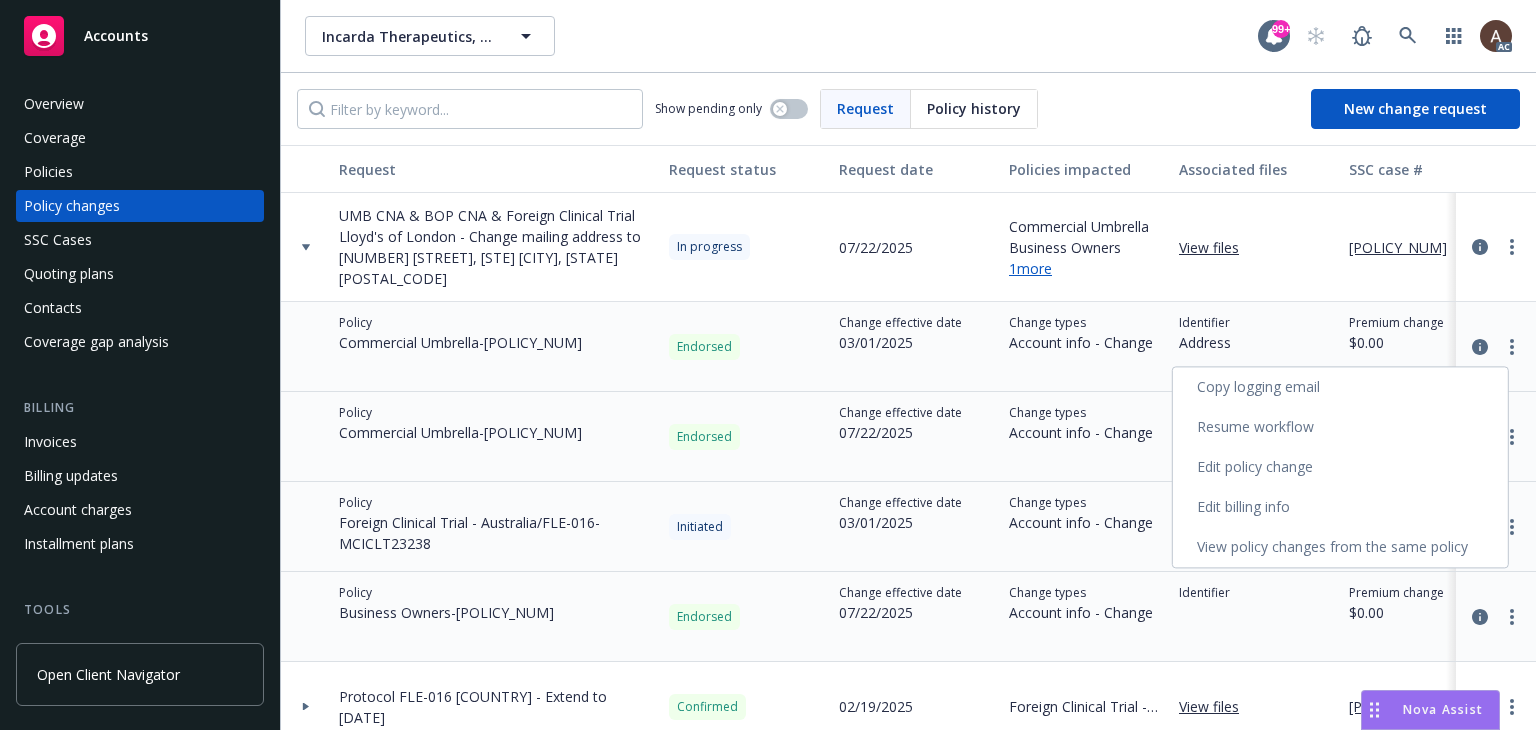 click on "Edit policy change" at bounding box center [1340, 467] 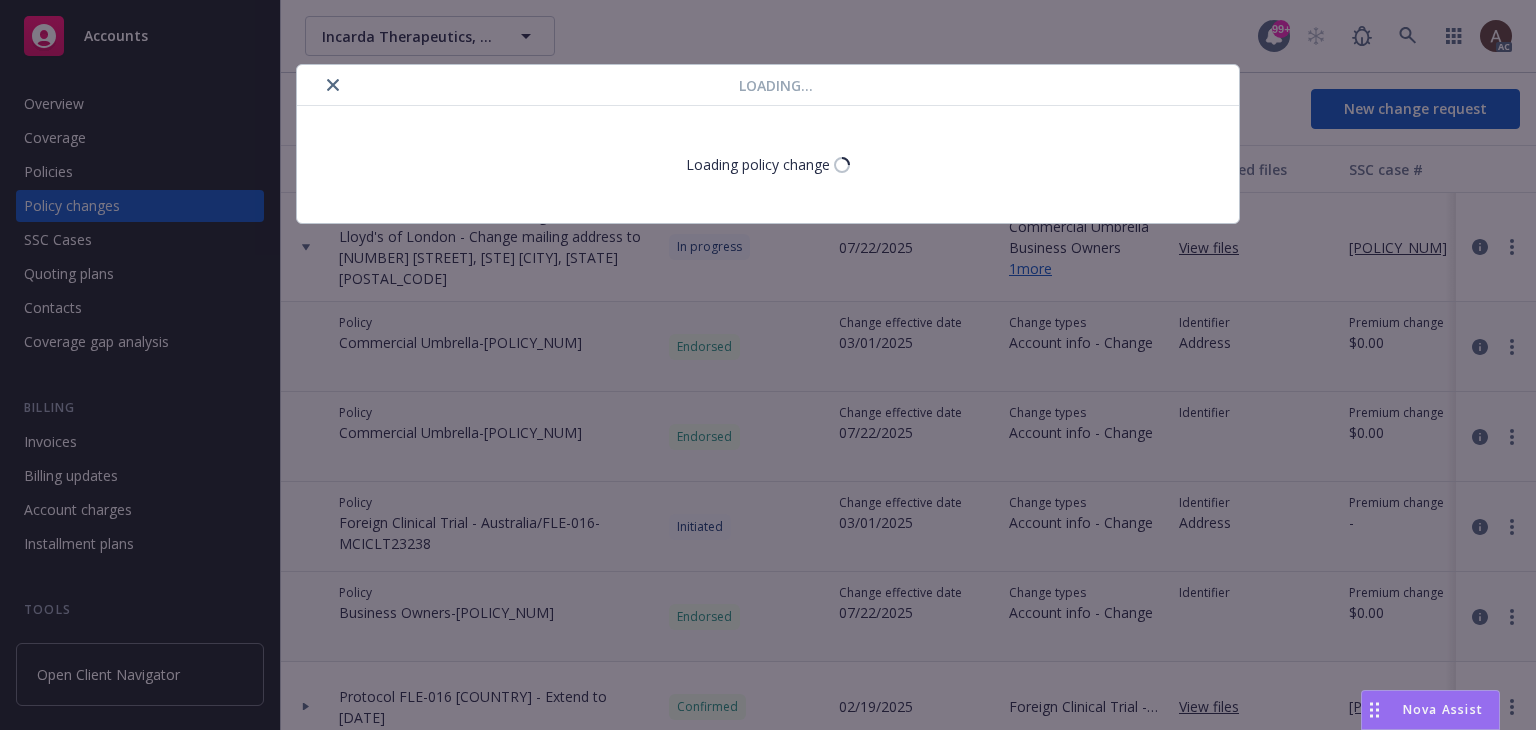 select on "ACCEPTED" 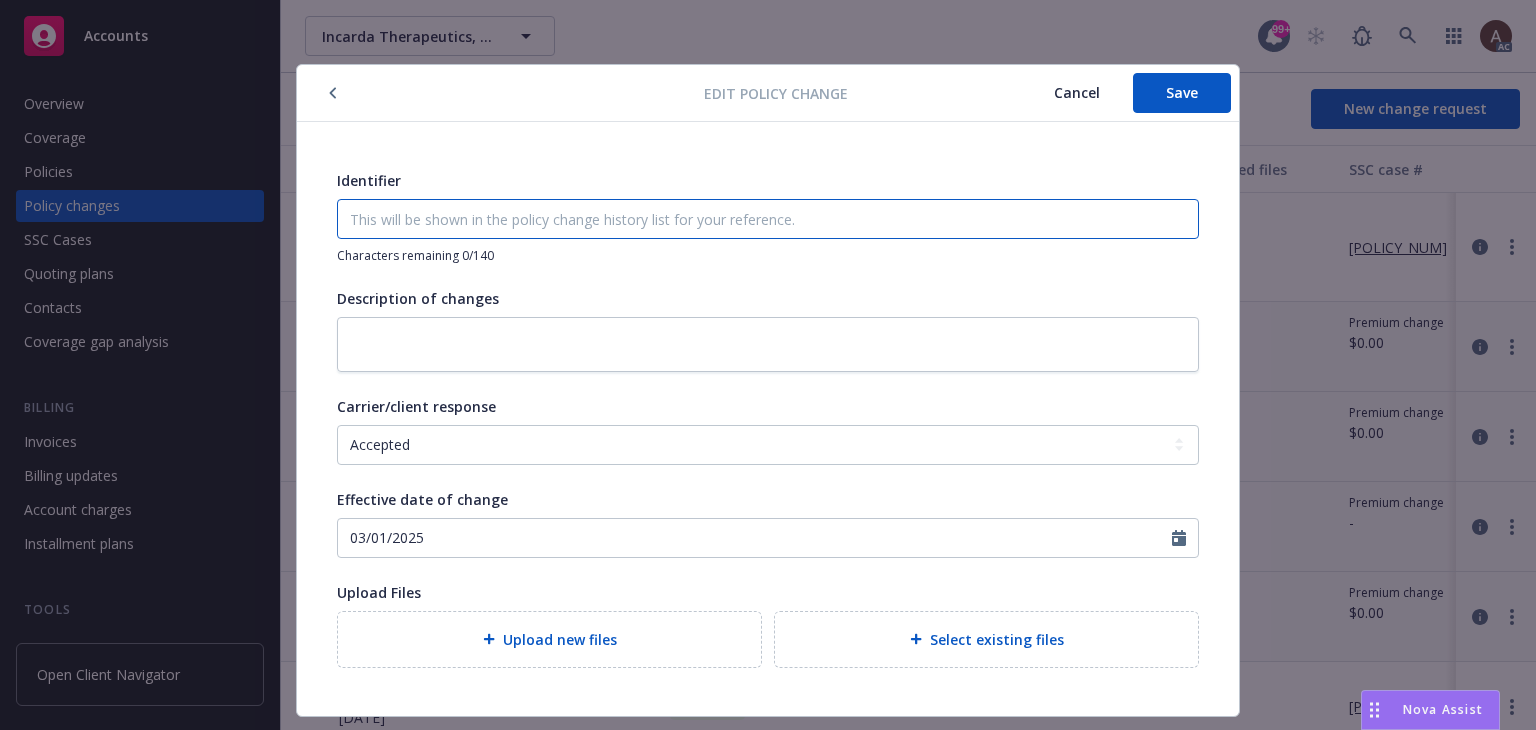 click on "Identifier" at bounding box center [768, 219] 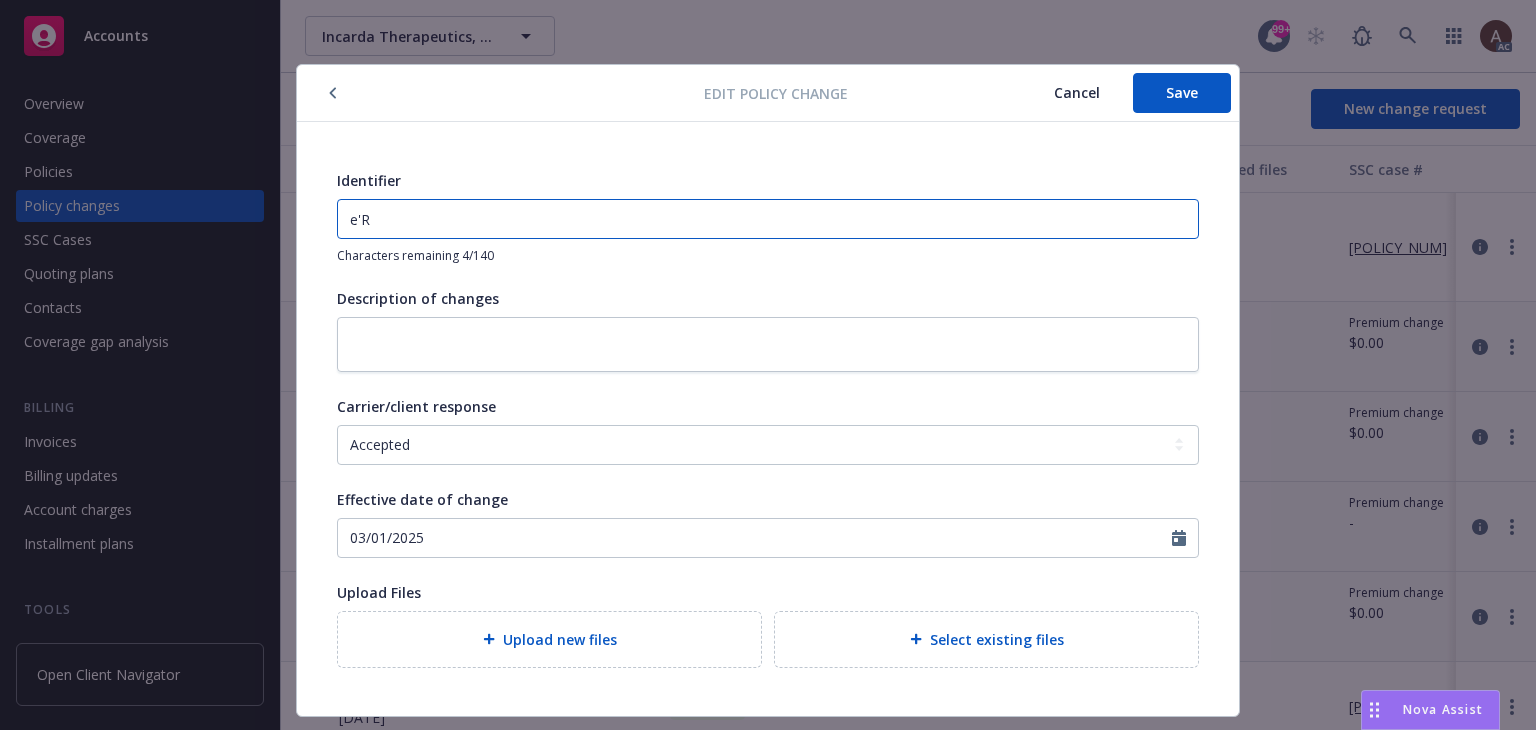 type on "e" 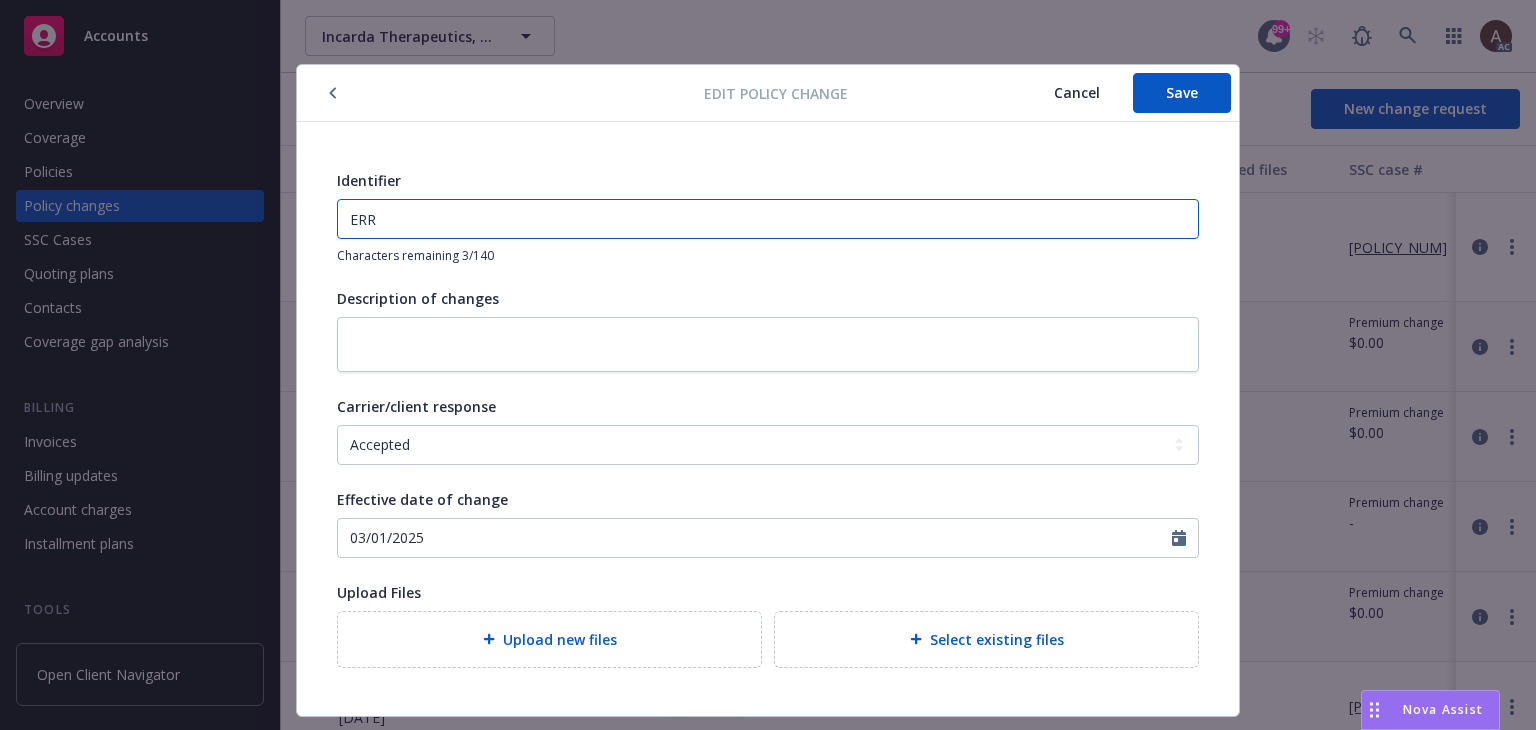 type on "Error - Ignore" 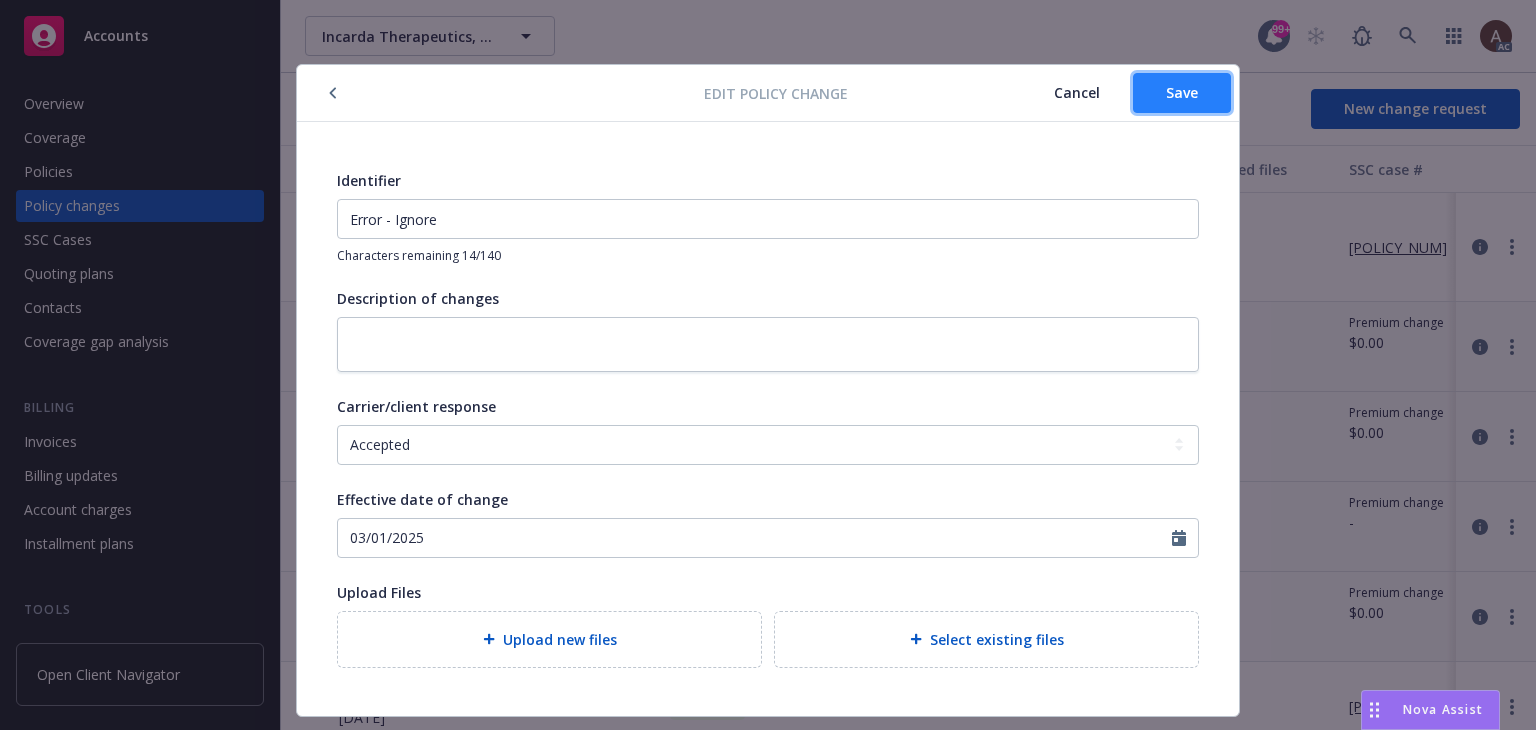 click on "Save" at bounding box center (1182, 92) 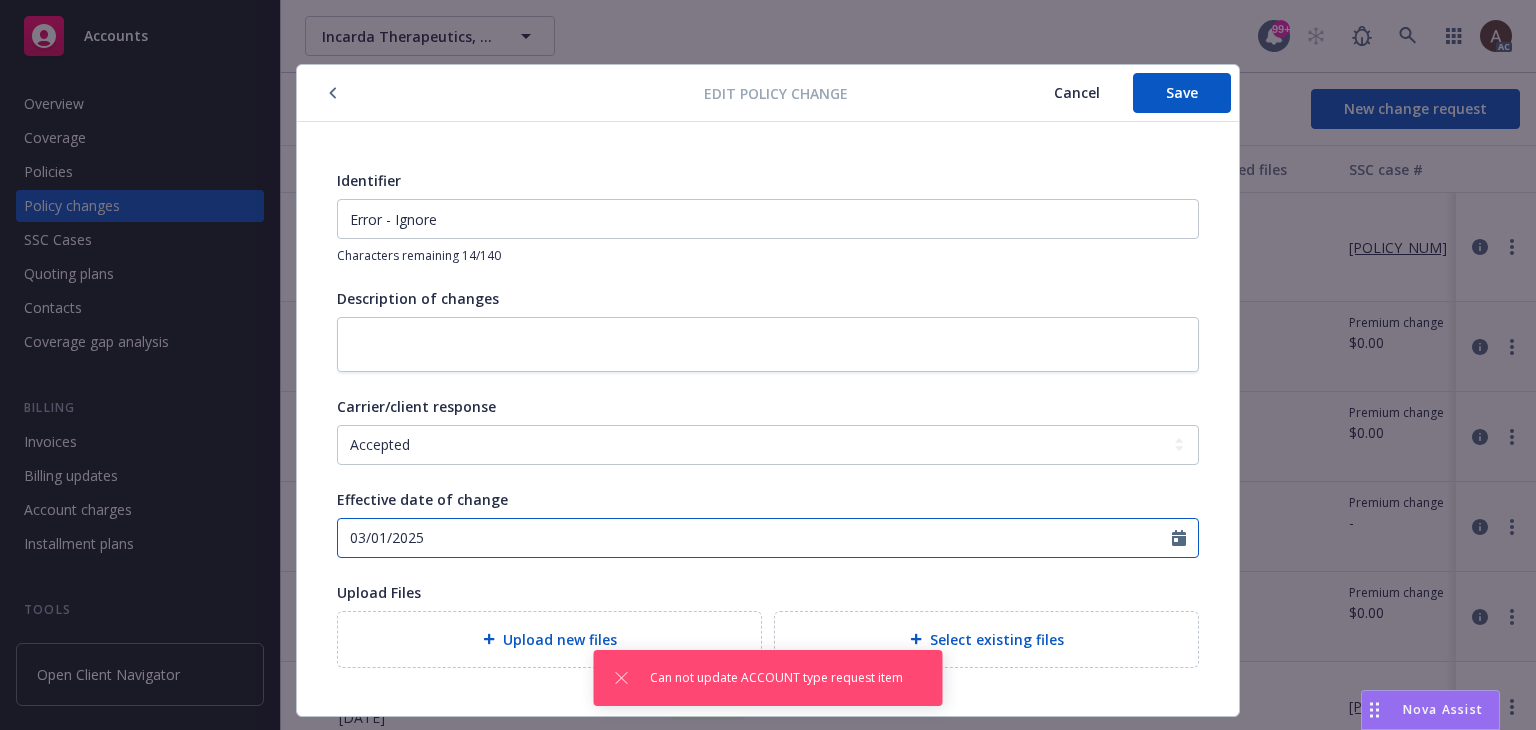 click on "03/01/2025" at bounding box center [755, 538] 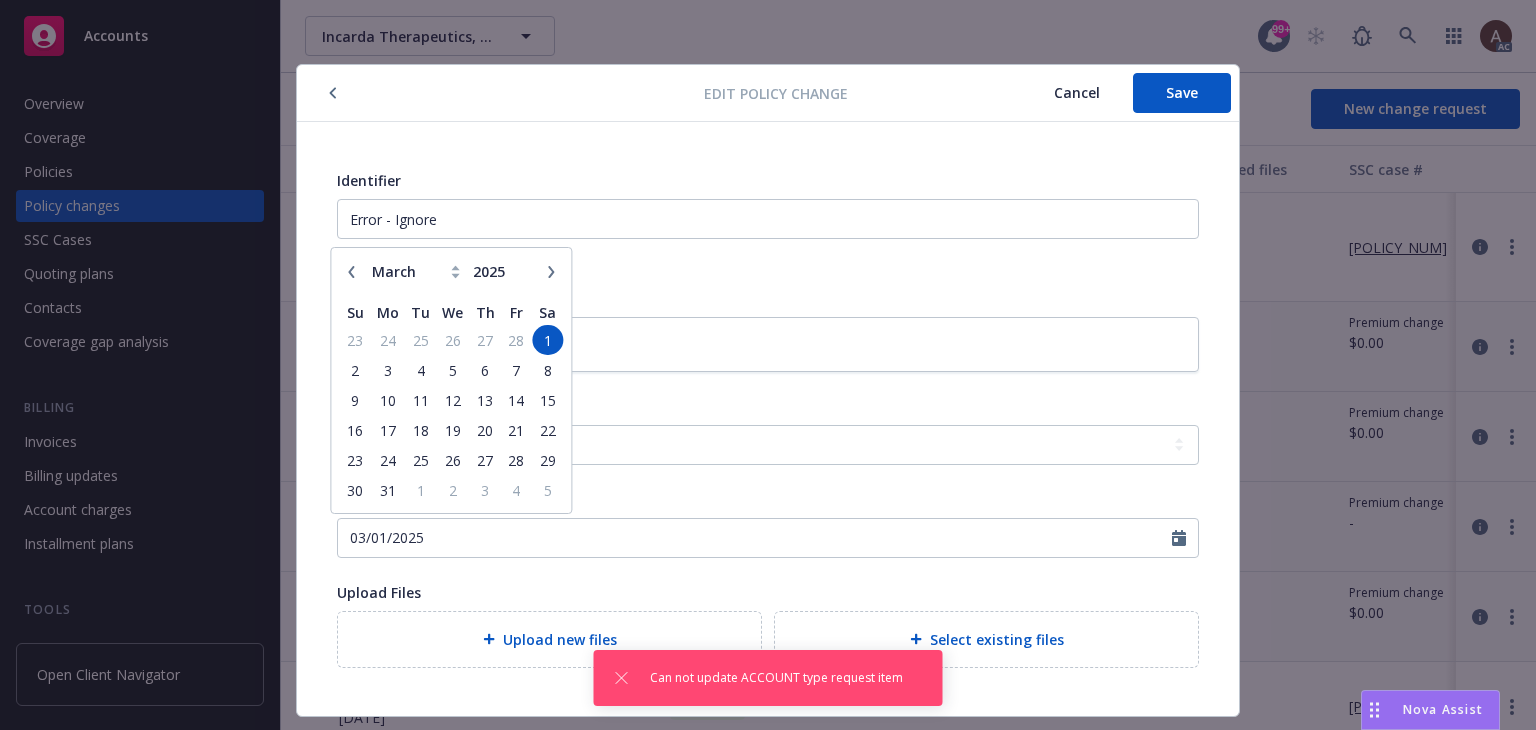 click 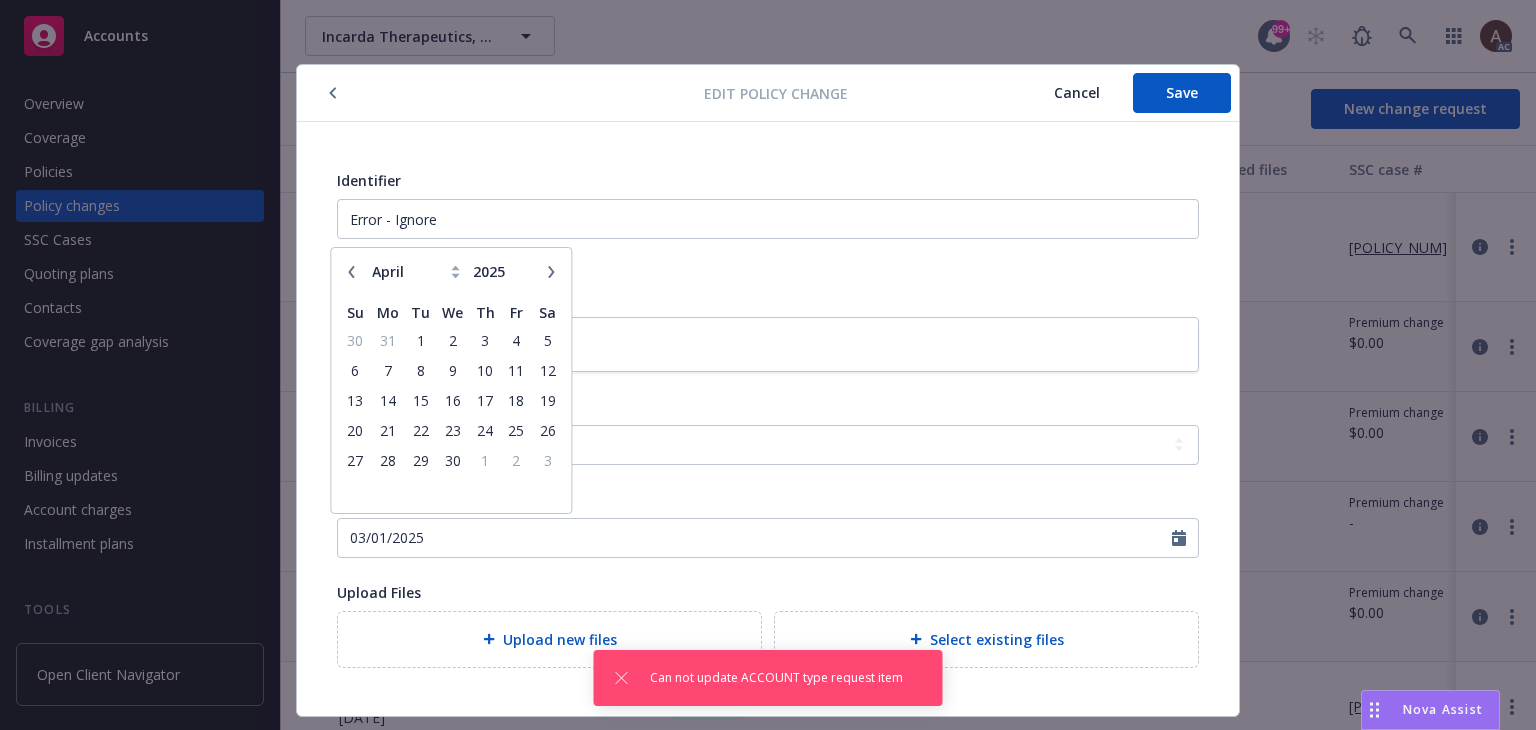 click 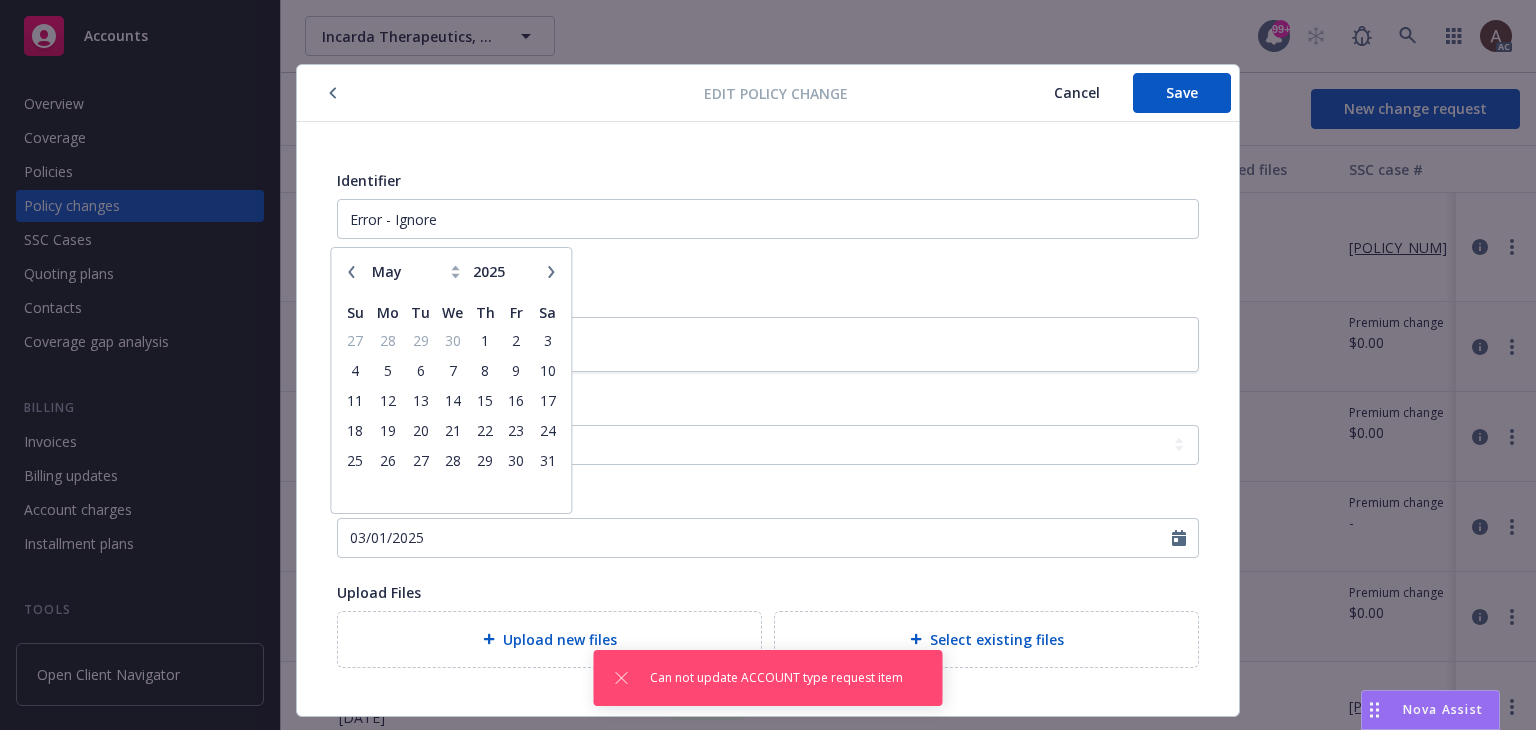 click 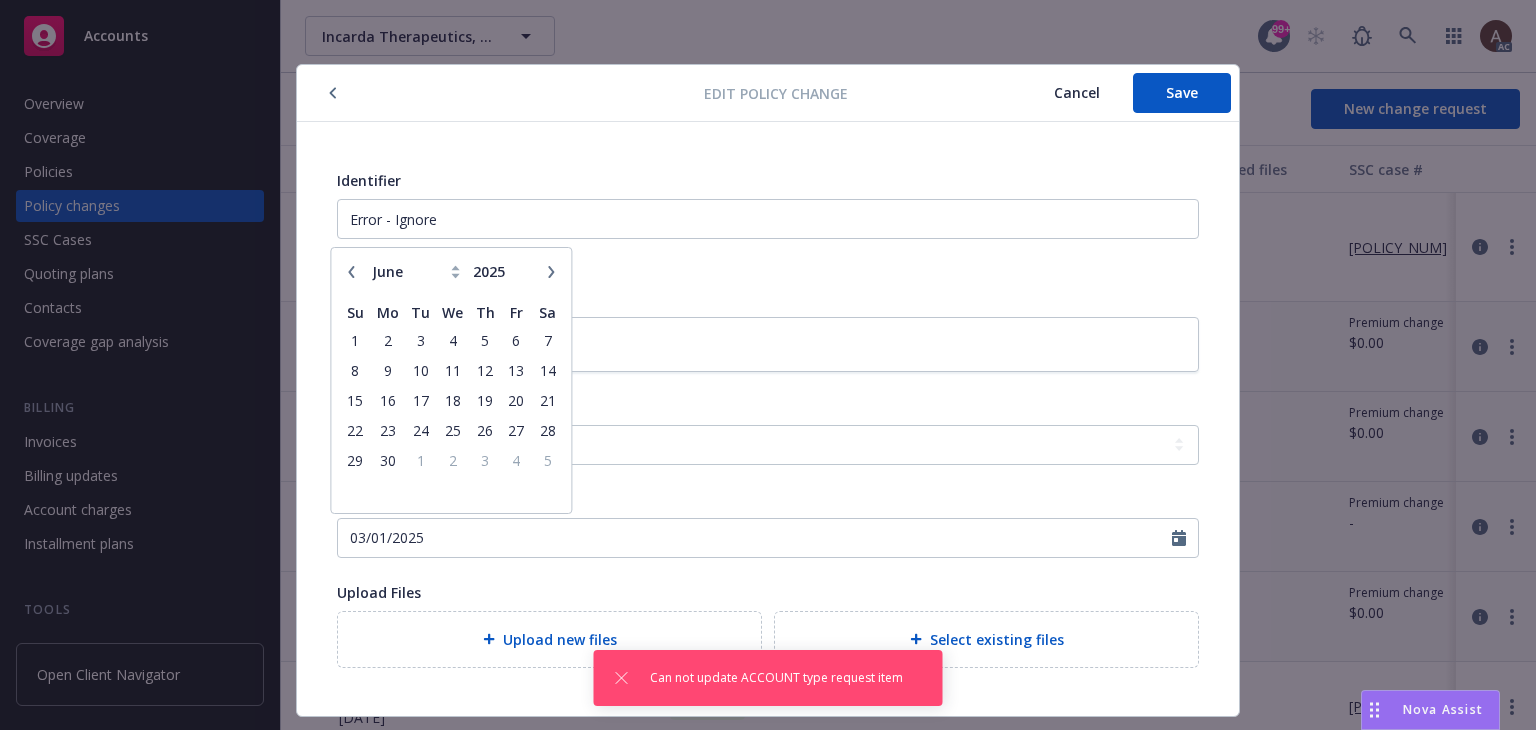 click 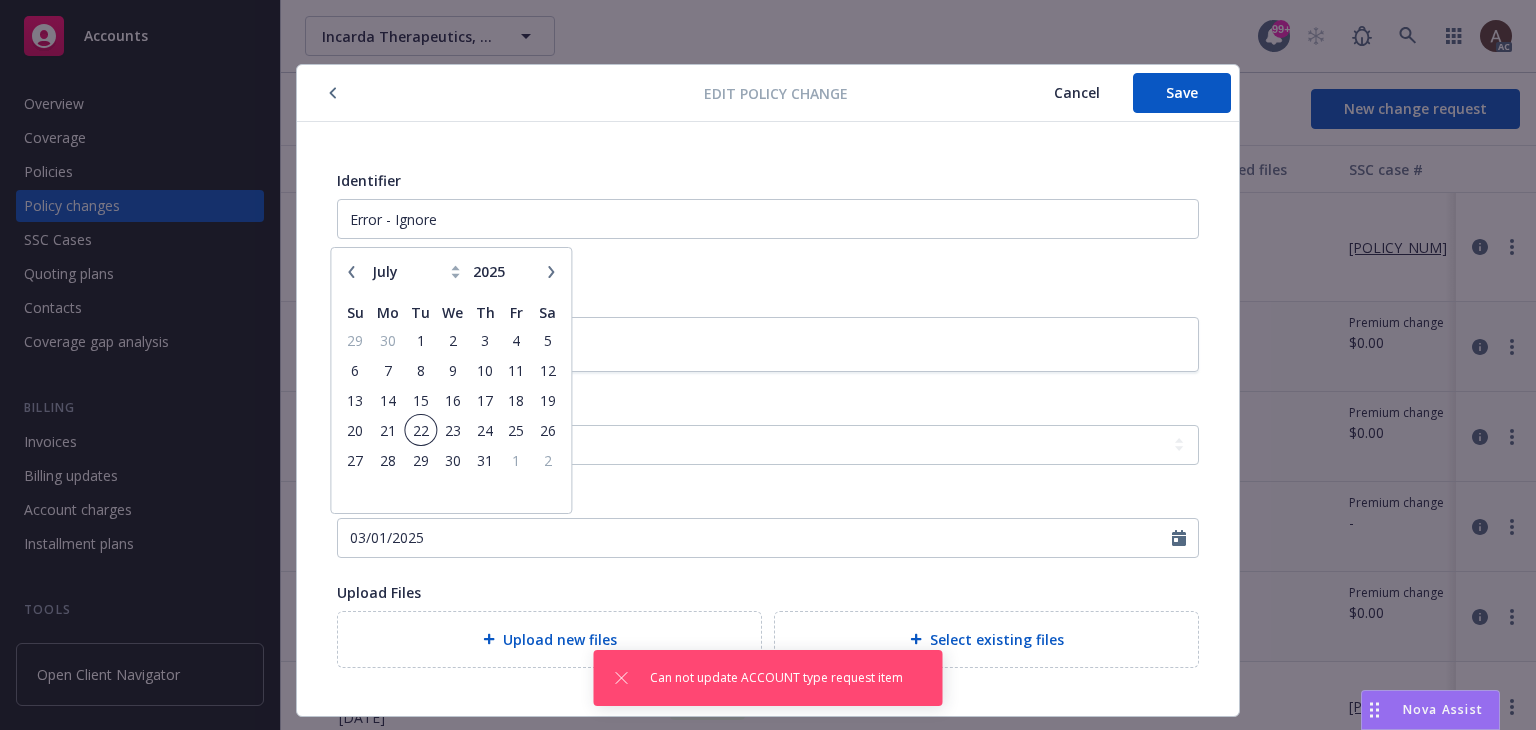 click on "22" at bounding box center [420, 430] 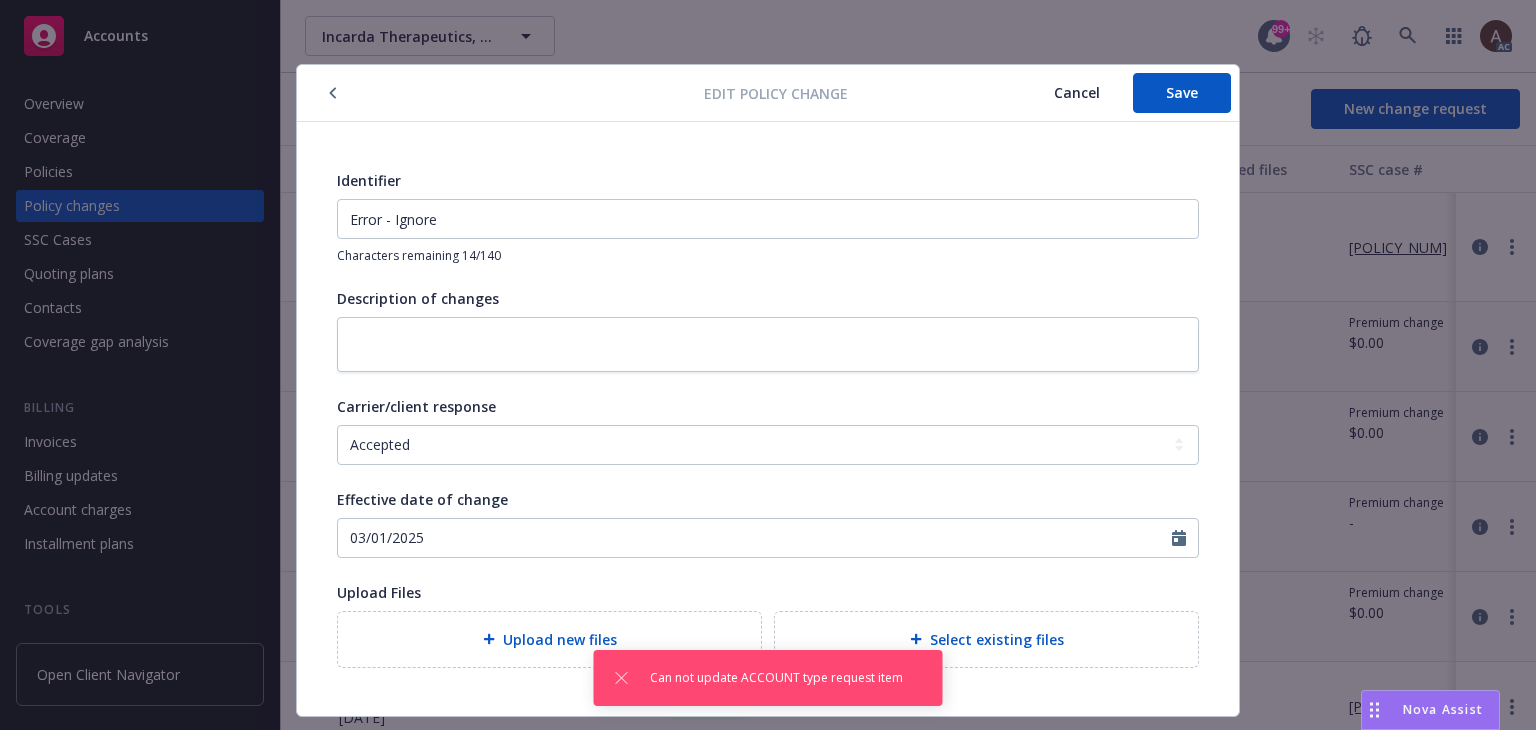 type on "07/22/2025" 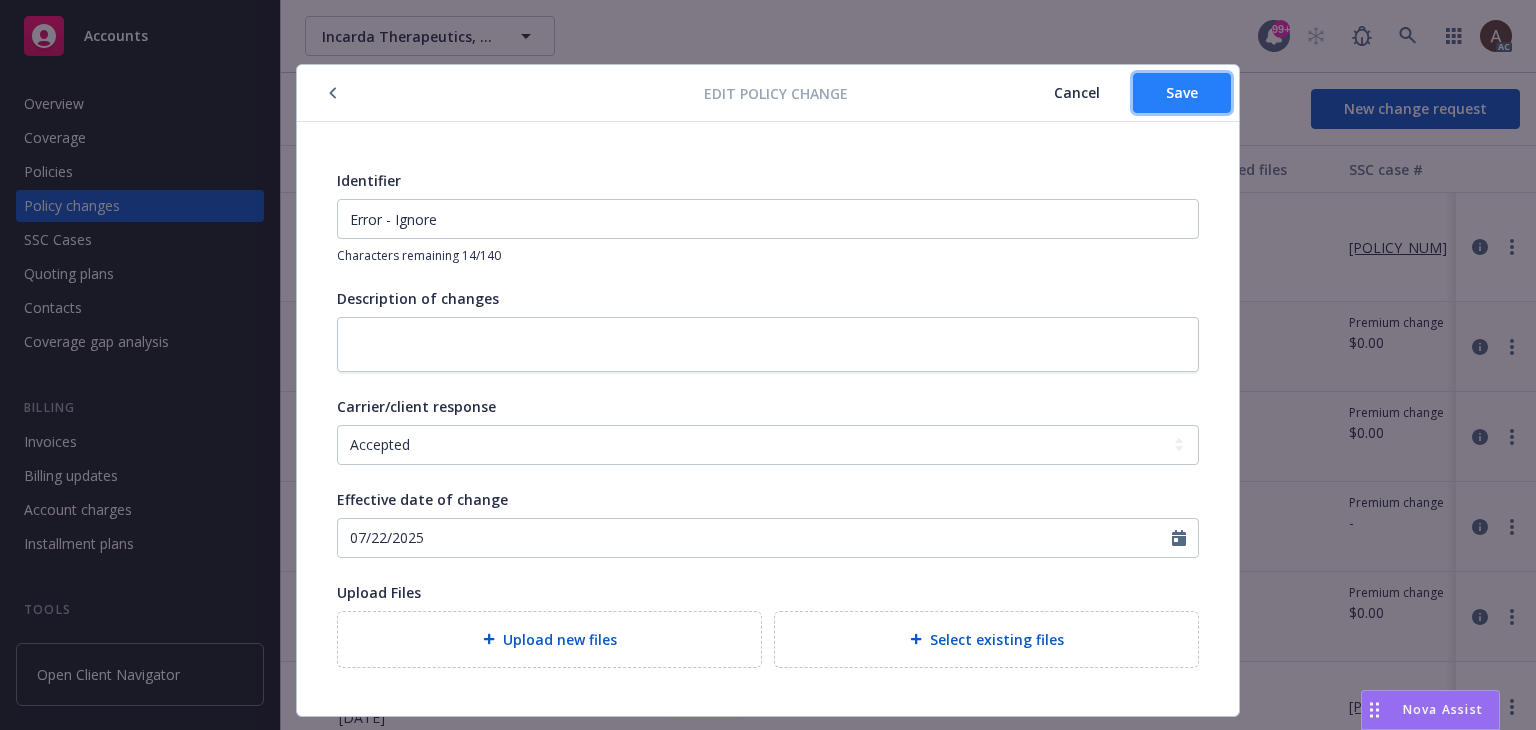 click on "Save" at bounding box center [1182, 92] 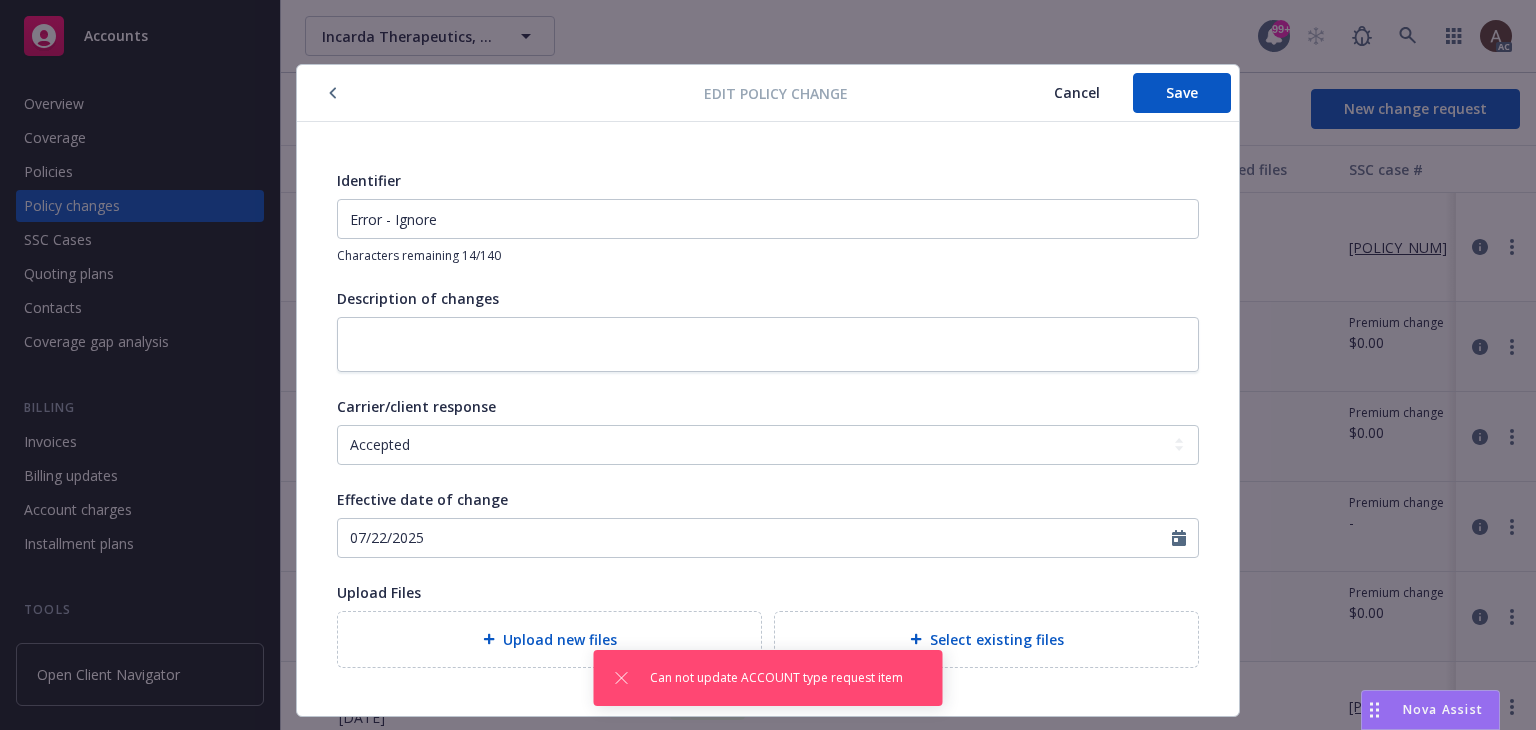 click on "Cancel" at bounding box center (1077, 92) 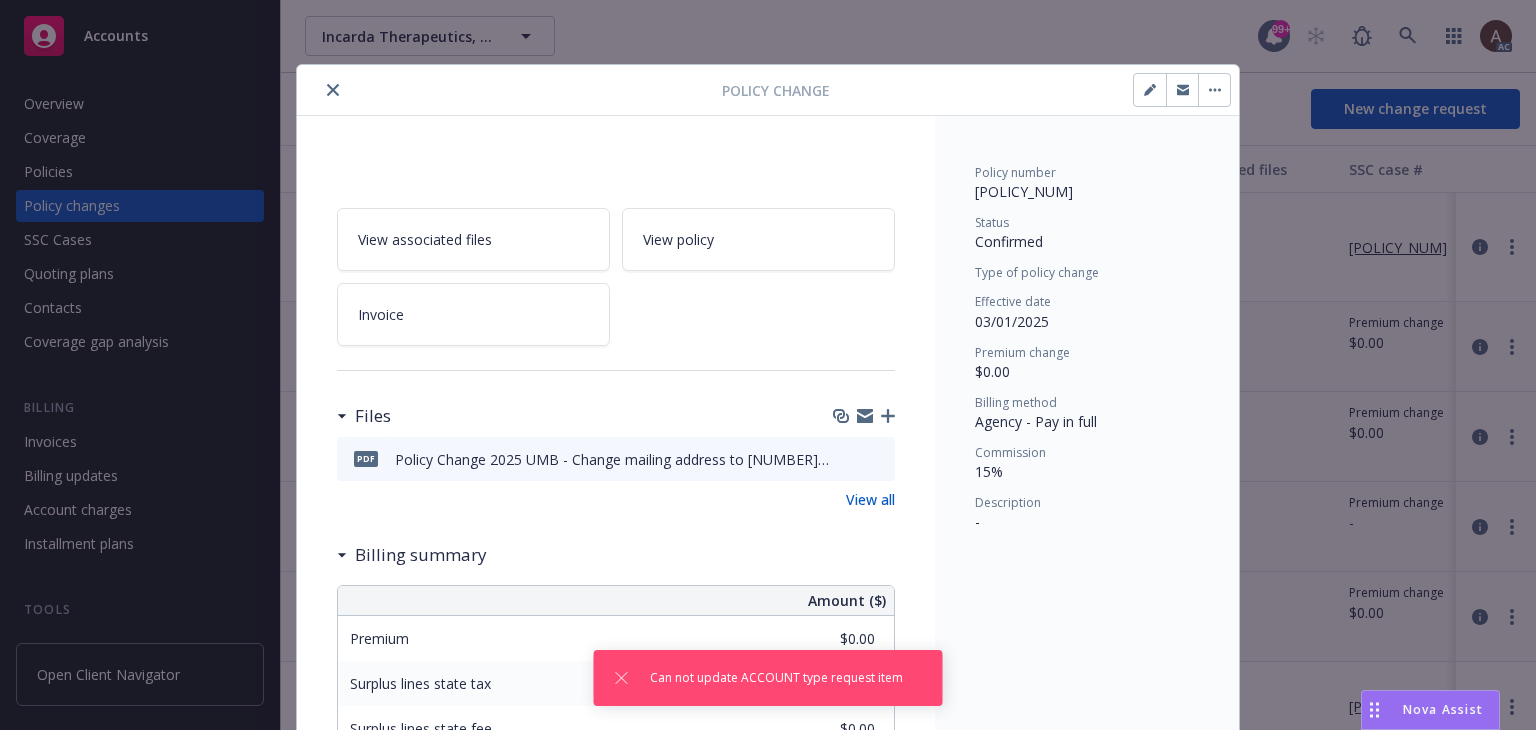 click at bounding box center [333, 90] 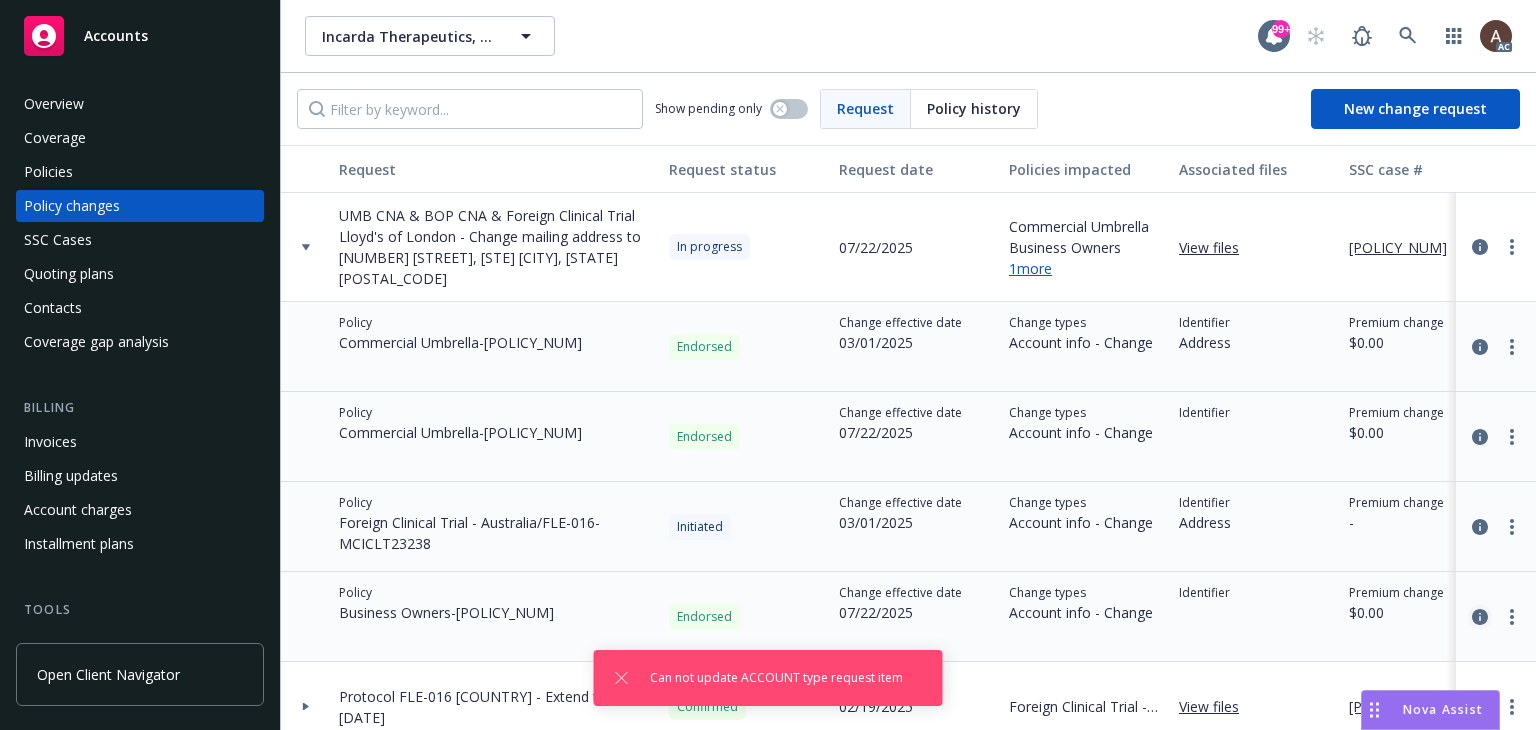 click 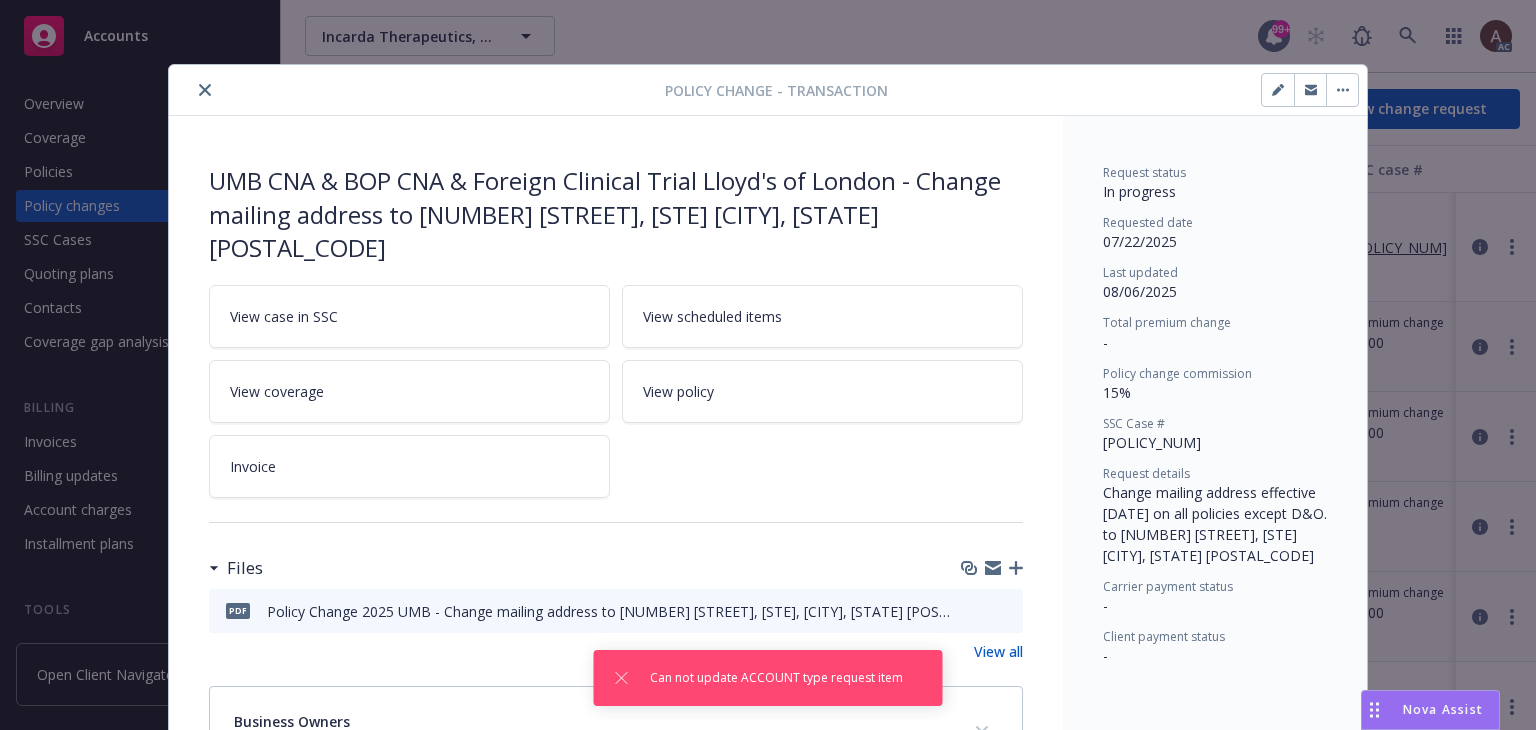 click 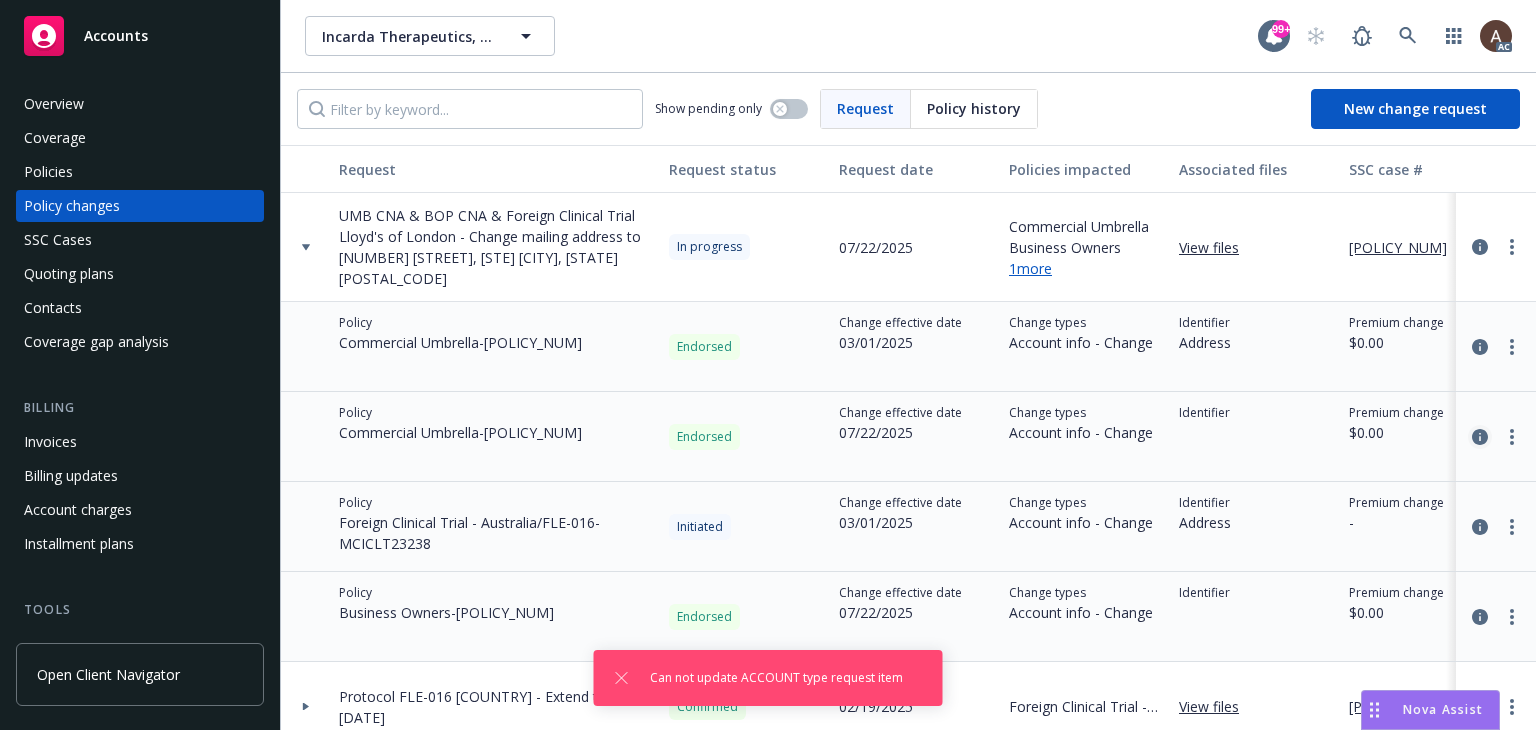 click 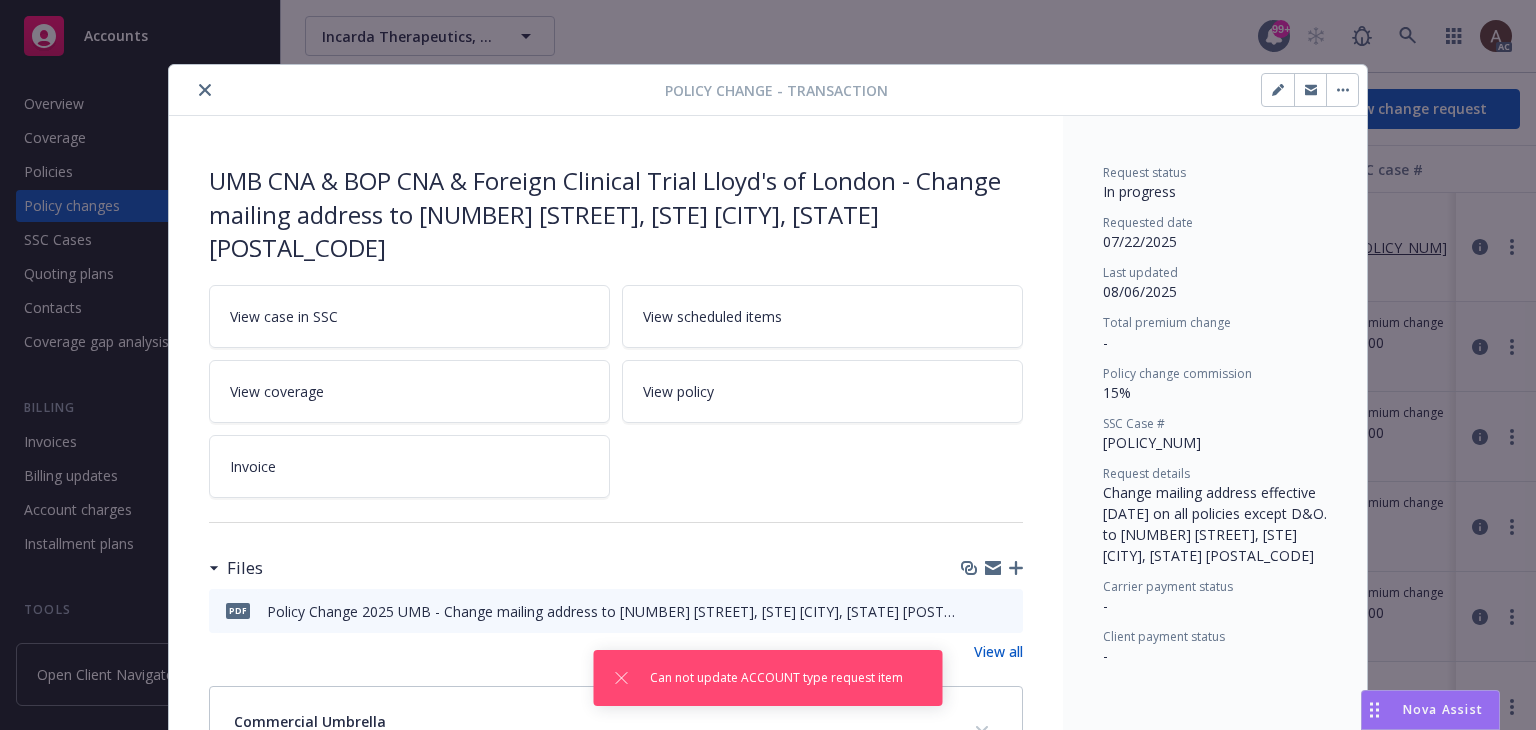 click 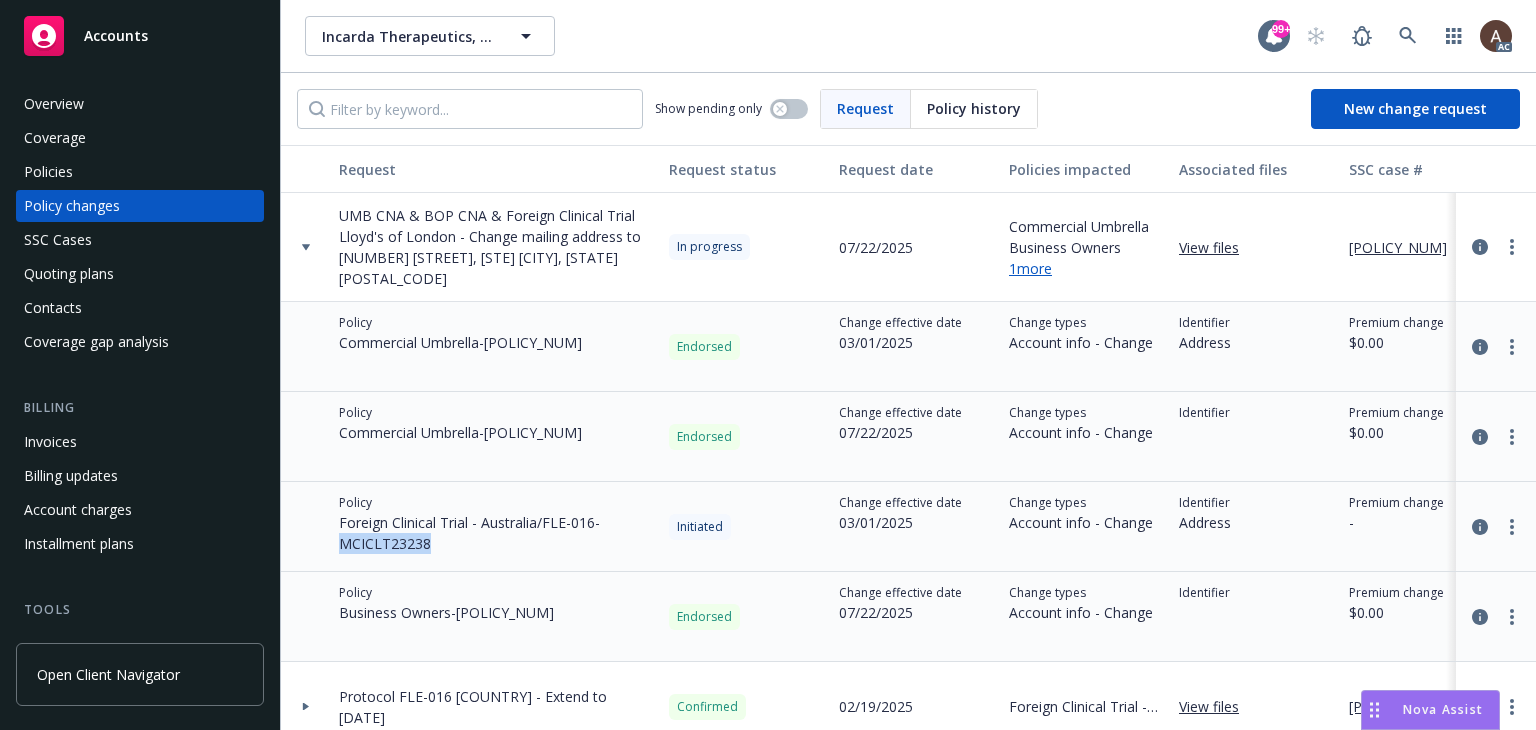 drag, startPoint x: 336, startPoint y: 549, endPoint x: 442, endPoint y: 549, distance: 106 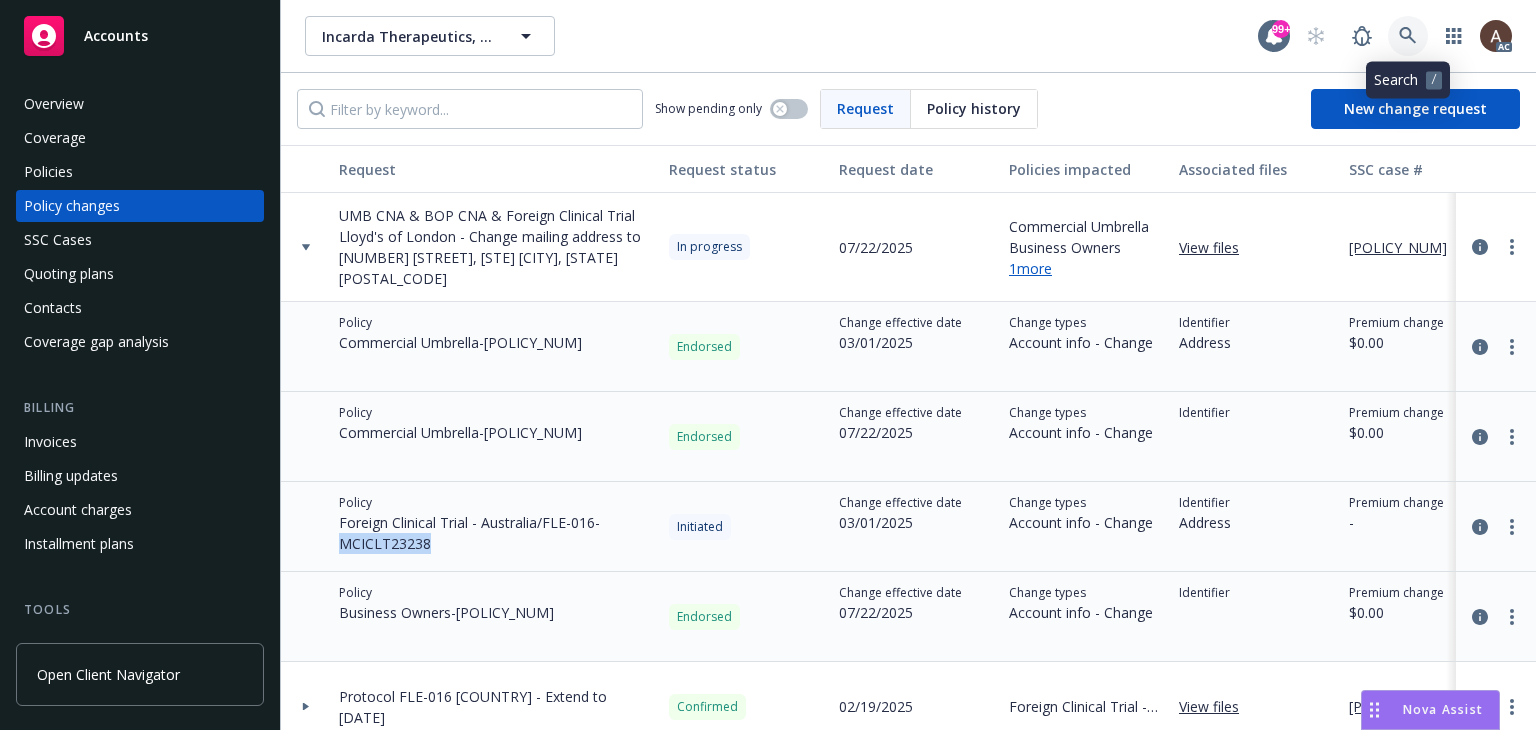 click 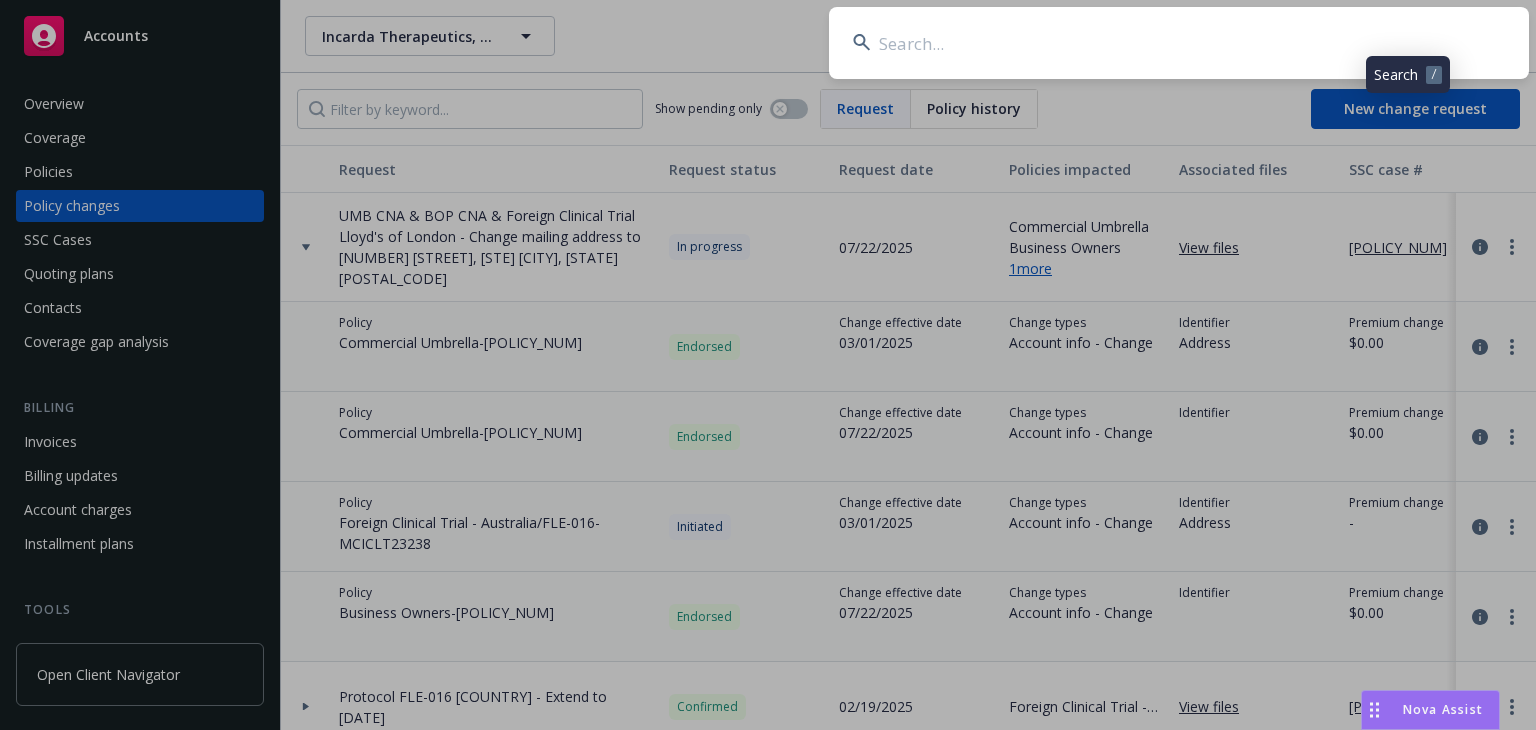 click at bounding box center [1179, 43] 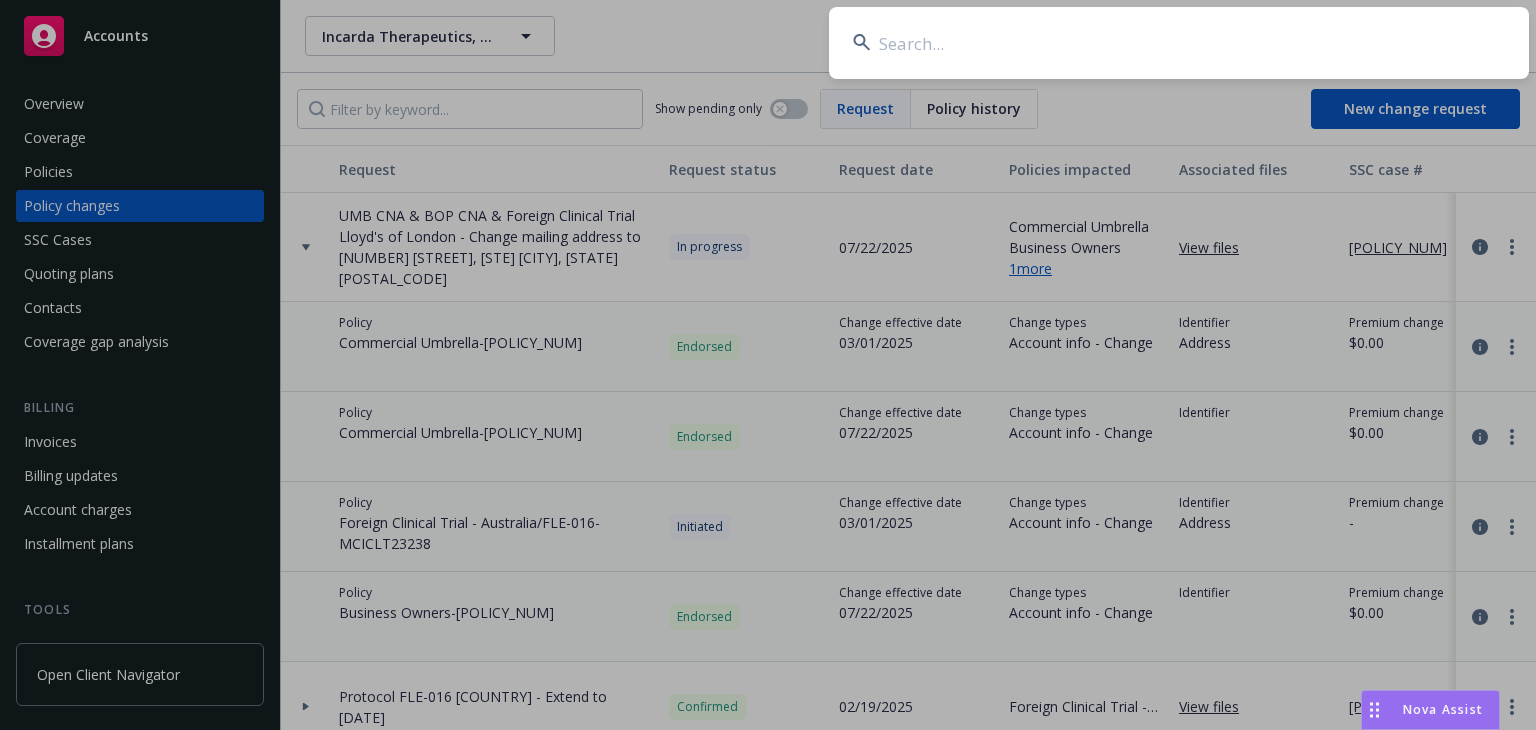 click at bounding box center [1179, 43] 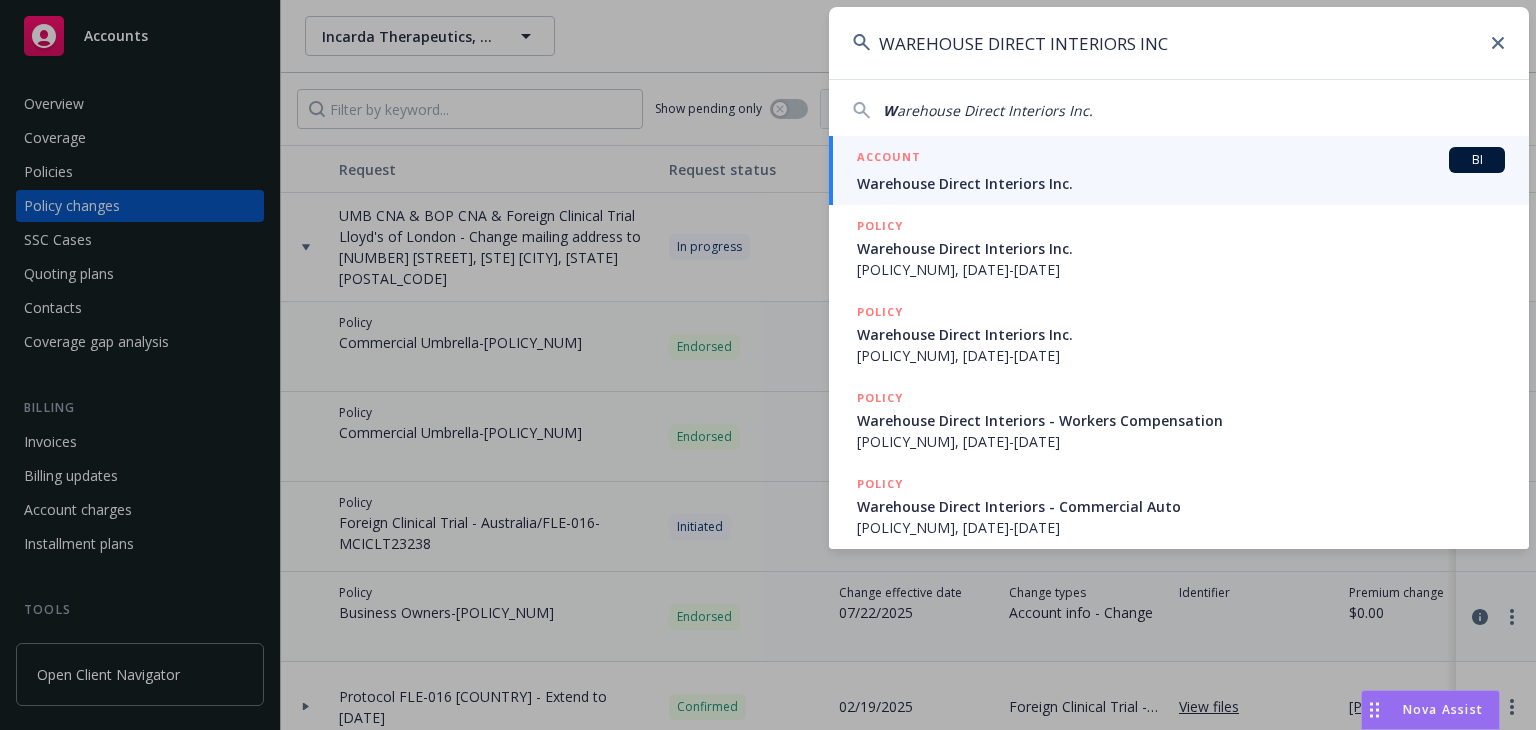 type on "WAREHOUSE DIRECT INTERIORS INC" 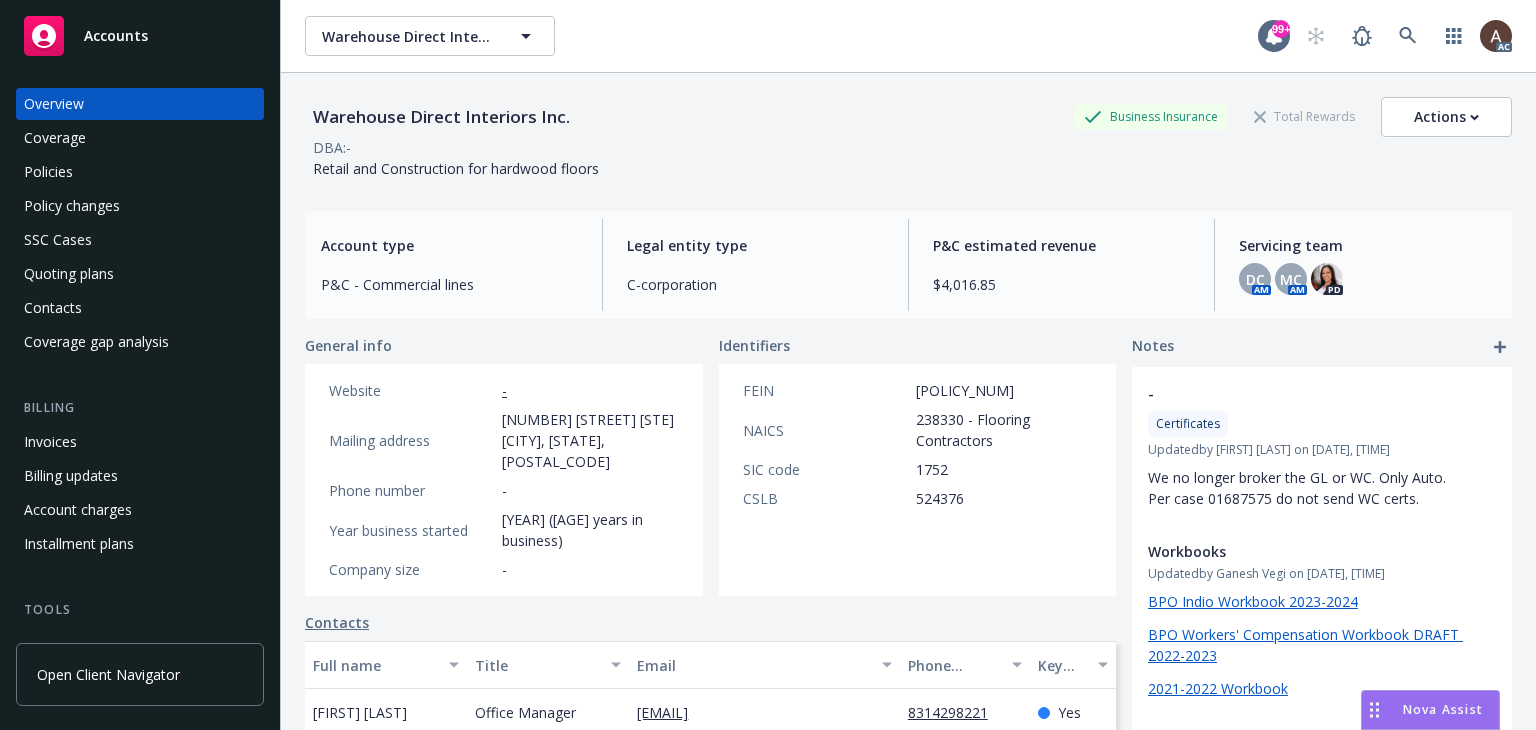 click on "Policies" at bounding box center (140, 172) 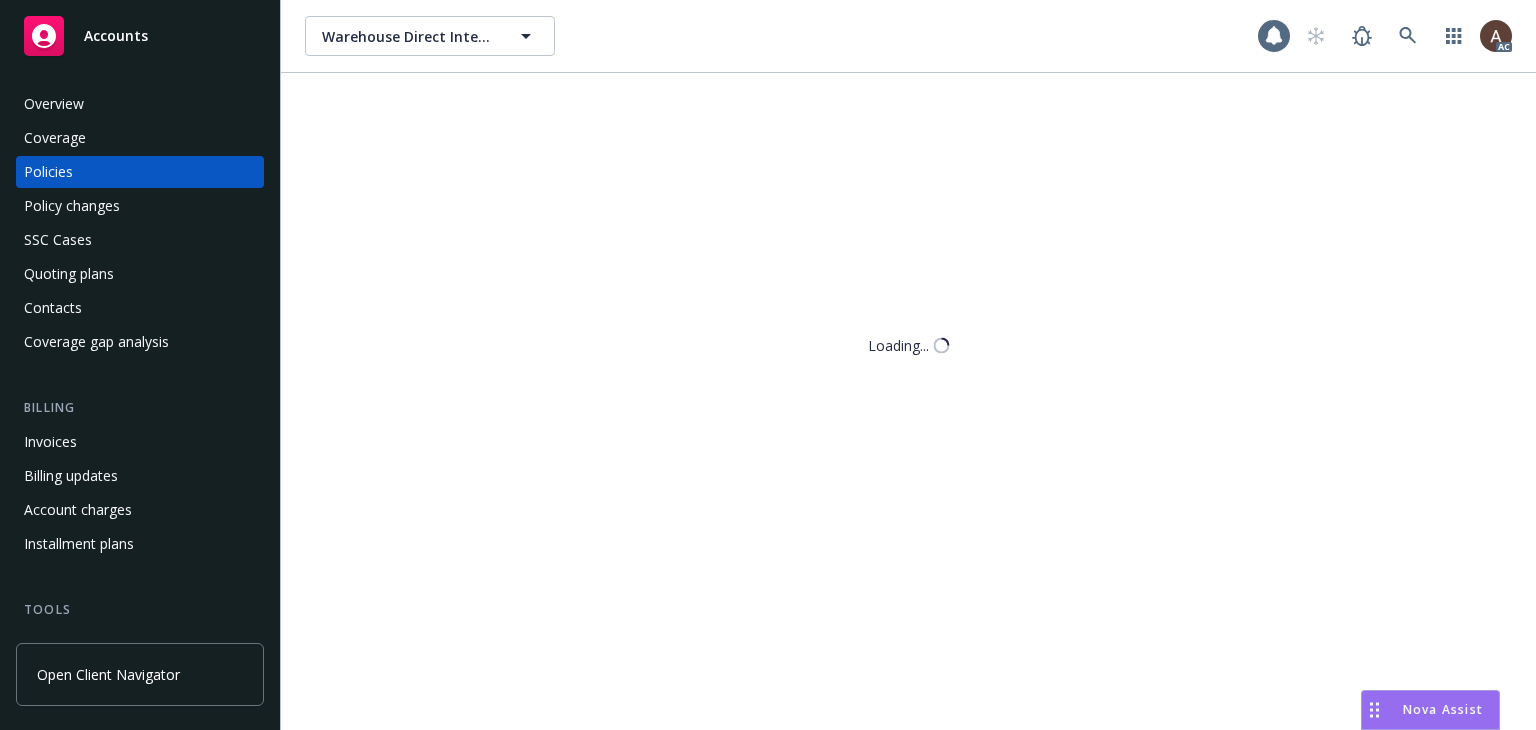 click on "Policy changes" at bounding box center [72, 206] 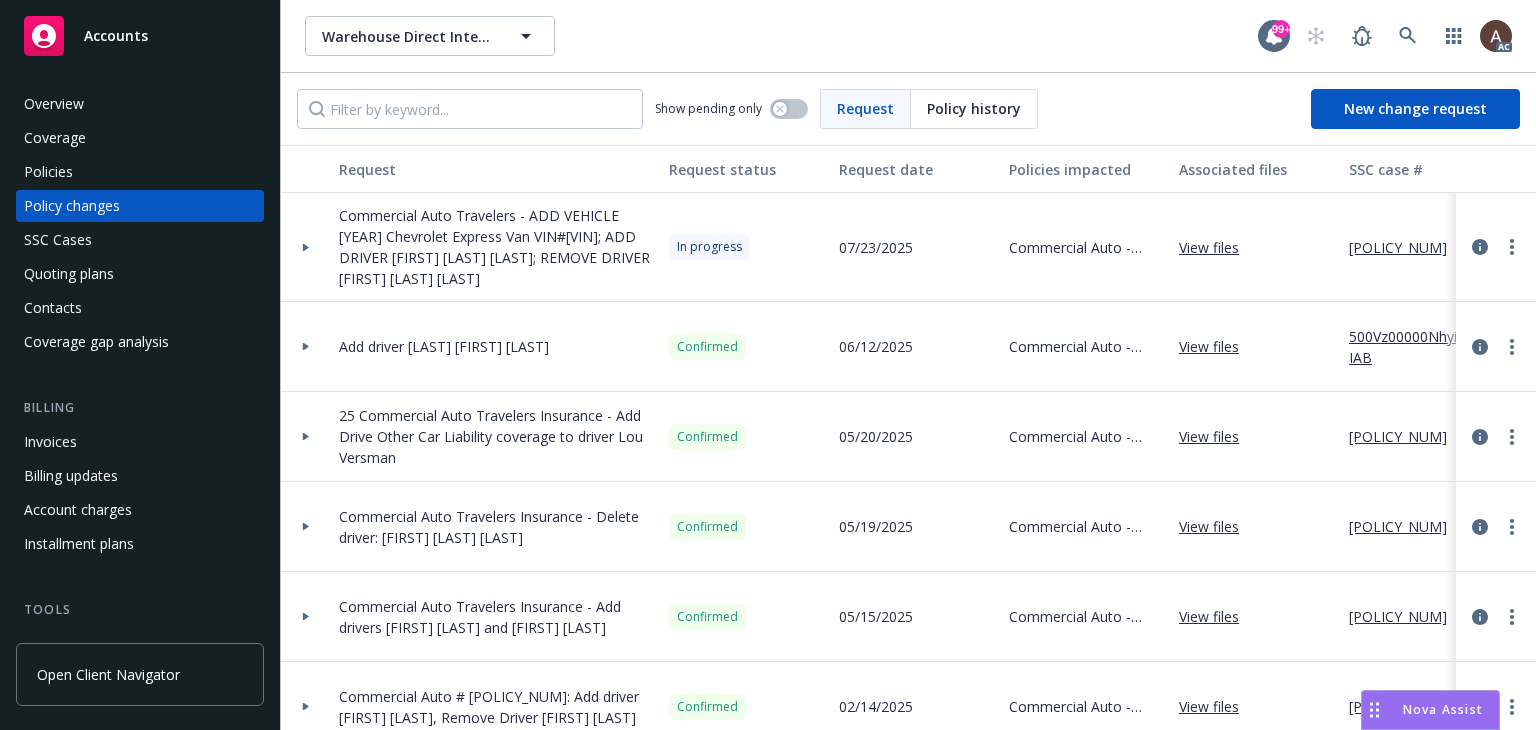 click on "[POLICY_NUM]" at bounding box center [1406, 247] 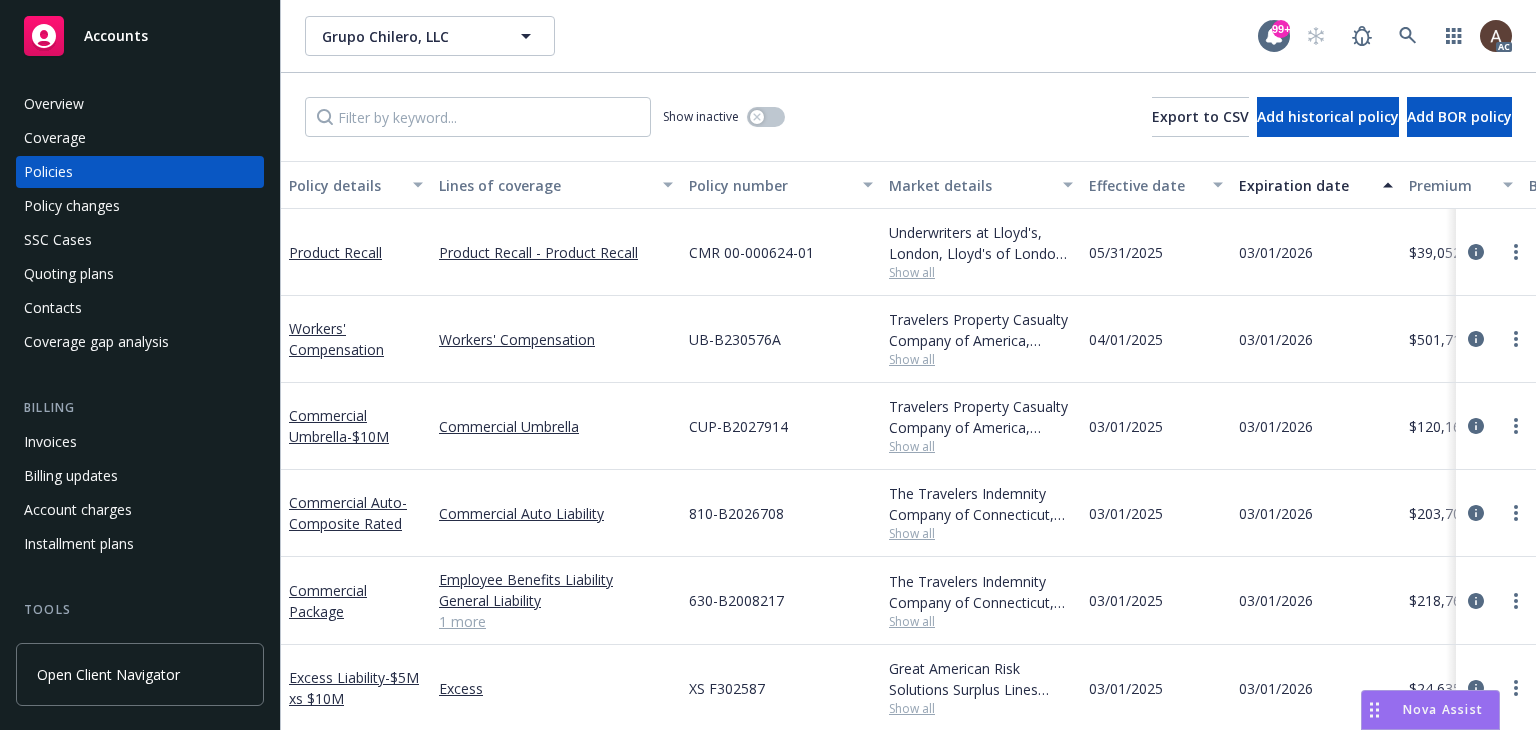 scroll, scrollTop: 0, scrollLeft: 0, axis: both 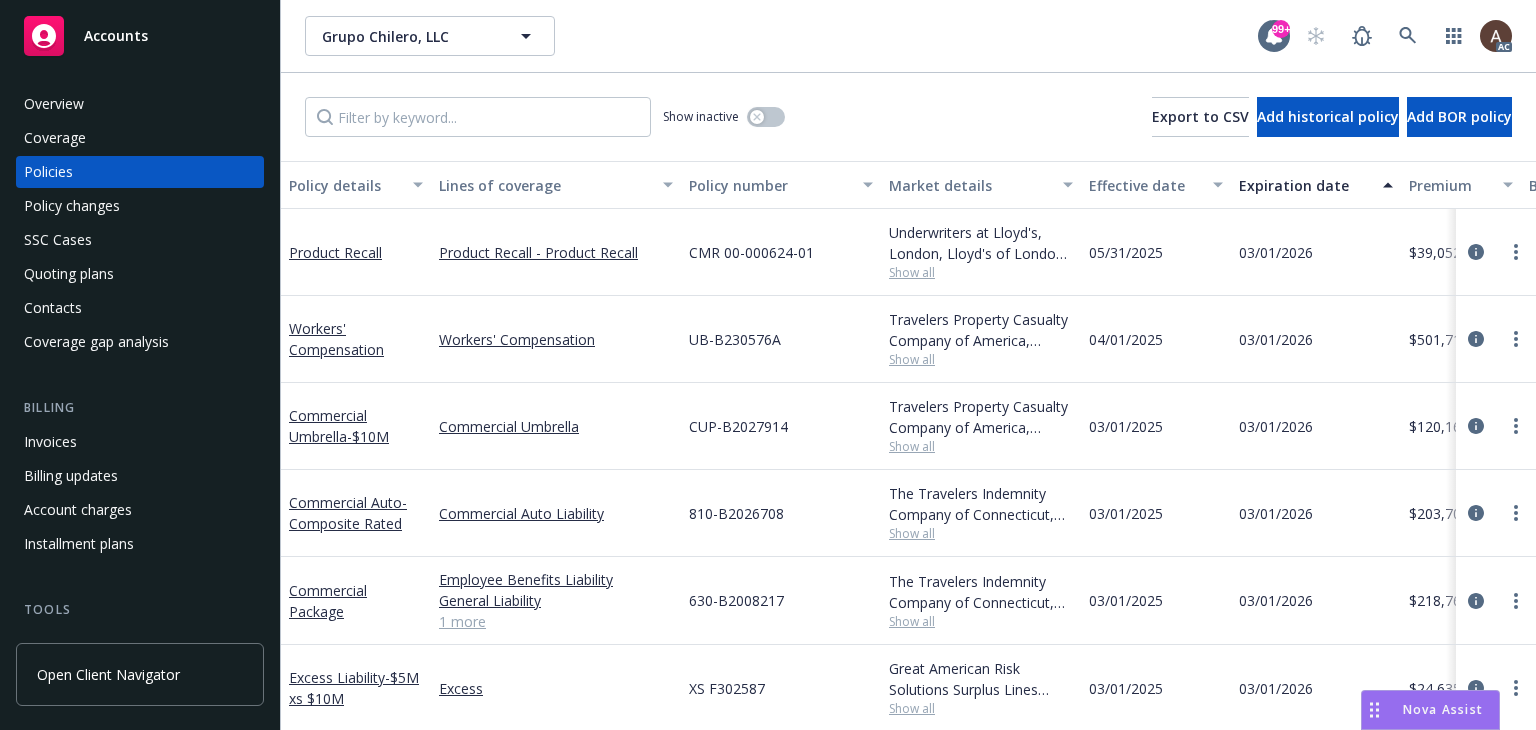 click on "Policy changes" at bounding box center (72, 206) 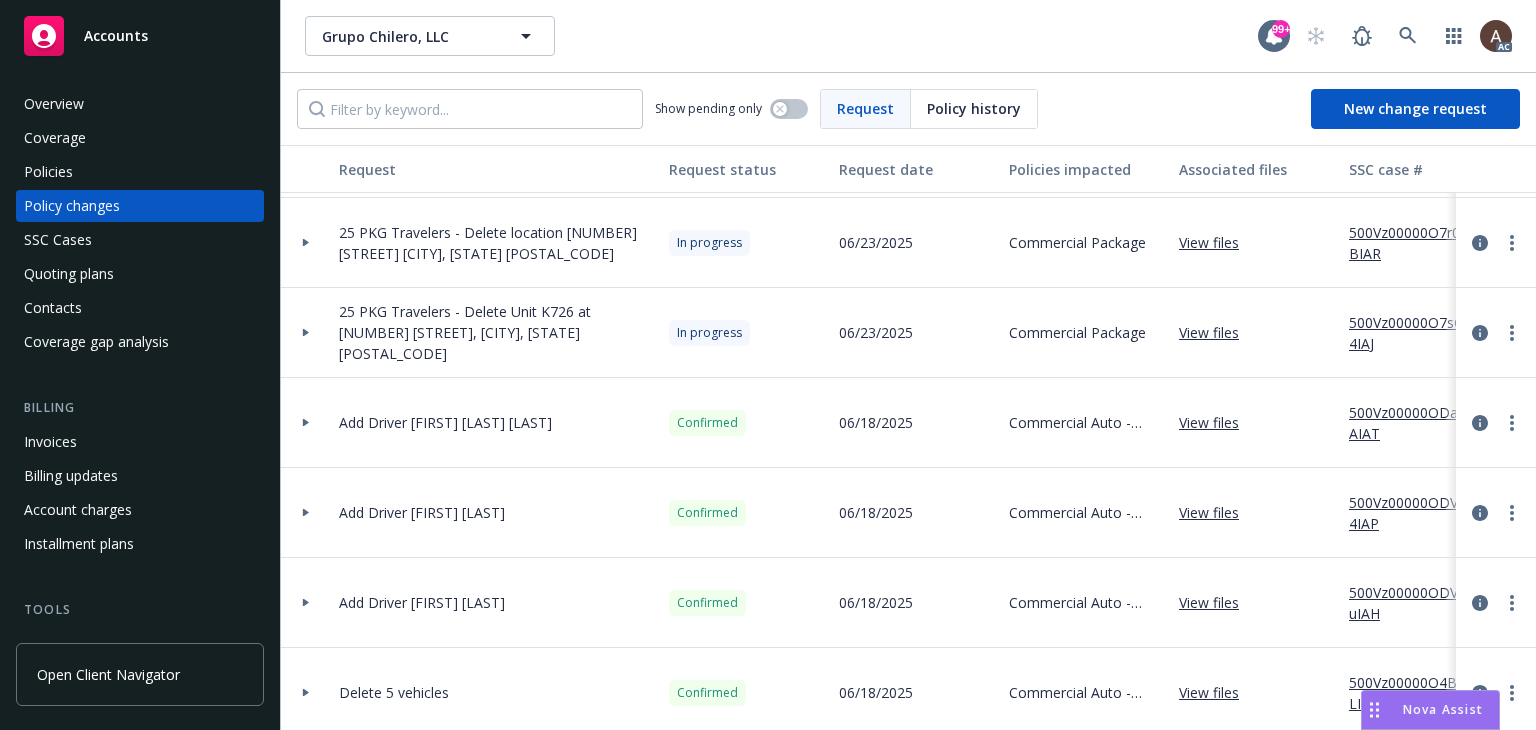 scroll, scrollTop: 500, scrollLeft: 0, axis: vertical 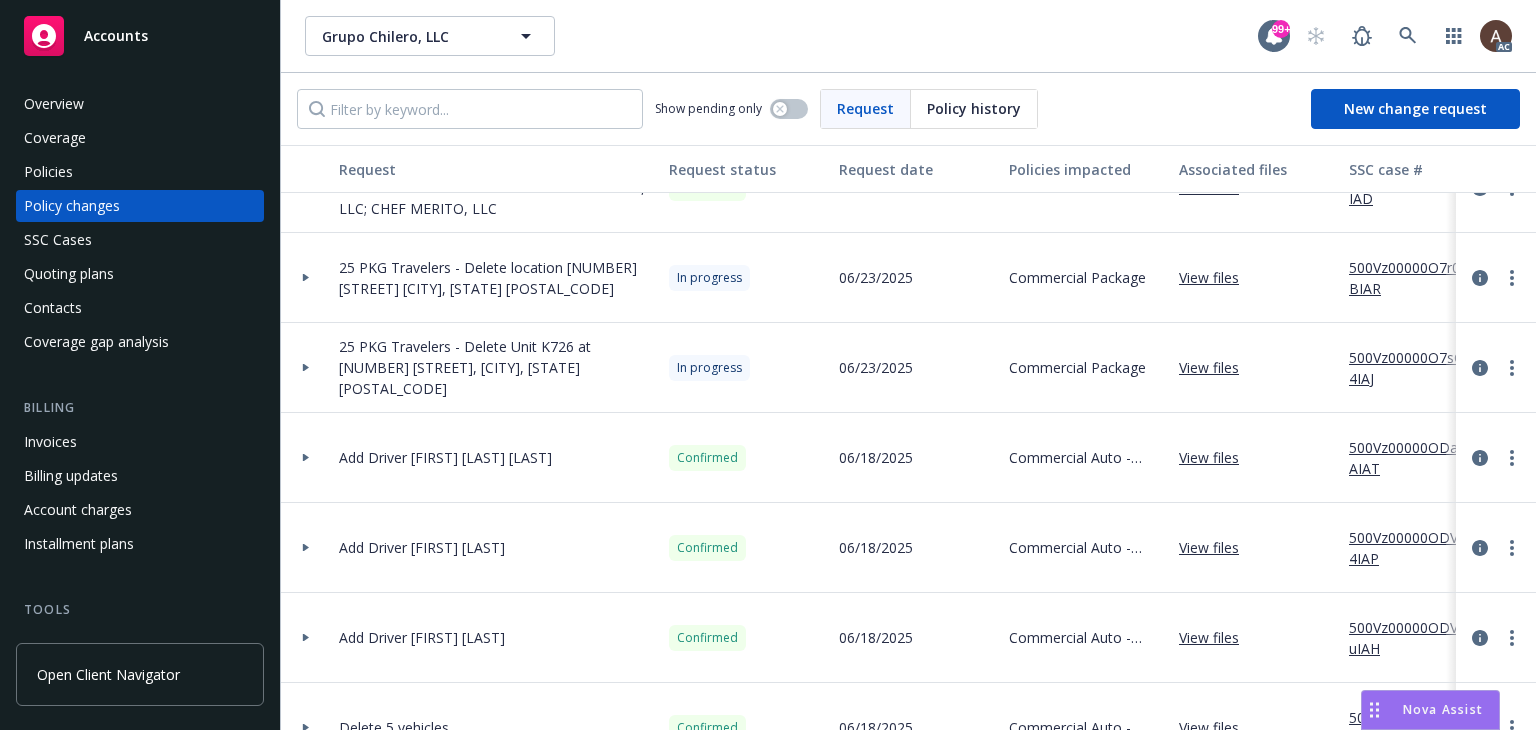 click 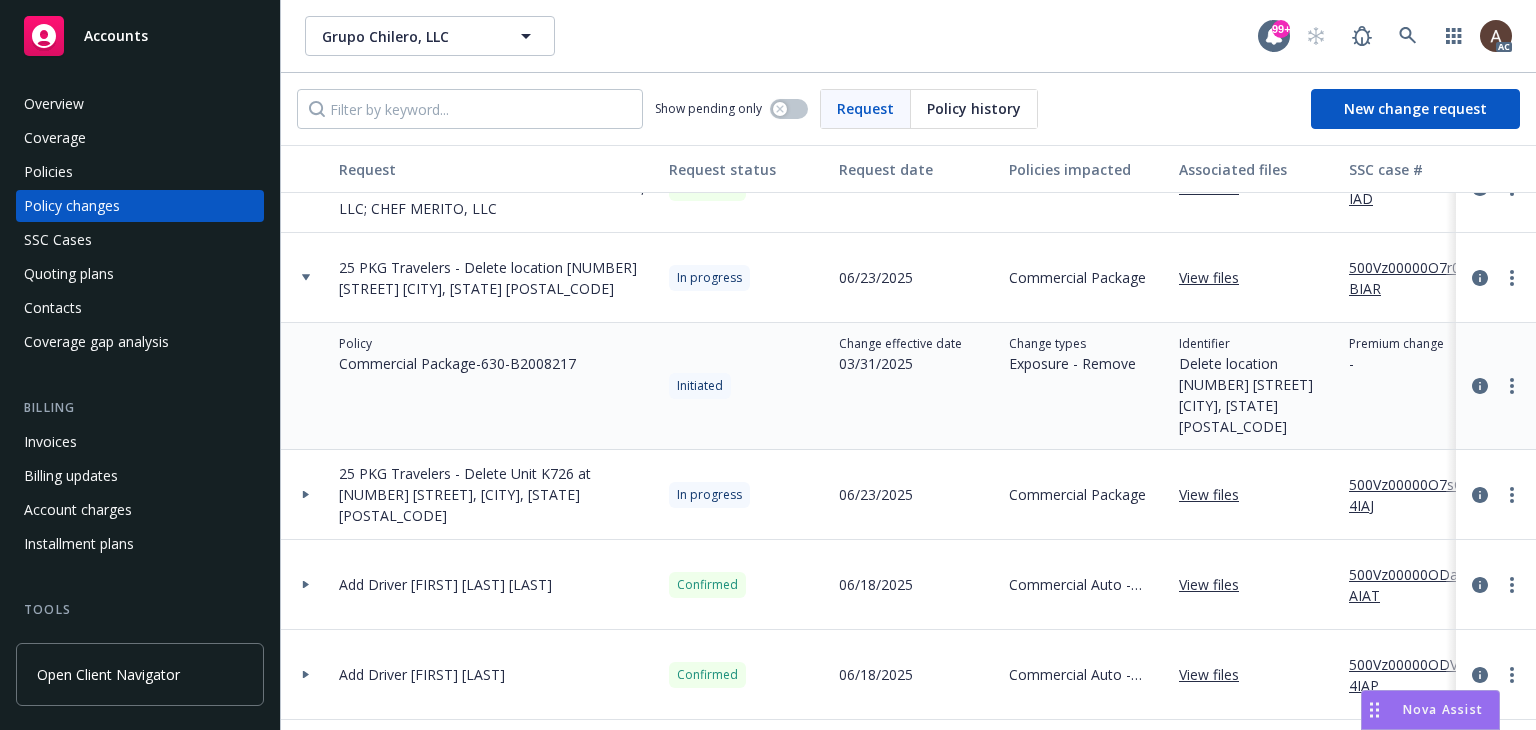click on "Policies" at bounding box center (140, 172) 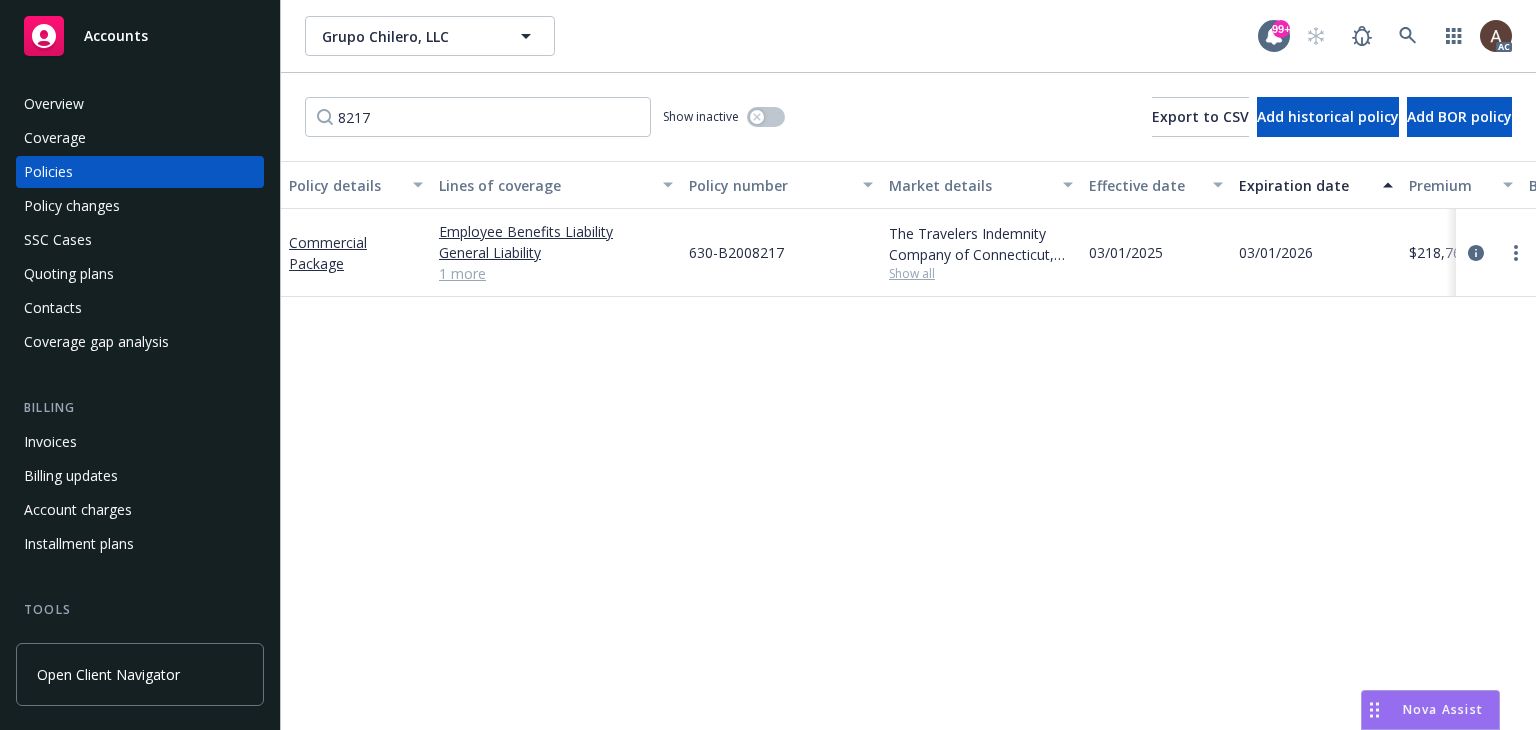 type on "8217" 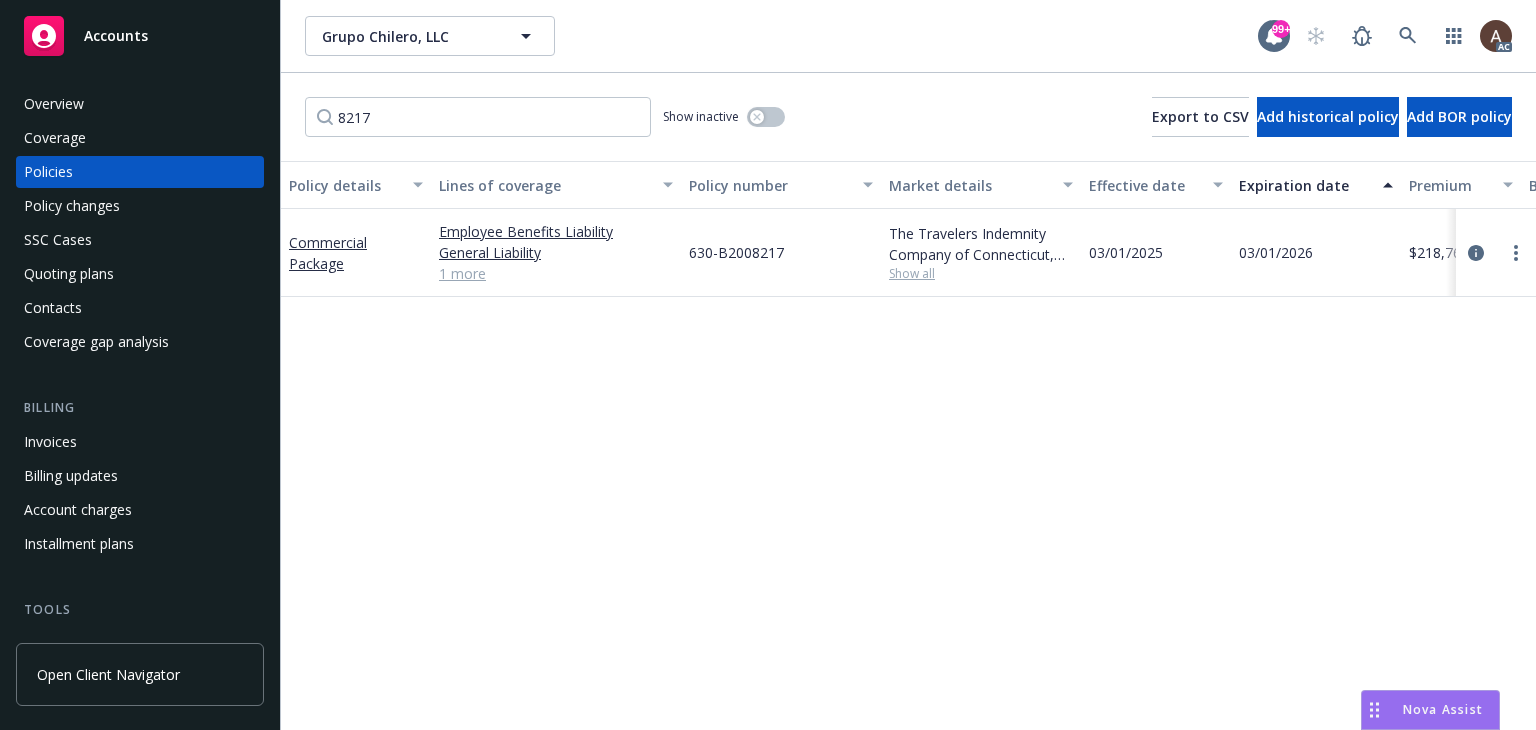 click on "Policy details Lines of coverage Policy number Market details Effective date Expiration date Premium Billing method Stage Status Service team leaders Commercial Package Employee Benefits Liability General Liability Commercial Property 1 more 630-B2008217 The Travelers Indemnity Company of Connecticut, Travelers Insurance Show all 03/01/2025 03/01/2026 $218,760.00 Agency - Installments Renewal Active Yvette Dmitriyeva AC Jenn Hyland AM 1 more" at bounding box center (908, 445) 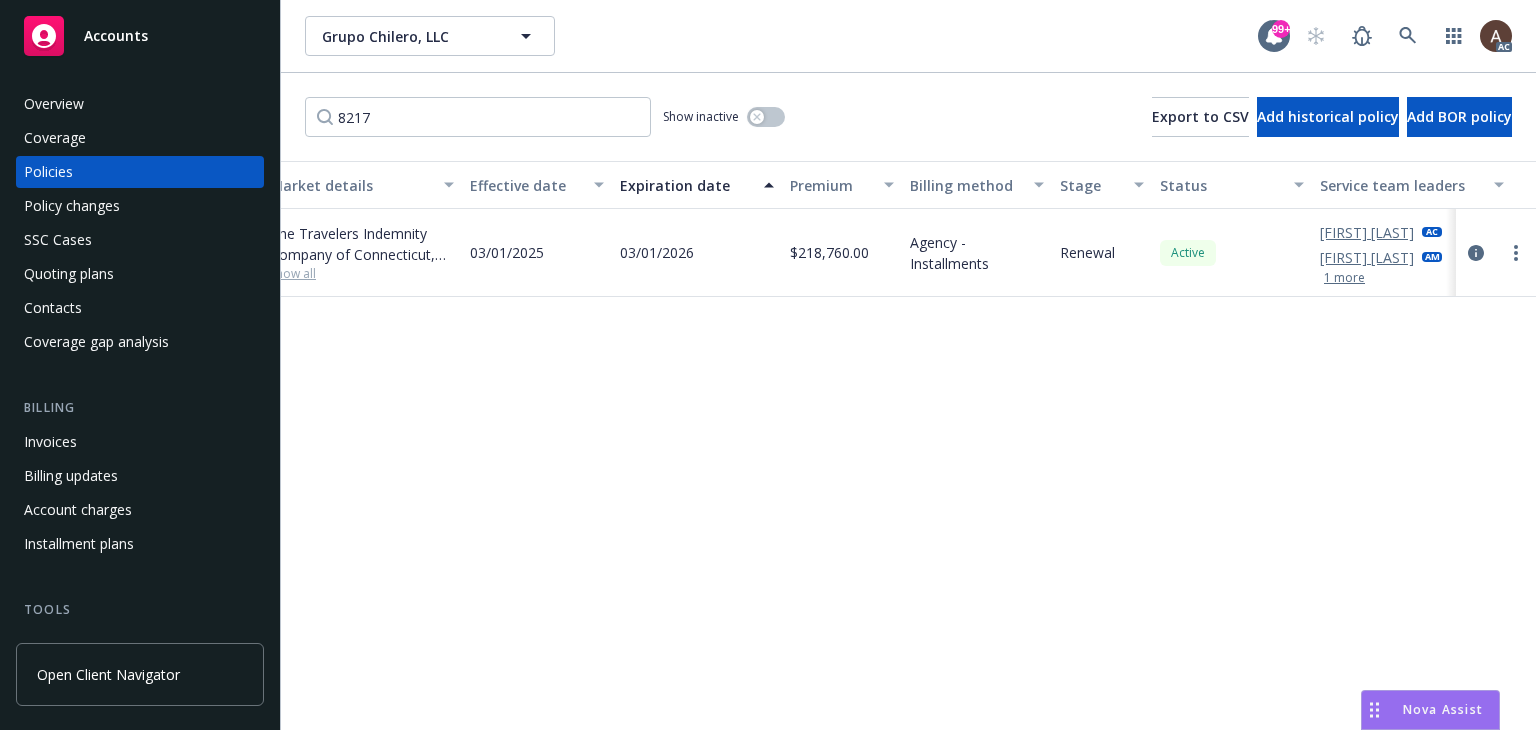 scroll, scrollTop: 0, scrollLeft: 675, axis: horizontal 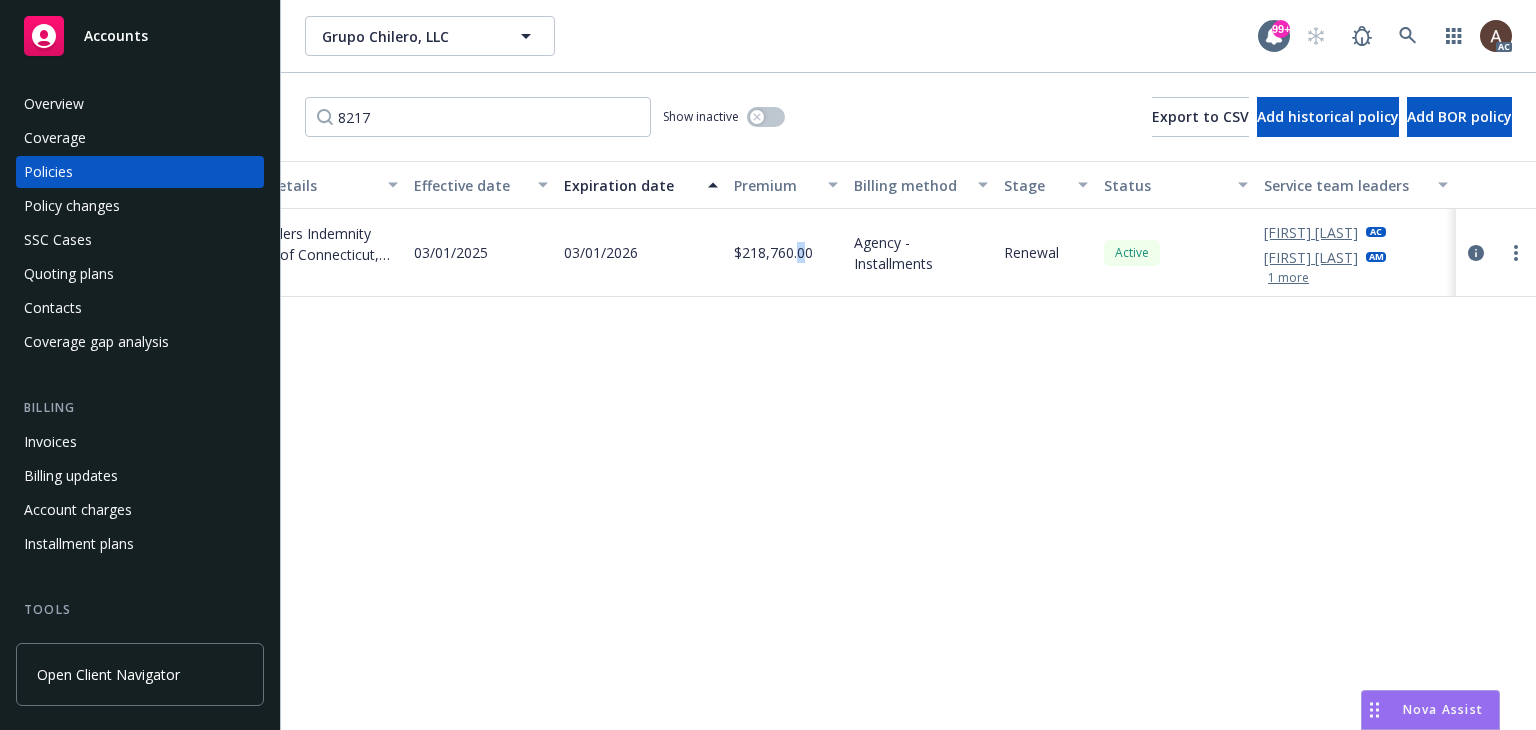 drag, startPoint x: 800, startPoint y: 471, endPoint x: 788, endPoint y: 485, distance: 18.439089 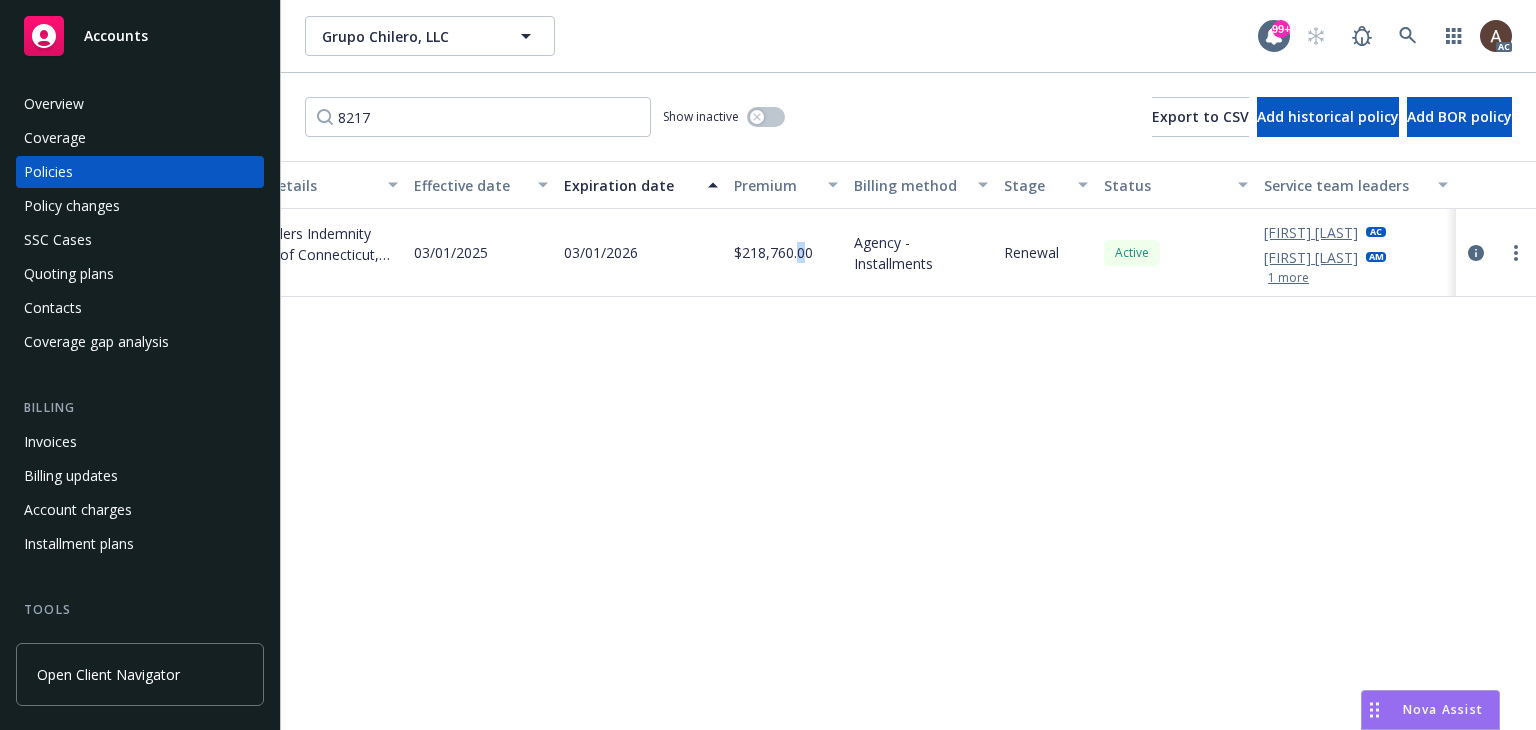 click on "Policy details Lines of coverage Policy number Market details Effective date Expiration date Premium Billing method Stage Status Service team leaders Commercial Package Employee Benefits Liability General Liability Commercial Property 1 more 630-B2008217 The Travelers Indemnity Company of Connecticut, Travelers Insurance Show all 03/01/2025 03/01/2026 $218,760.00 Agency - Installments Renewal Active Yvette Dmitriyeva AC Jenn Hyland AM 1 more" at bounding box center (908, 445) 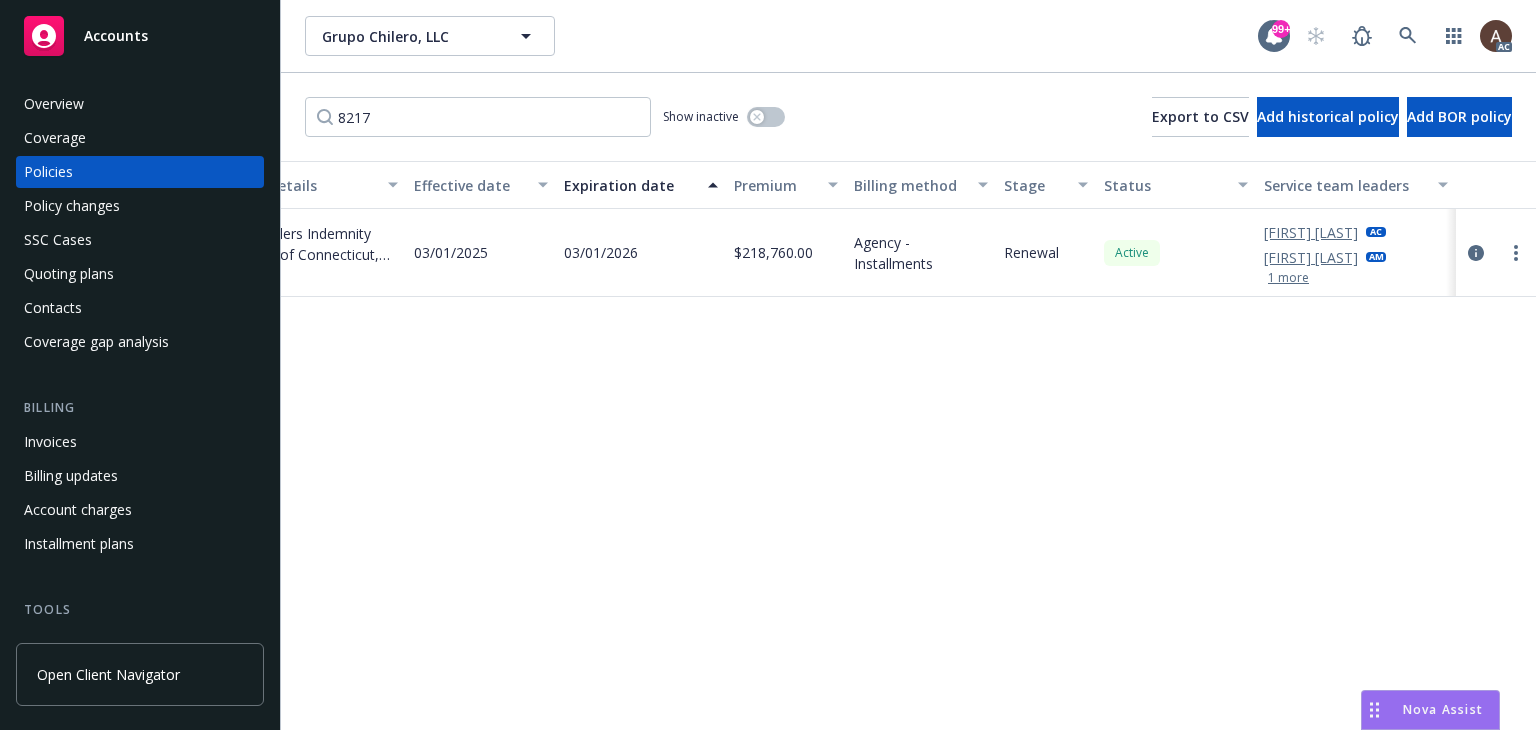 click on "Policy details Lines of coverage Policy number Market details Effective date Expiration date Premium Billing method Stage Status Service team leaders Commercial Package Employee Benefits Liability General Liability Commercial Property 1 more 630-B2008217 The Travelers Indemnity Company of Connecticut, Travelers Insurance Show all 03/01/2025 03/01/2026 $218,760.00 Agency - Installments Renewal Active Yvette Dmitriyeva AC Jenn Hyland AM 1 more" at bounding box center [908, 445] 